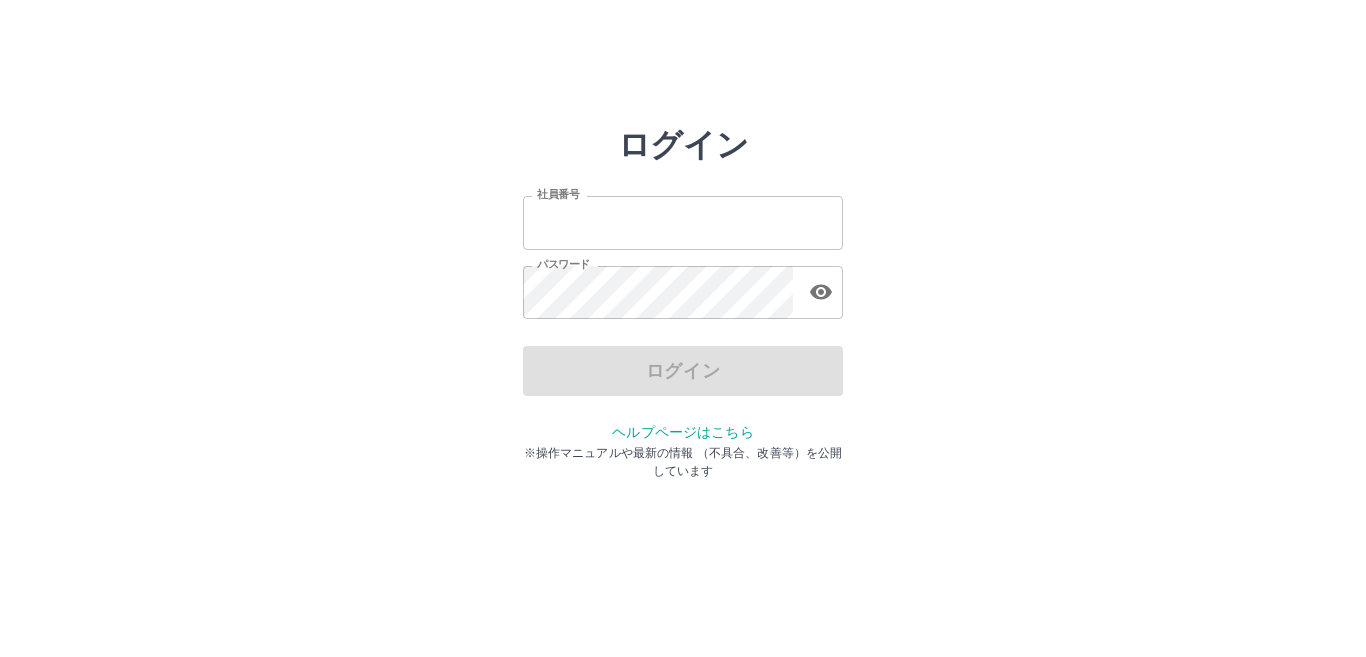 scroll, scrollTop: 0, scrollLeft: 0, axis: both 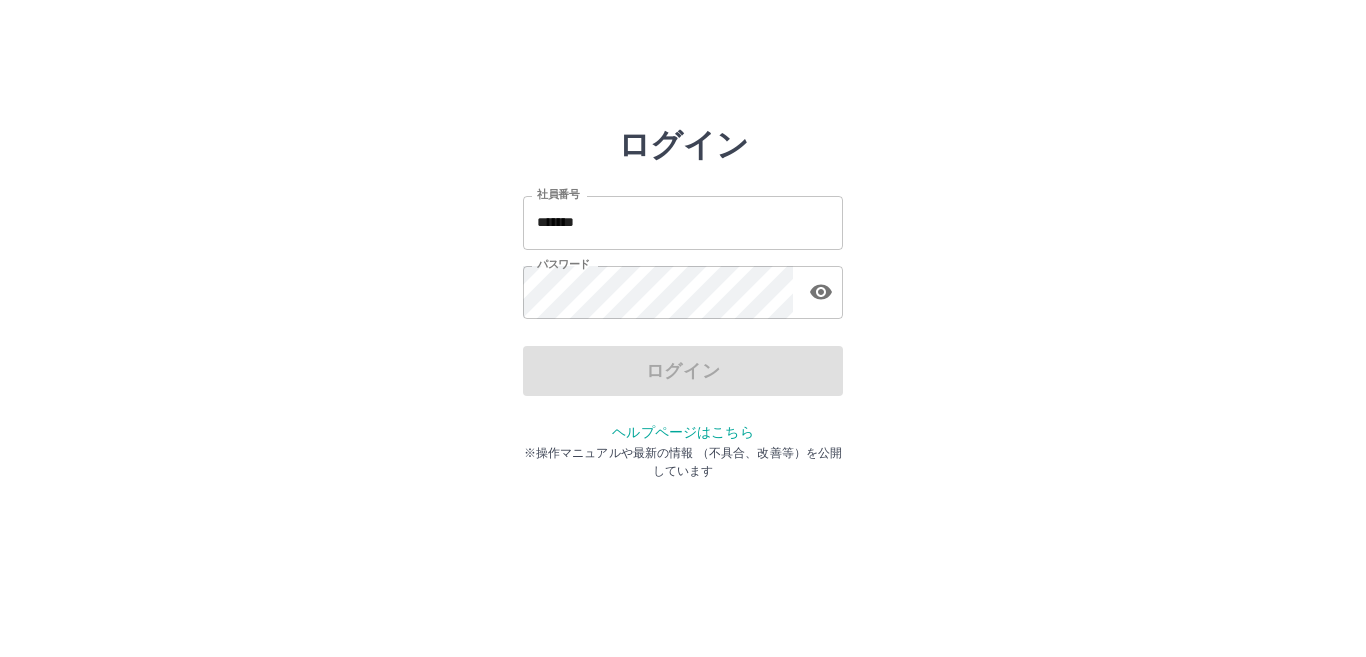 click on "*******" at bounding box center [683, 222] 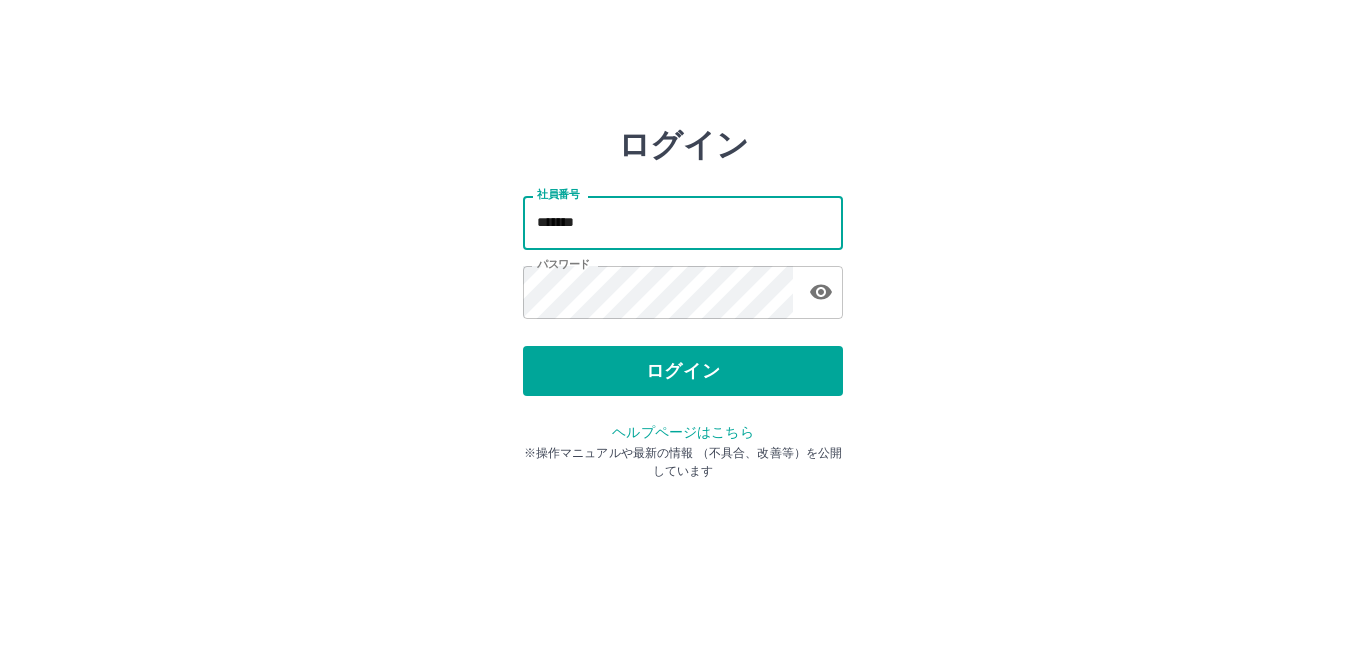 type on "*******" 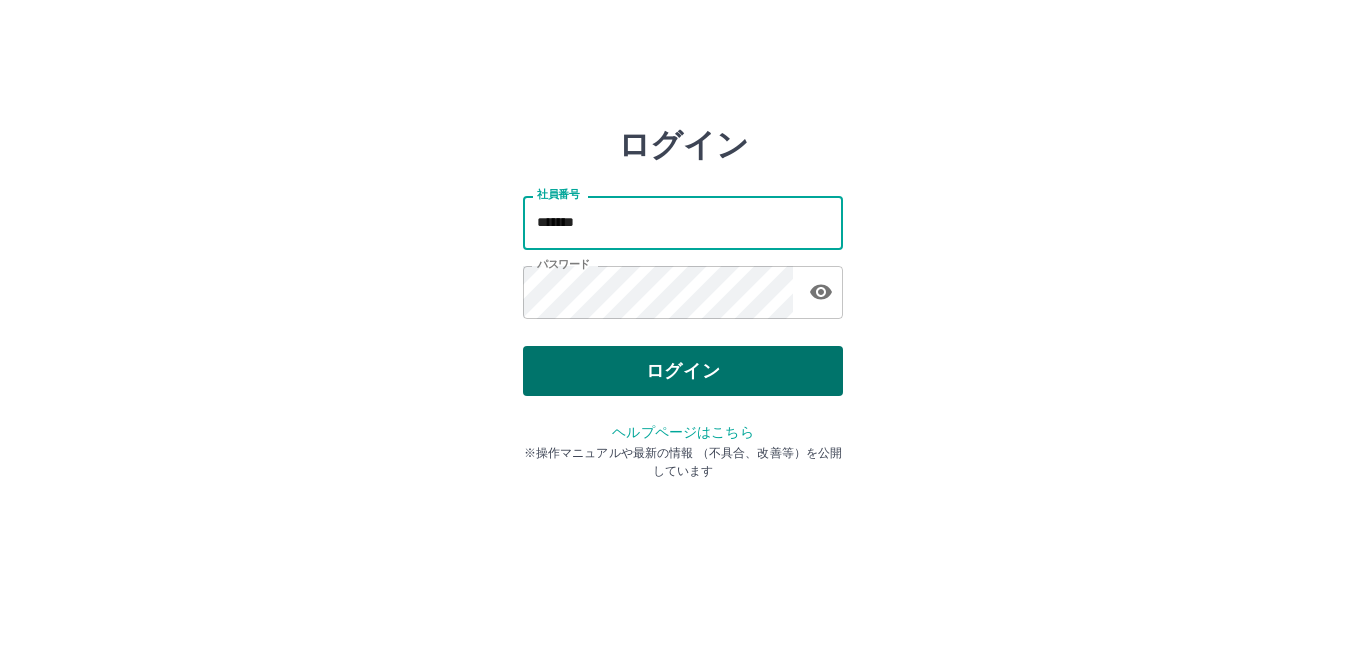 click on "ログイン" at bounding box center (683, 371) 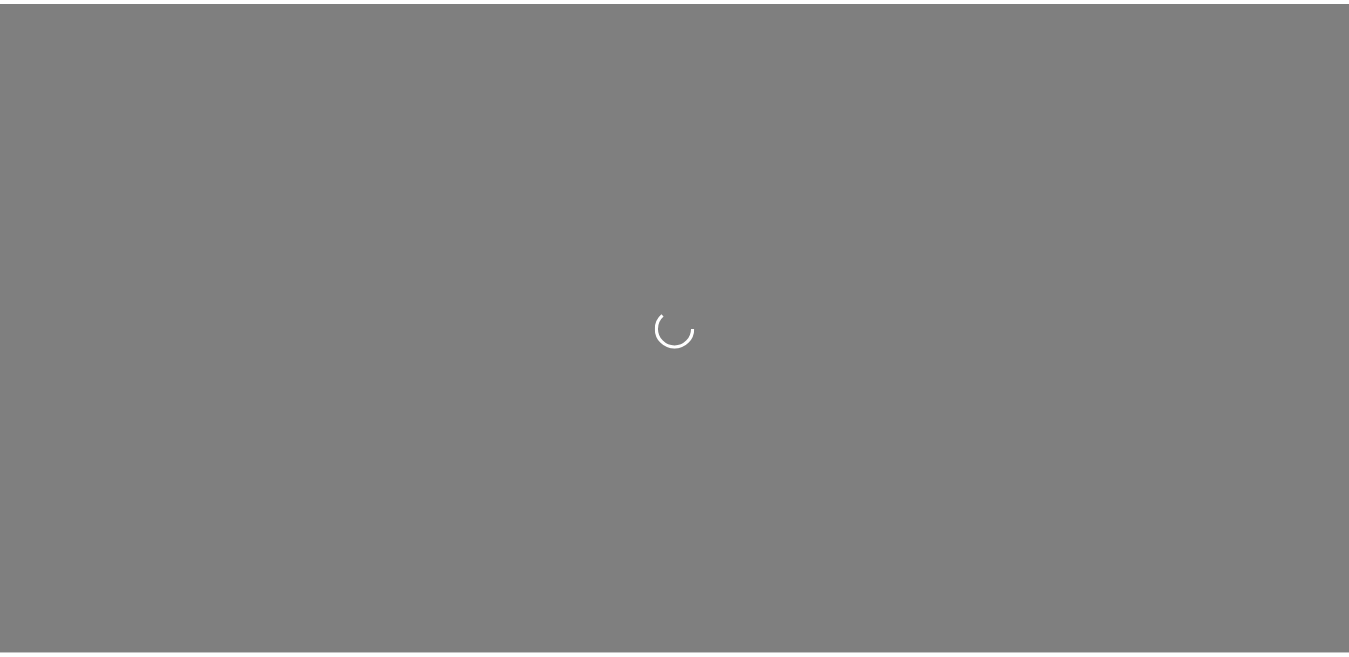 scroll, scrollTop: 0, scrollLeft: 0, axis: both 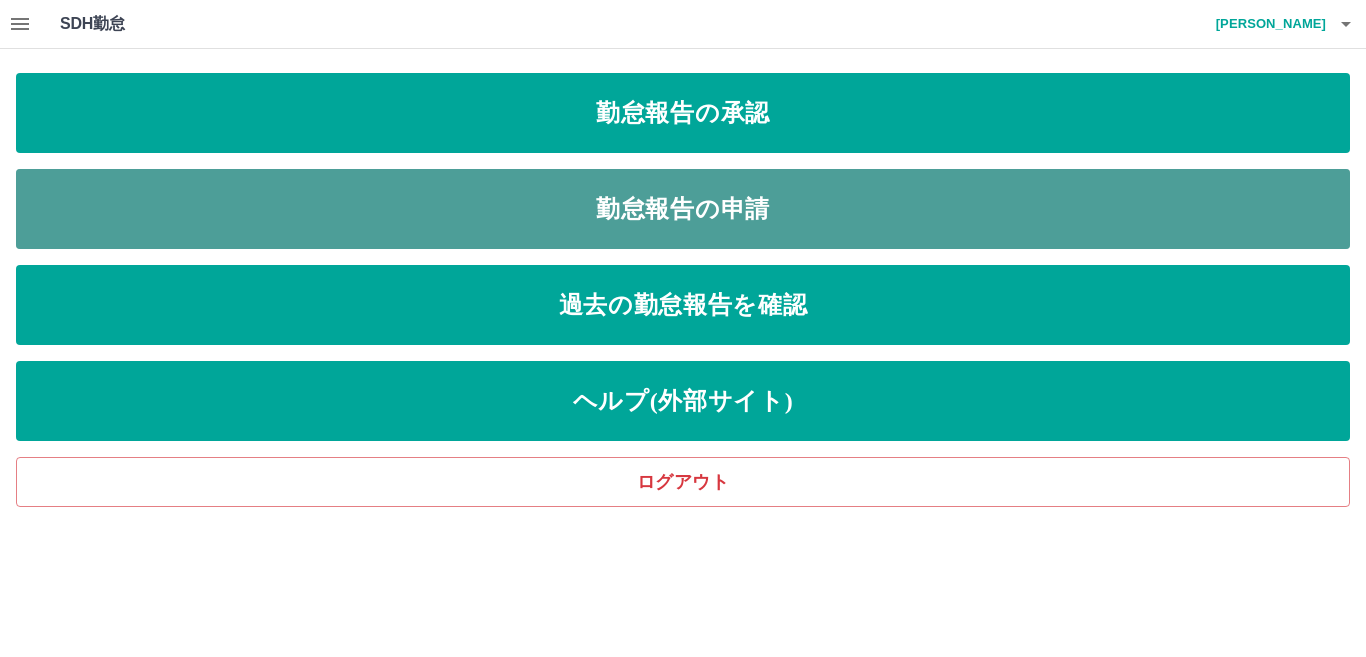 click on "勤怠報告の申請" at bounding box center [683, 209] 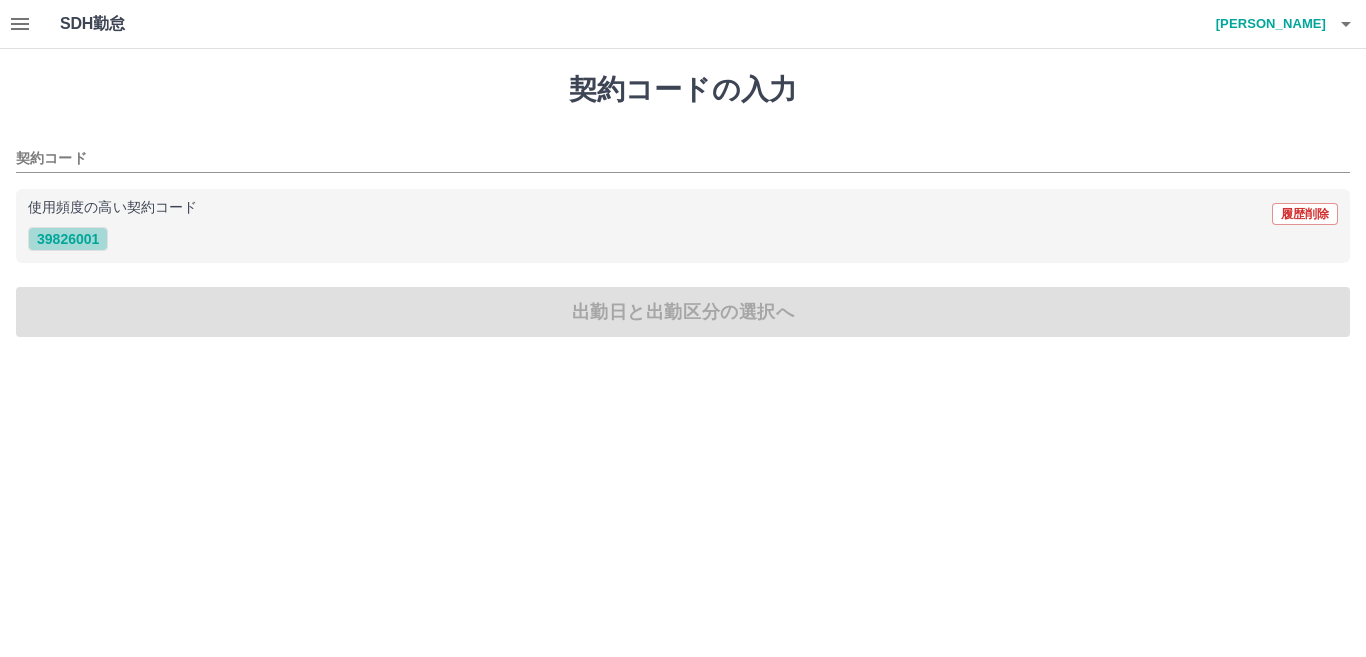 click on "39826001" at bounding box center [68, 239] 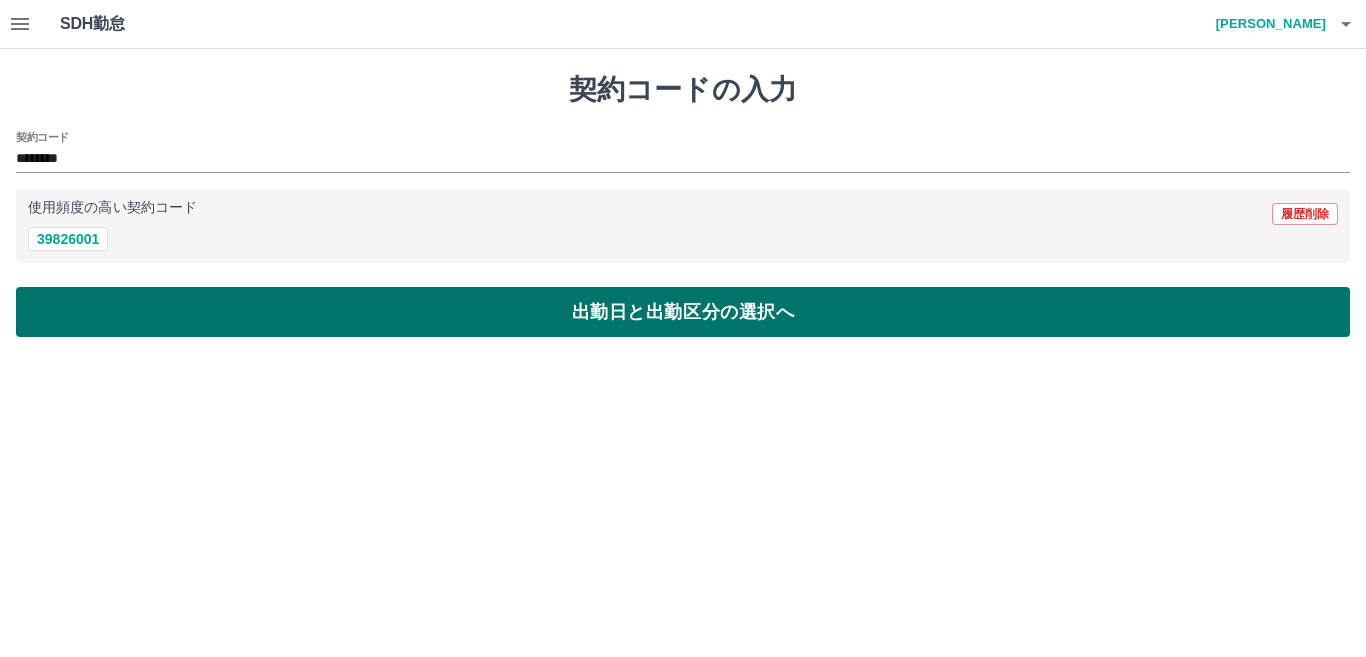 click on "出勤日と出勤区分の選択へ" at bounding box center (683, 312) 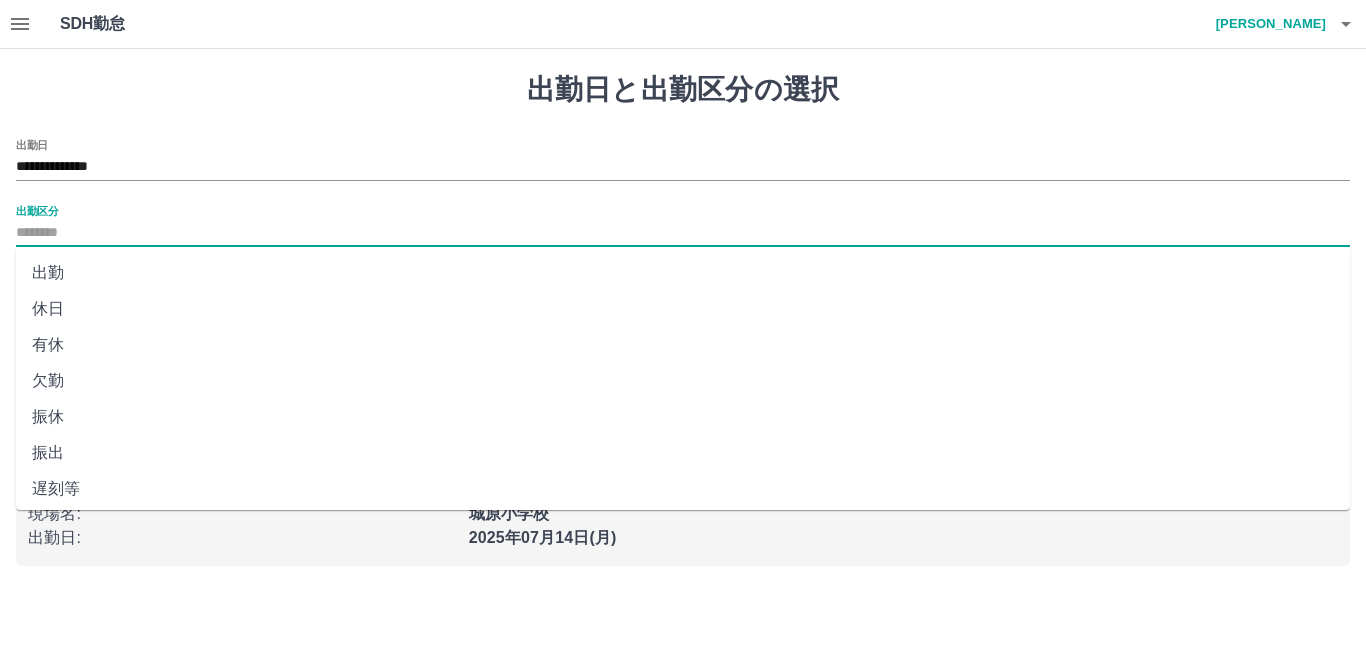 click on "出勤区分" at bounding box center [683, 233] 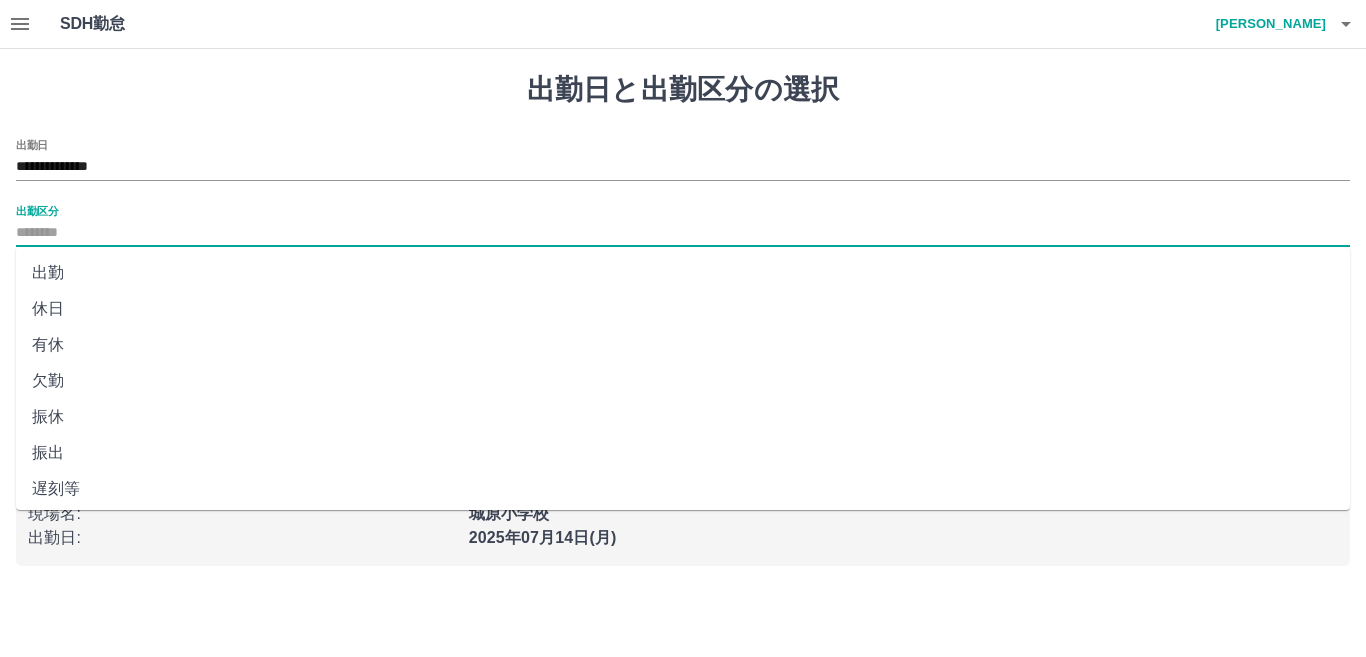 click on "出勤" at bounding box center (683, 273) 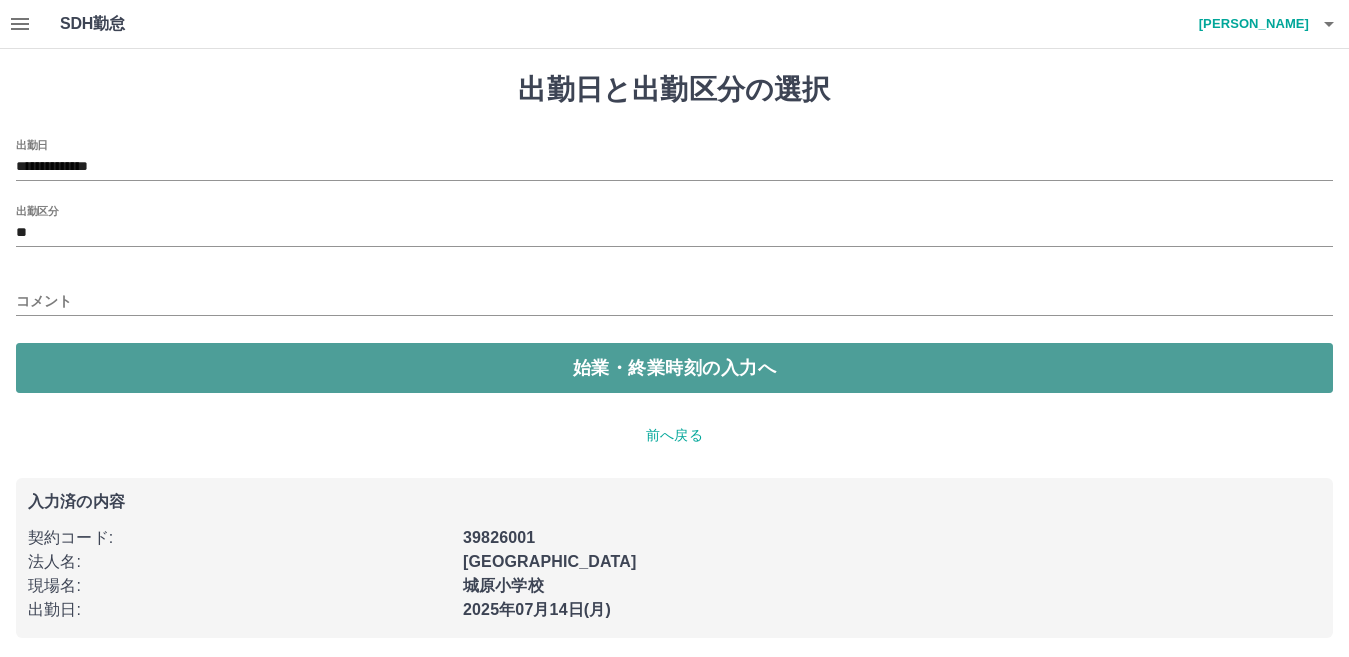 click on "始業・終業時刻の入力へ" at bounding box center (674, 368) 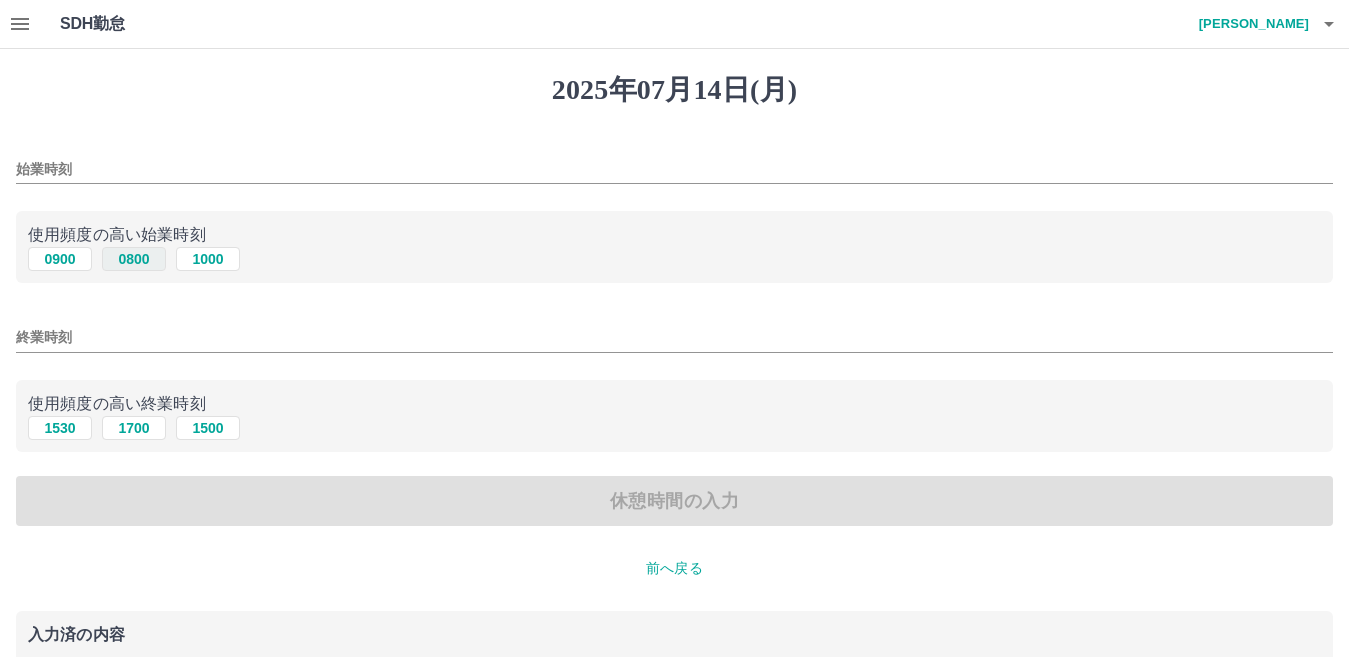 click on "0800" at bounding box center [134, 259] 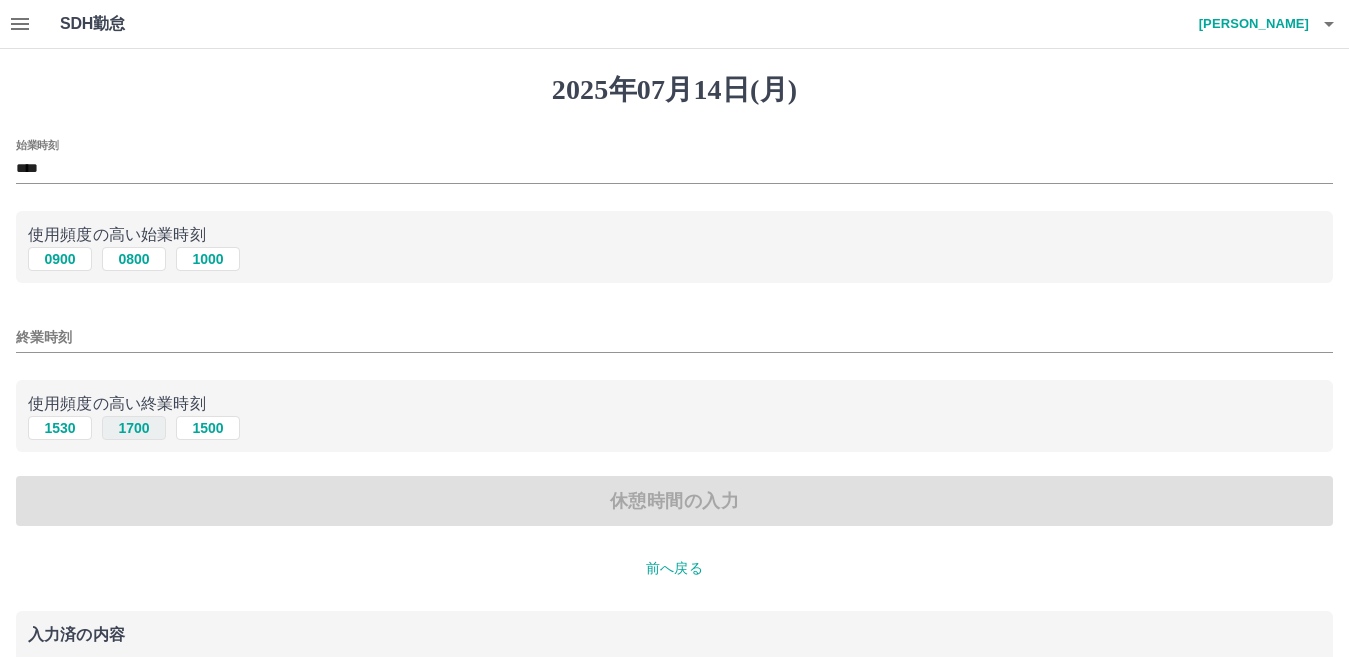 click on "1700" at bounding box center [134, 428] 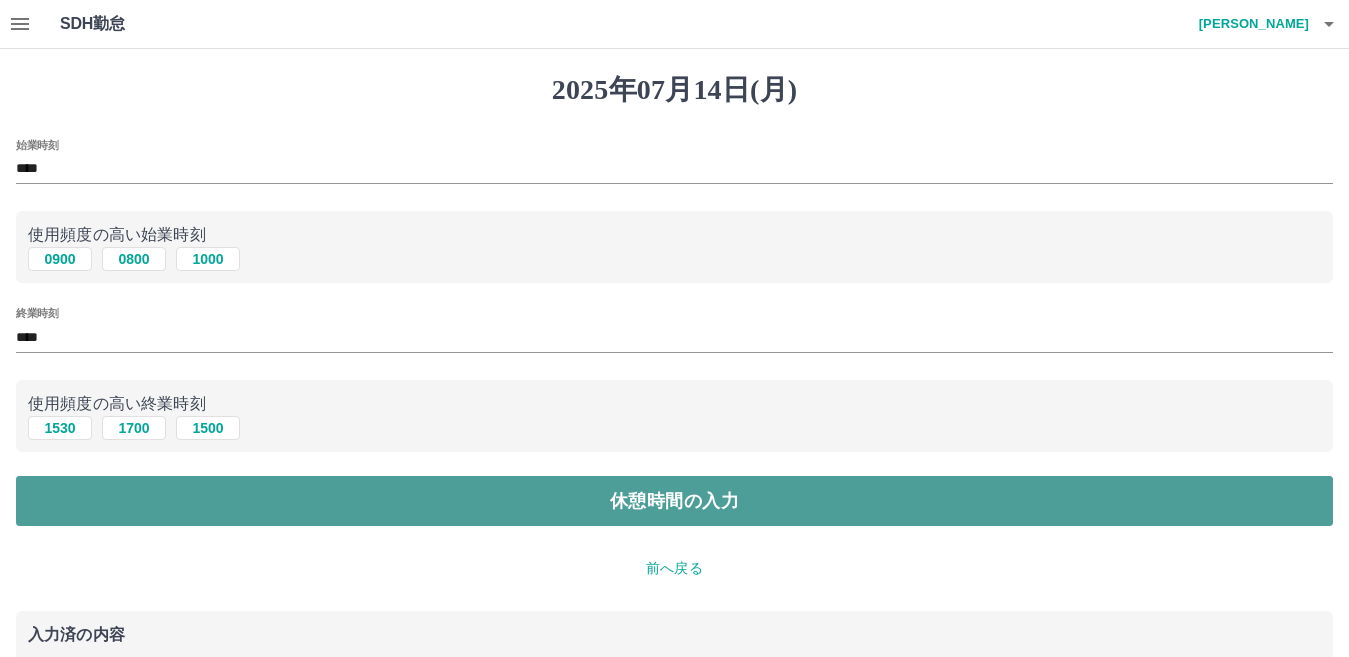 click on "休憩時間の入力" at bounding box center [674, 501] 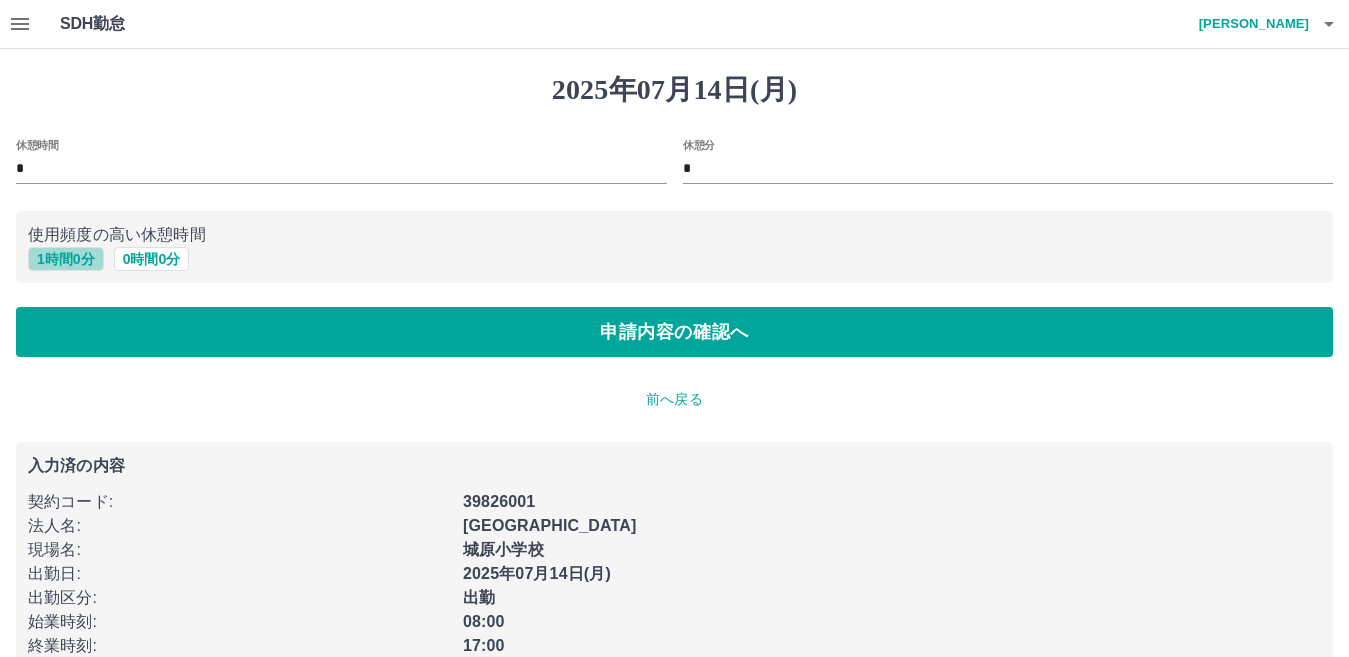 click on "1 時間 0 分" at bounding box center (66, 259) 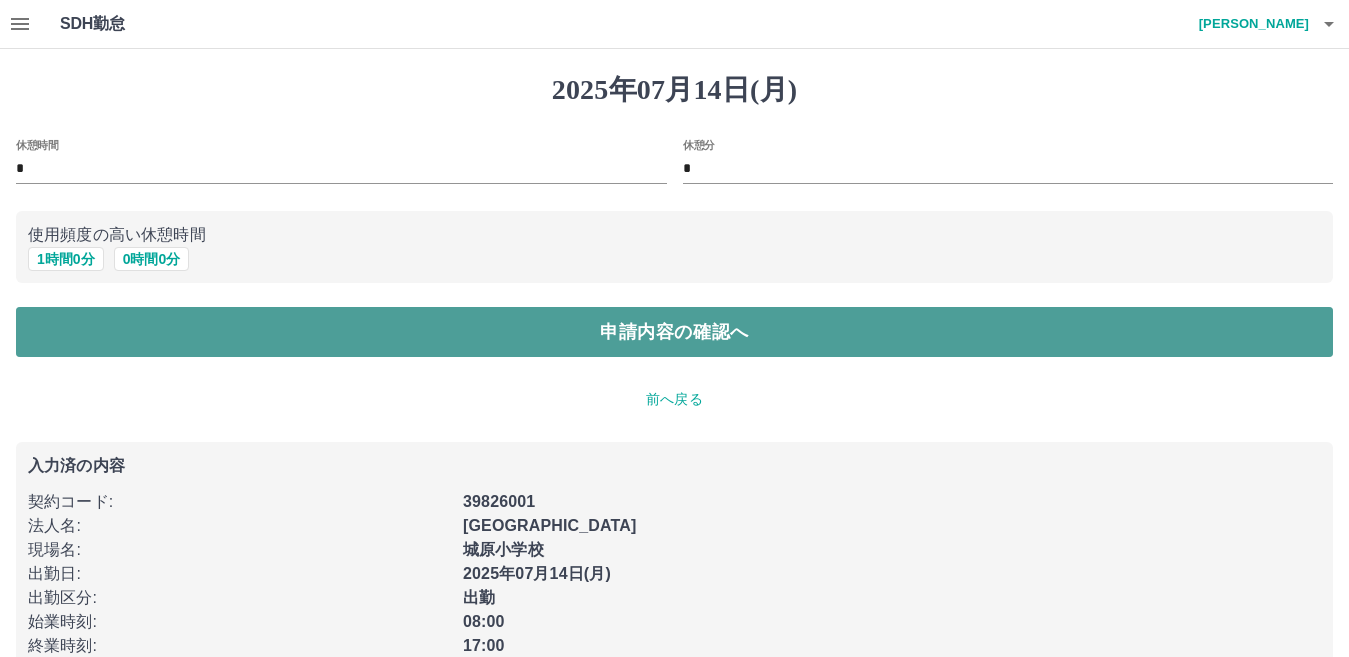click on "申請内容の確認へ" at bounding box center [674, 332] 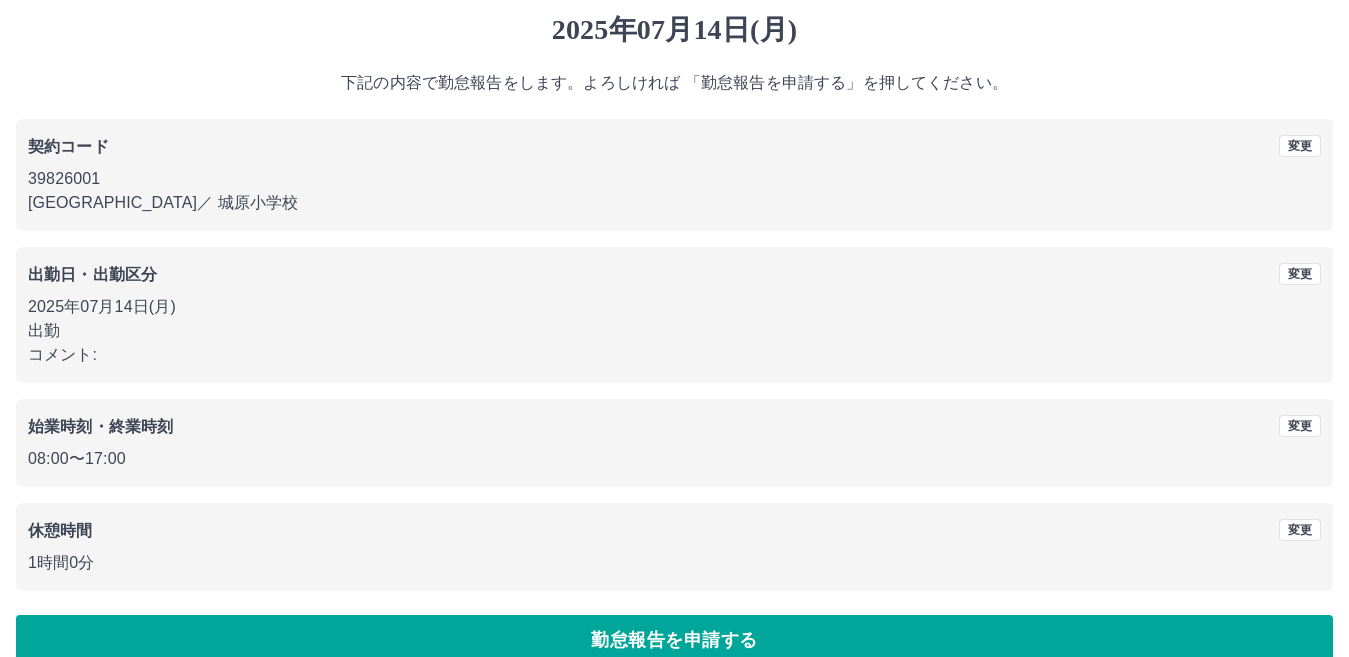 scroll, scrollTop: 92, scrollLeft: 0, axis: vertical 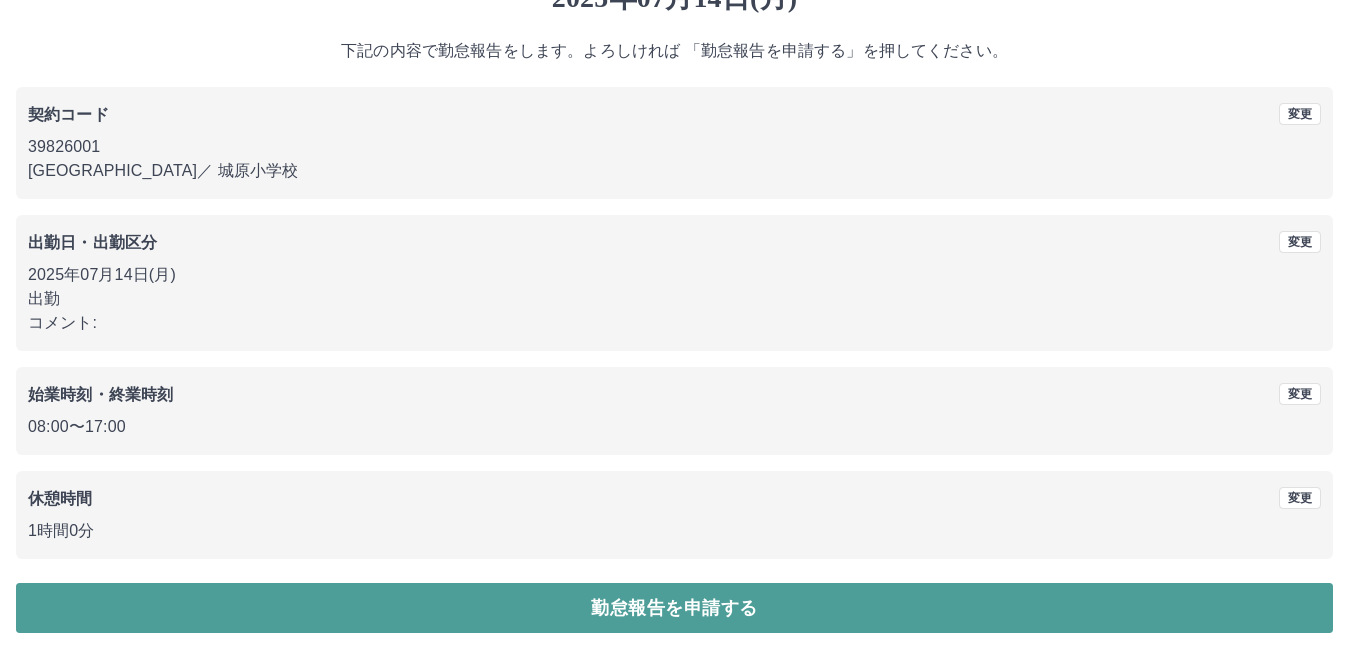 click on "勤怠報告を申請する" at bounding box center (674, 608) 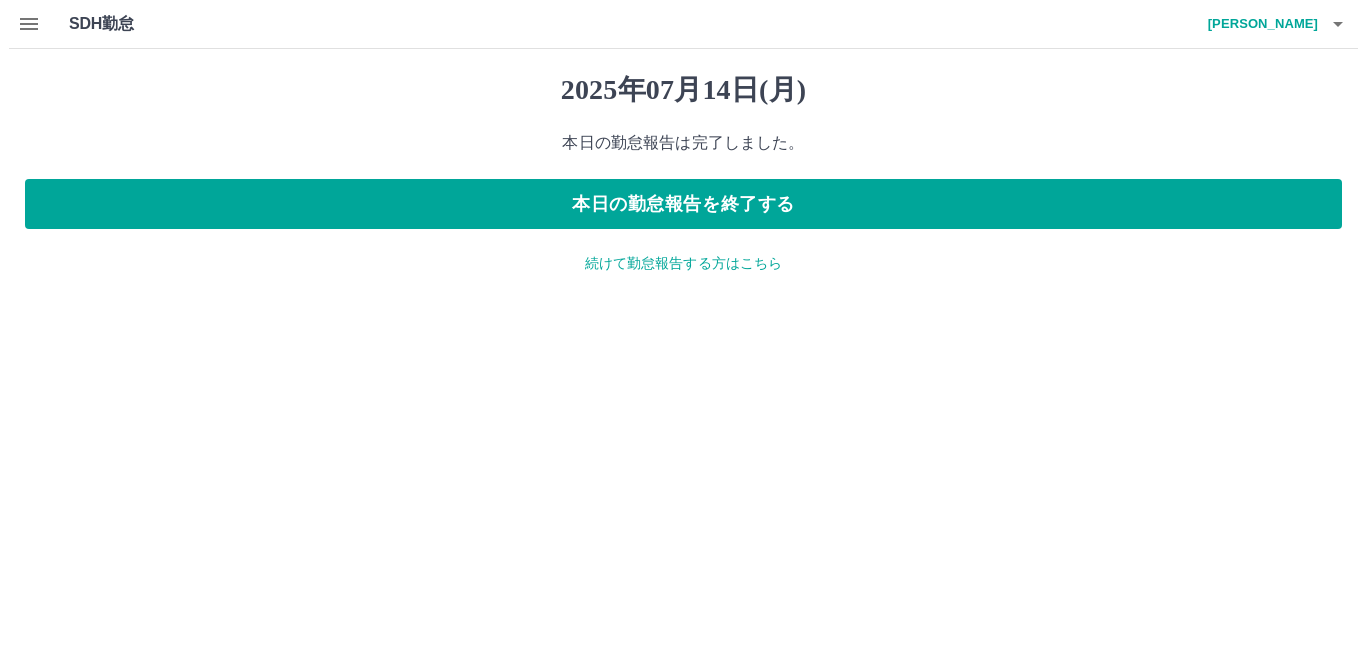 scroll, scrollTop: 0, scrollLeft: 0, axis: both 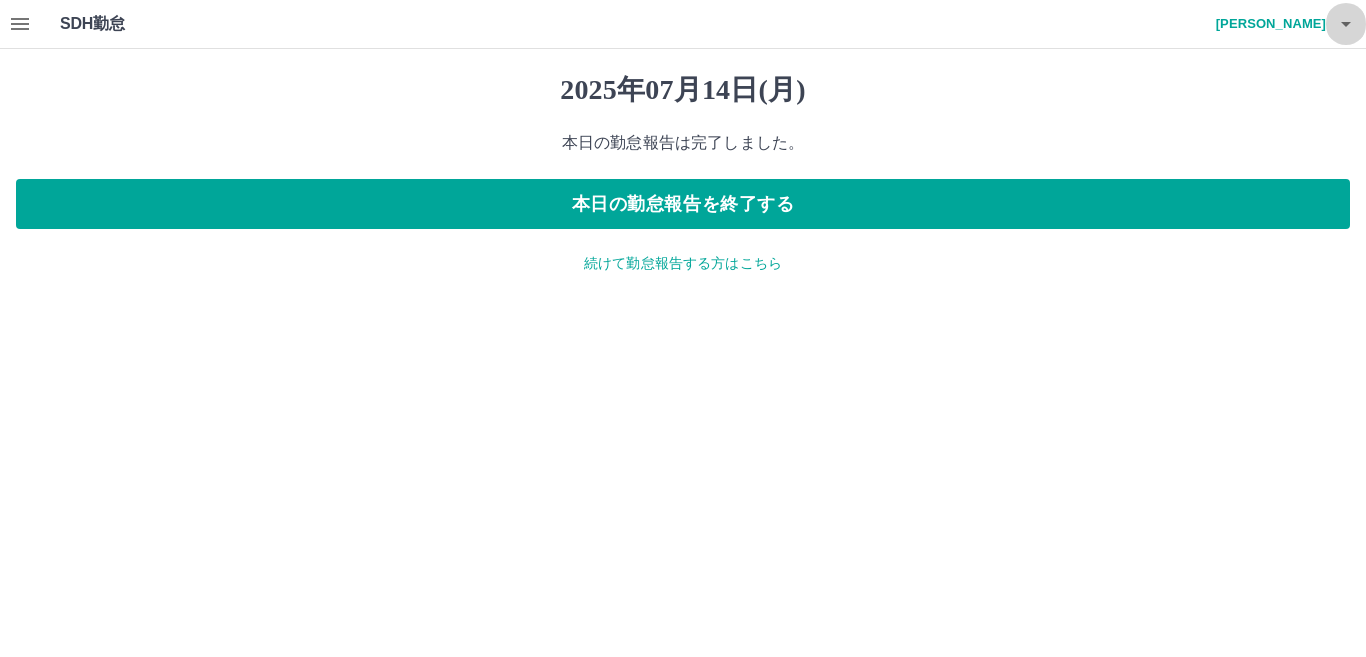 click 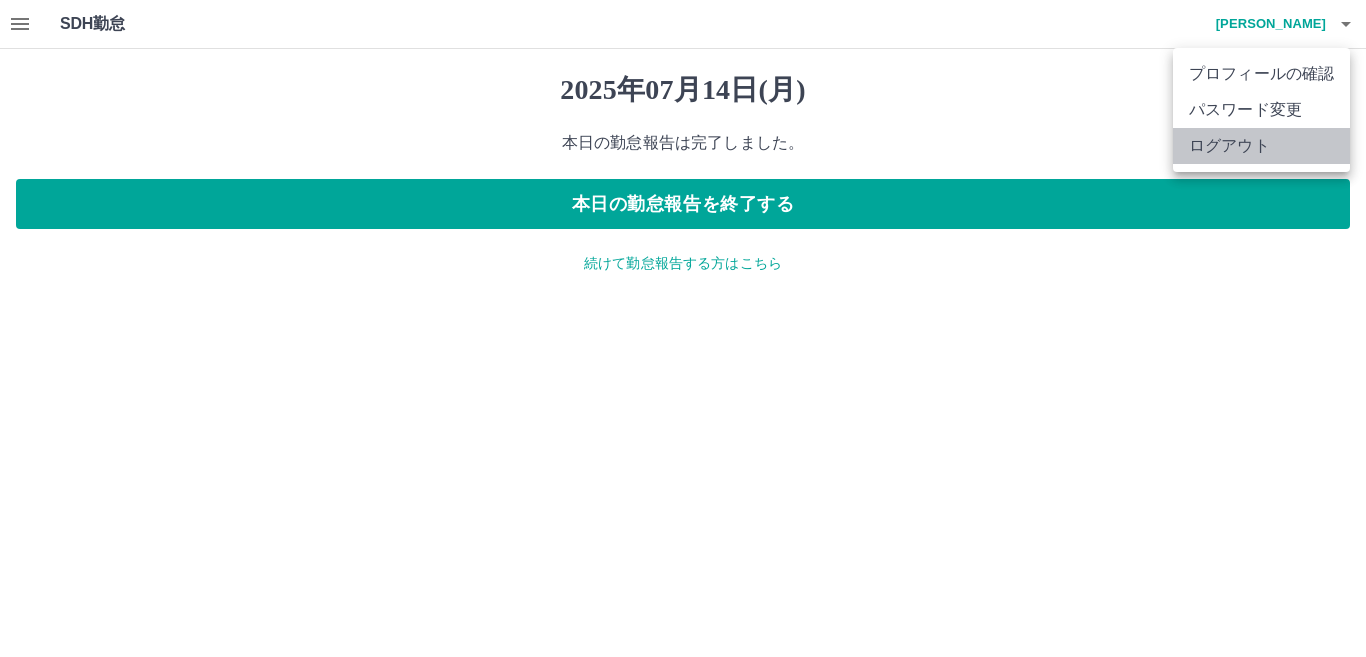 click on "ログアウト" at bounding box center [1261, 146] 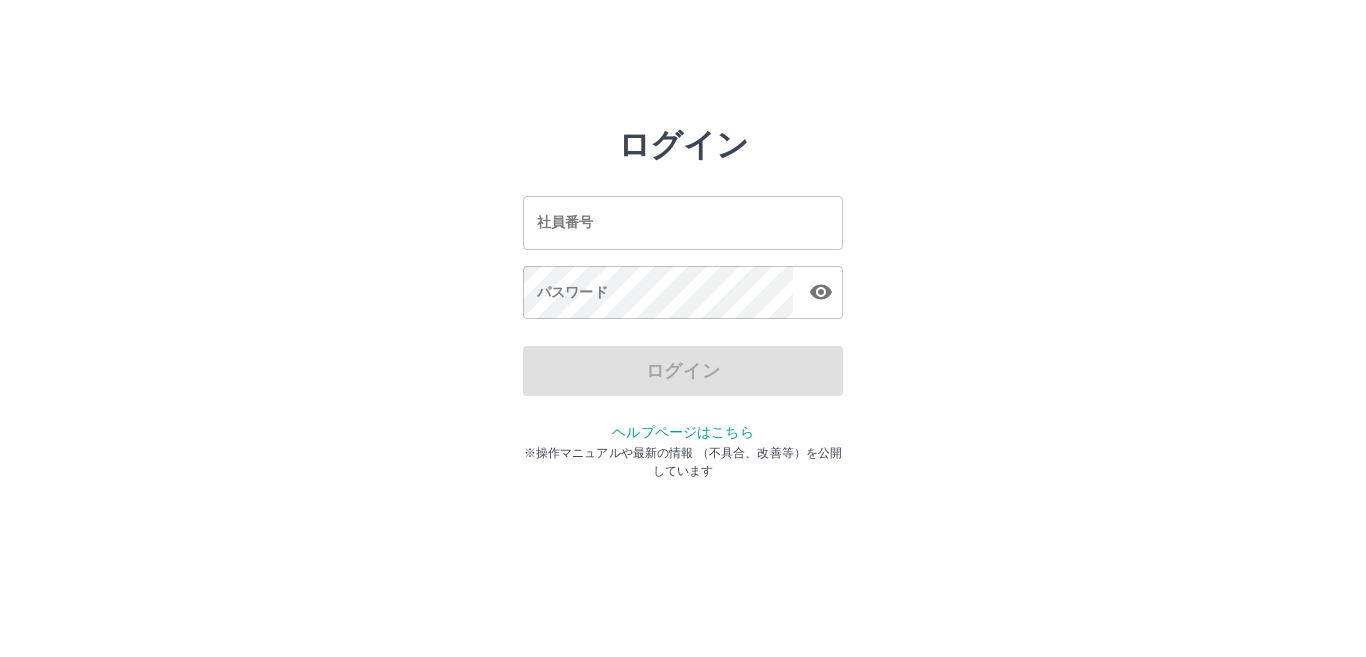 scroll, scrollTop: 0, scrollLeft: 0, axis: both 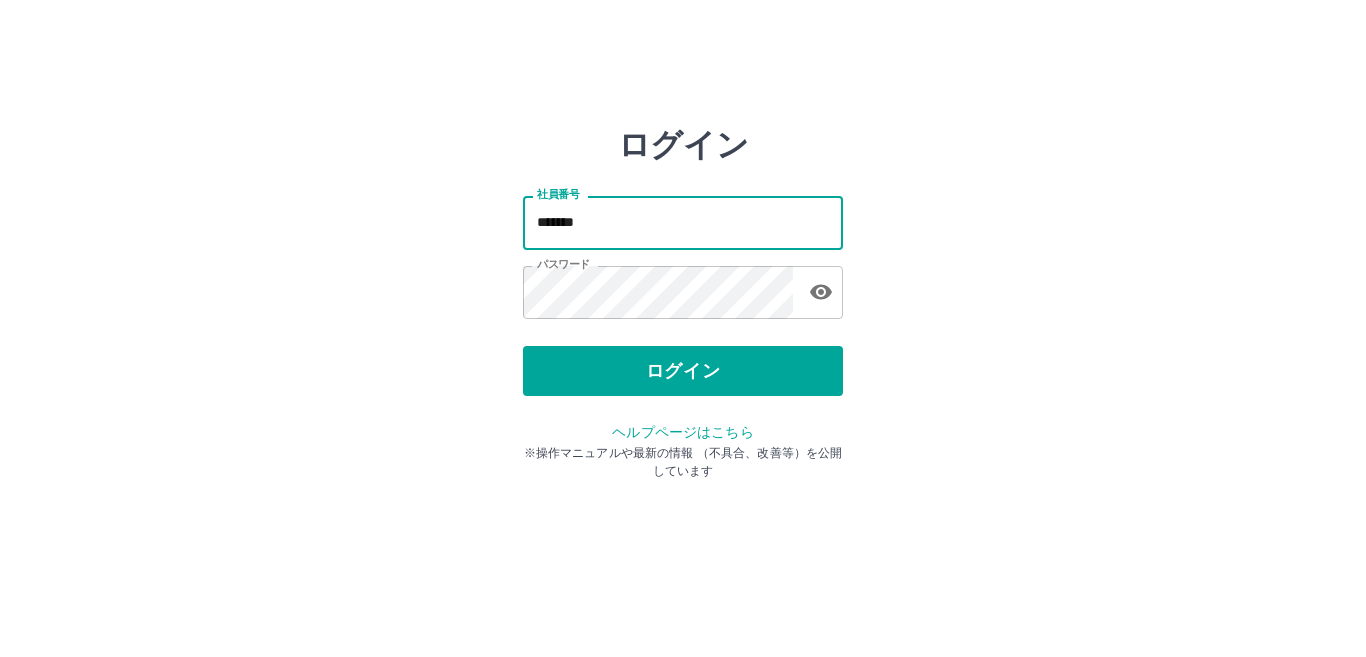 click on "*******" at bounding box center (683, 222) 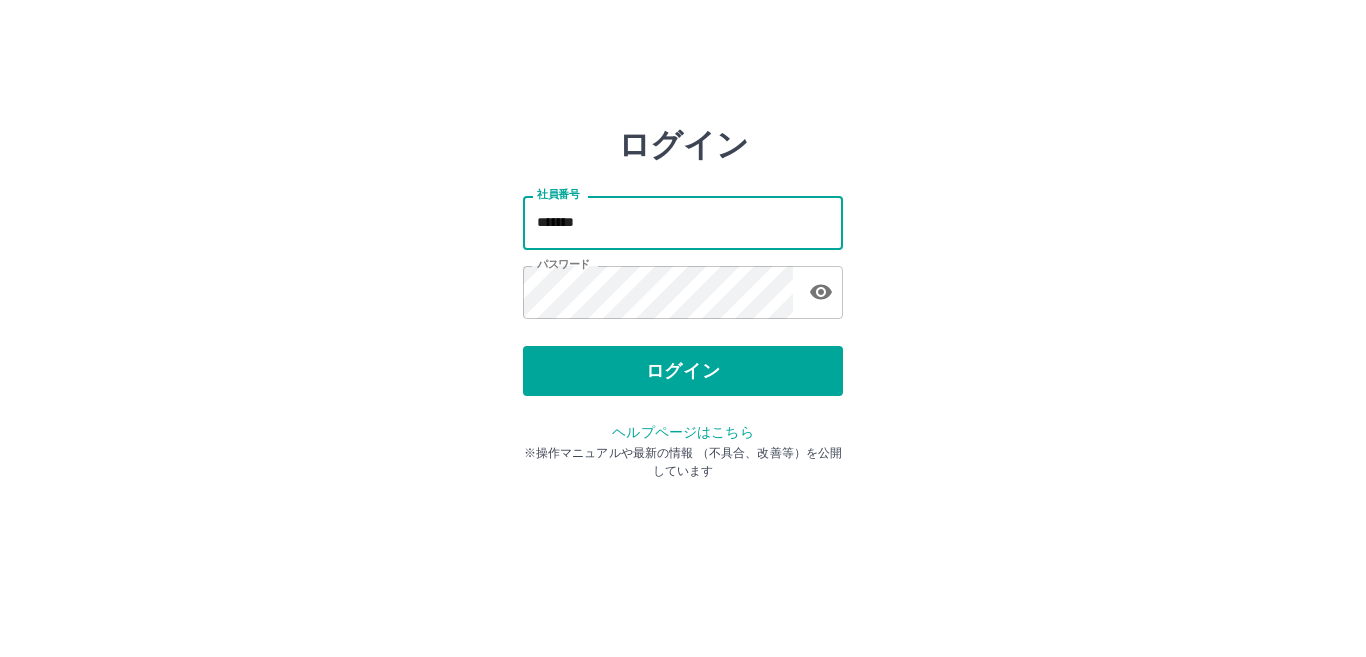 type on "*******" 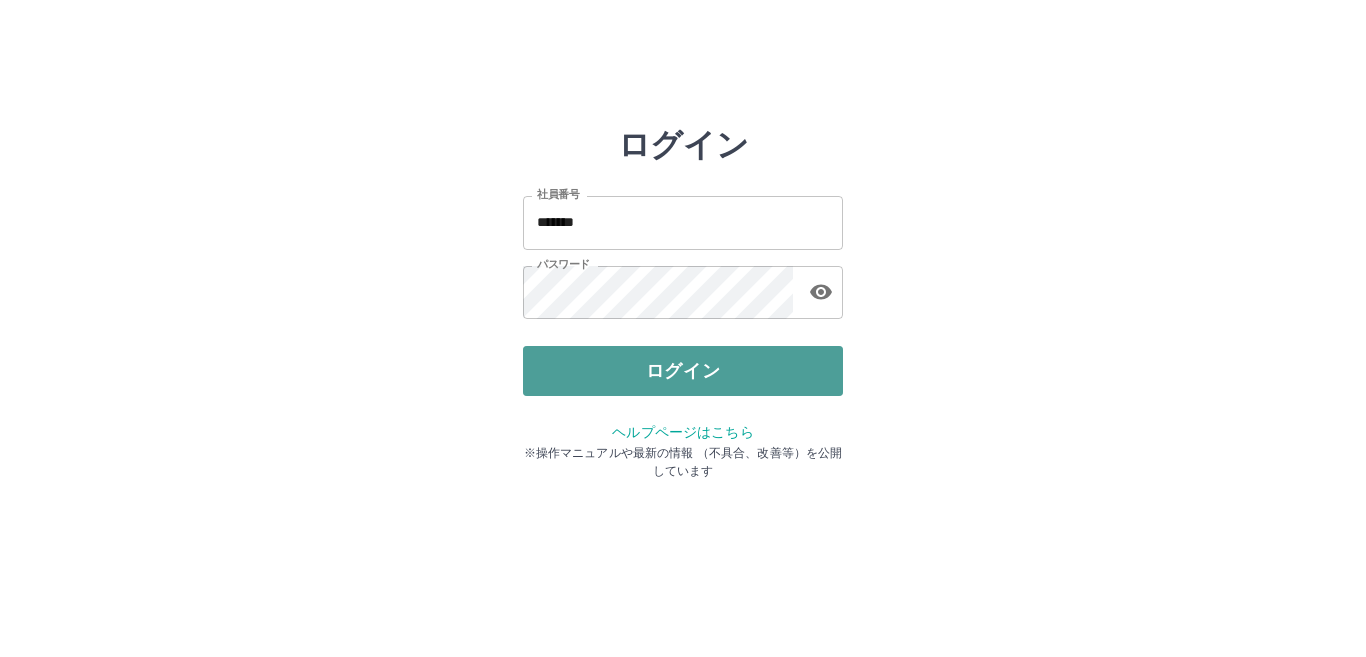 click on "ログイン" at bounding box center [683, 371] 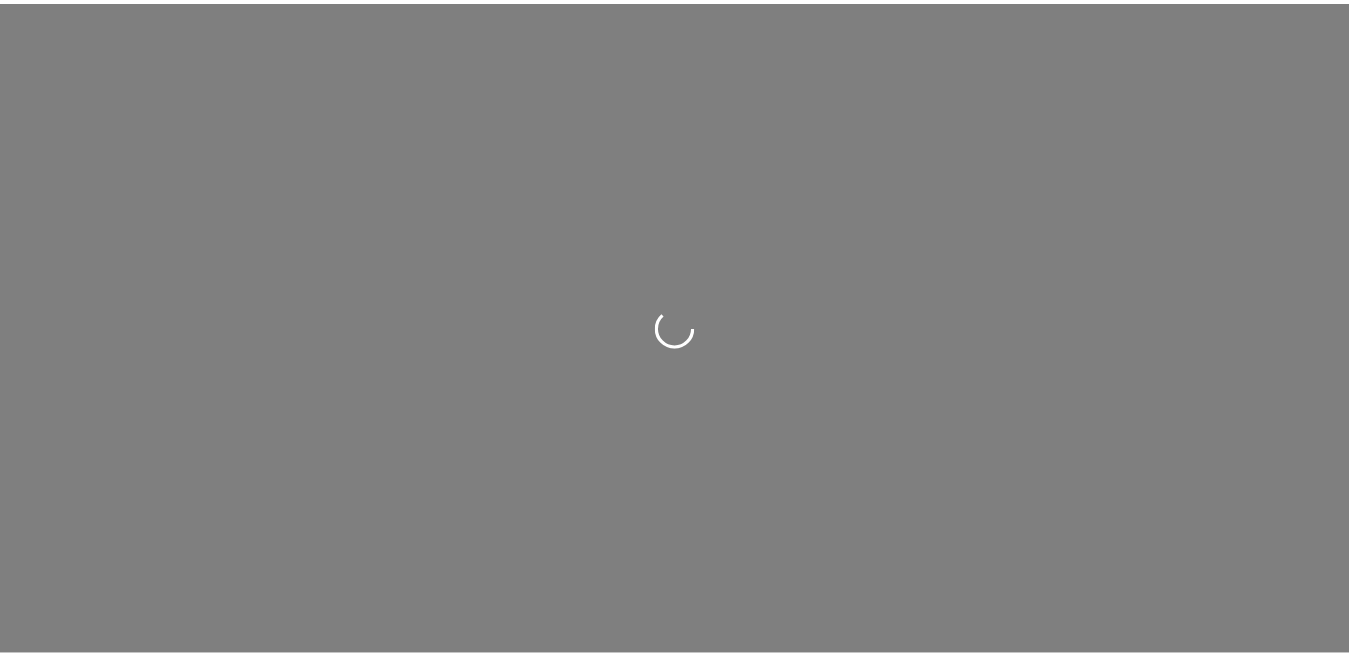 scroll, scrollTop: 0, scrollLeft: 0, axis: both 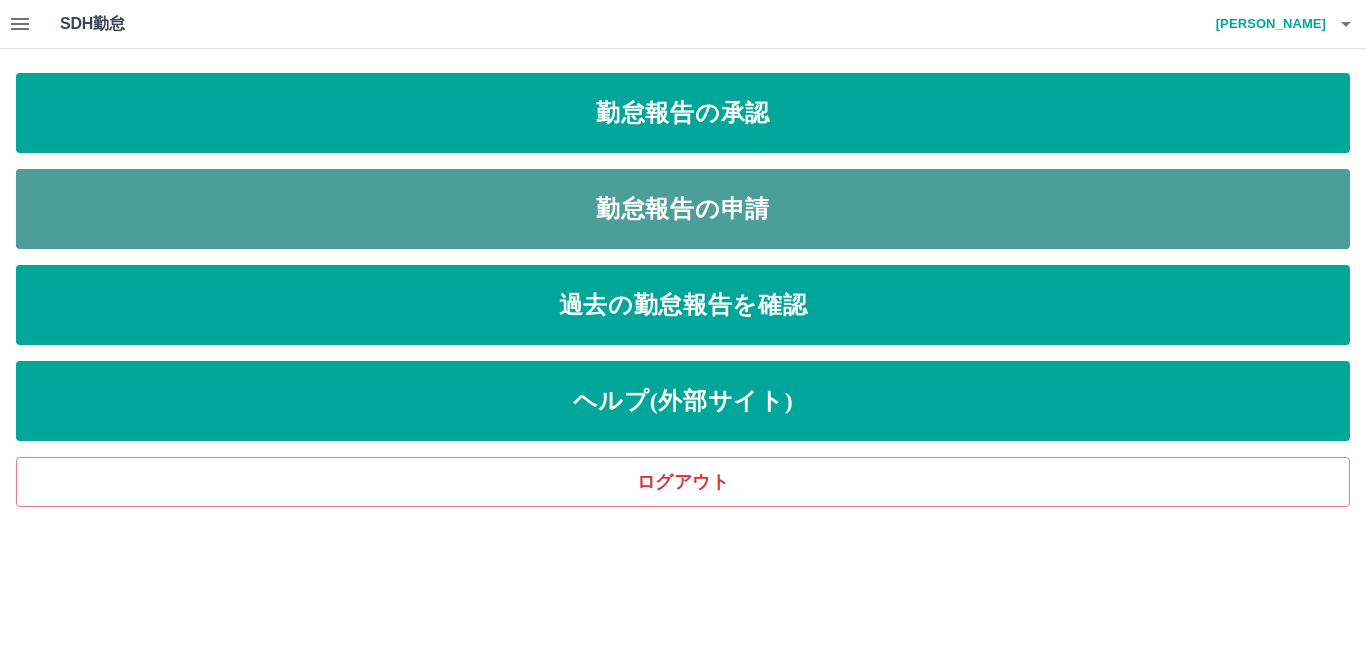 click on "勤怠報告の申請" at bounding box center (683, 209) 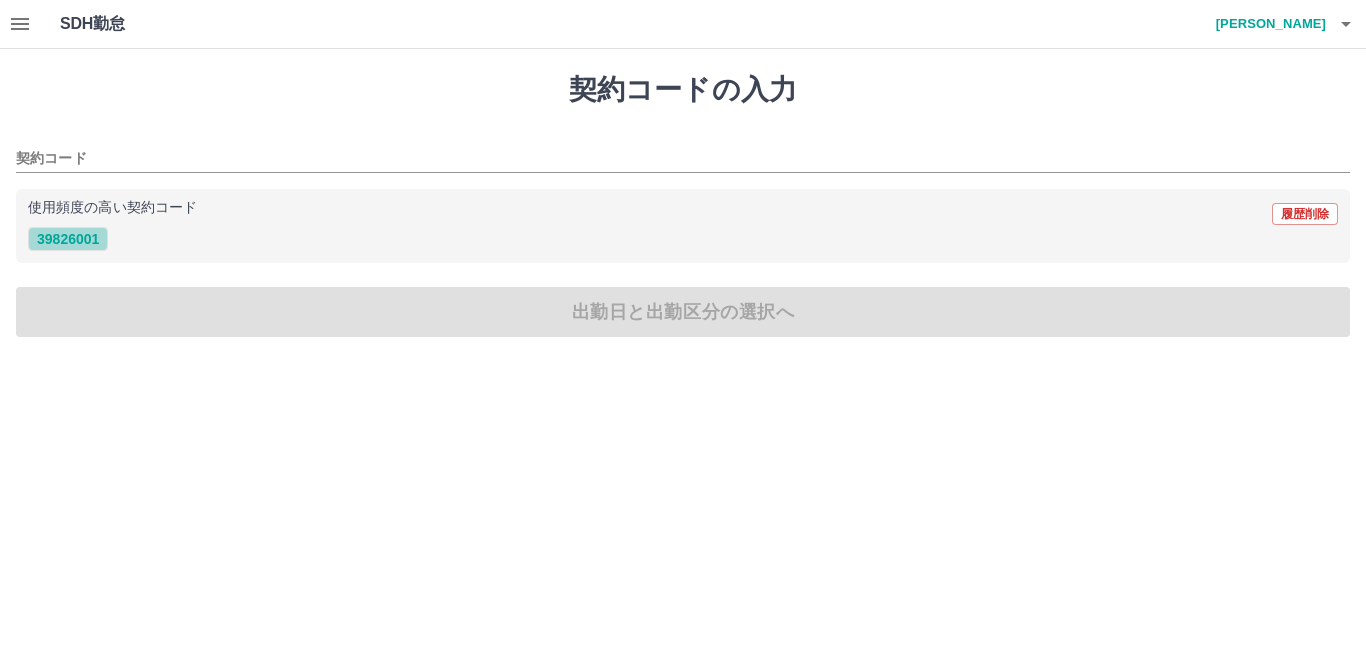 click on "39826001" at bounding box center [68, 239] 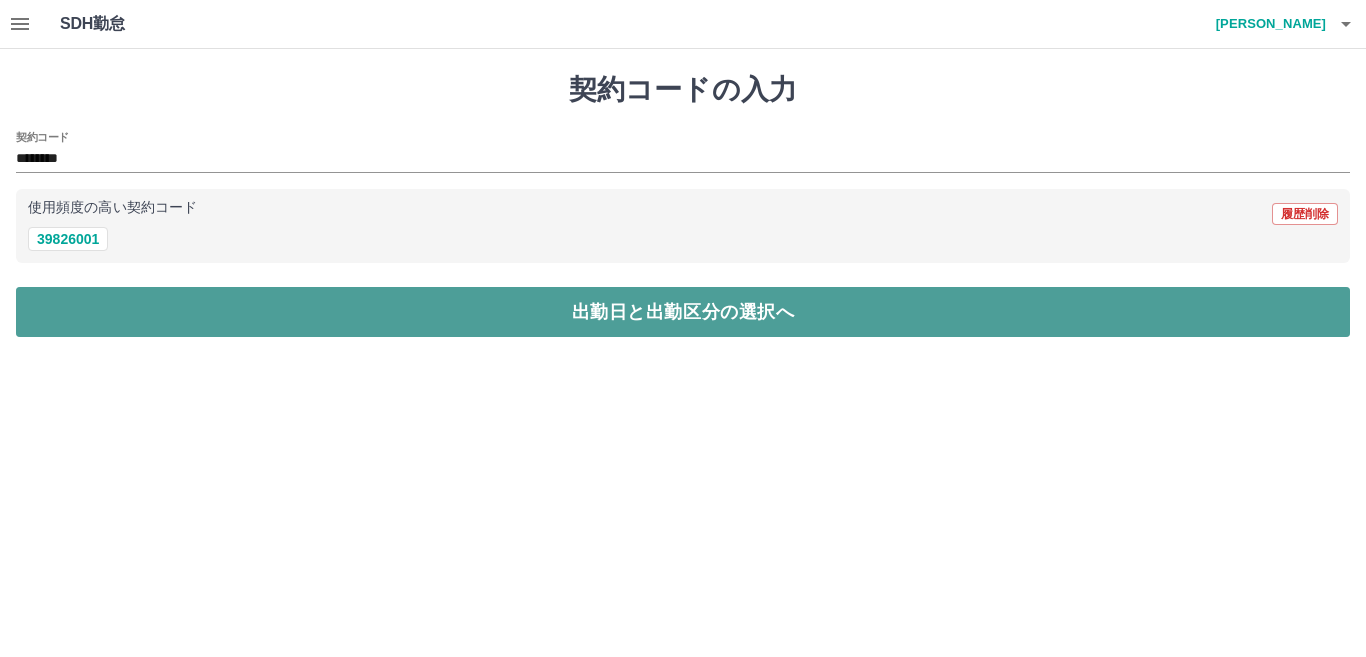 click on "出勤日と出勤区分の選択へ" at bounding box center [683, 312] 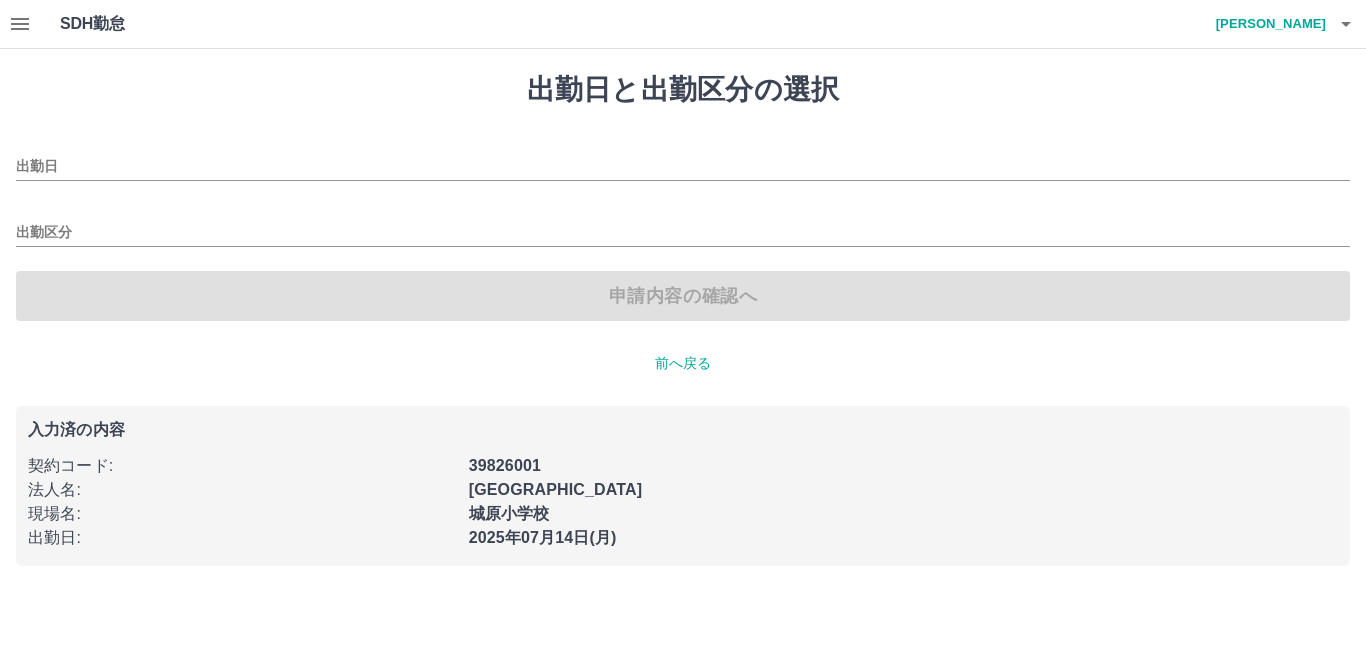 type on "**********" 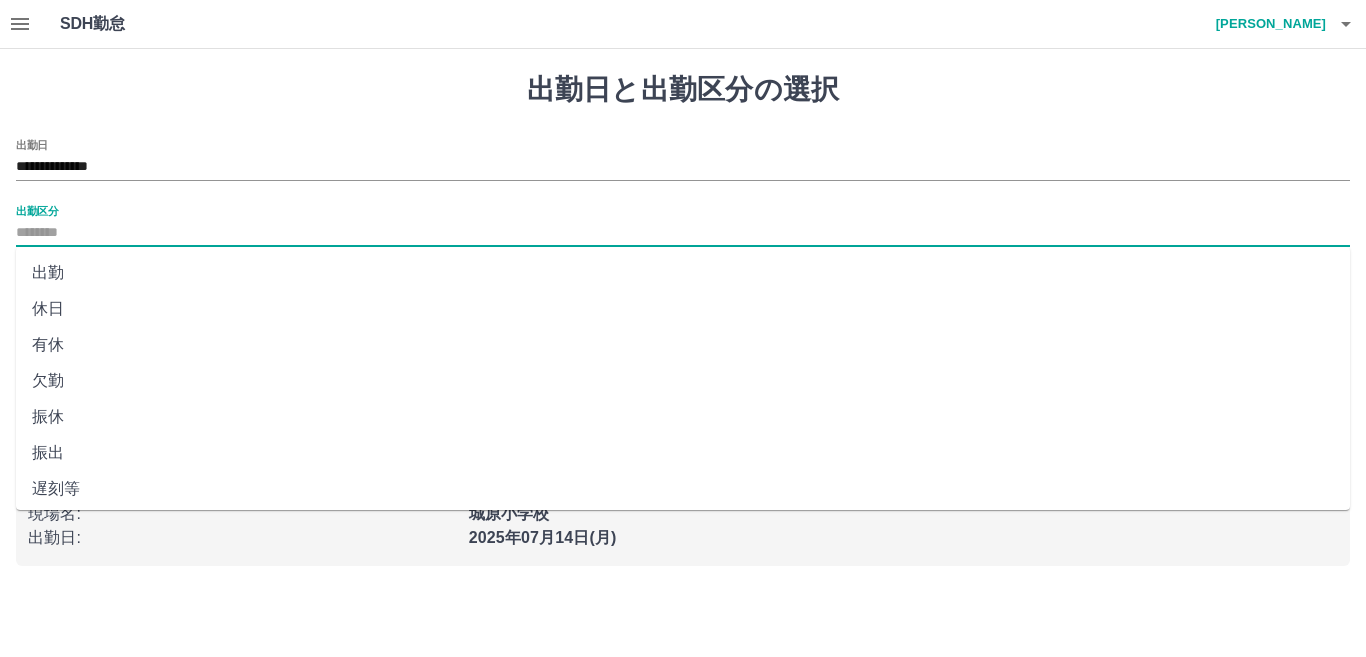 click on "出勤区分" at bounding box center (683, 233) 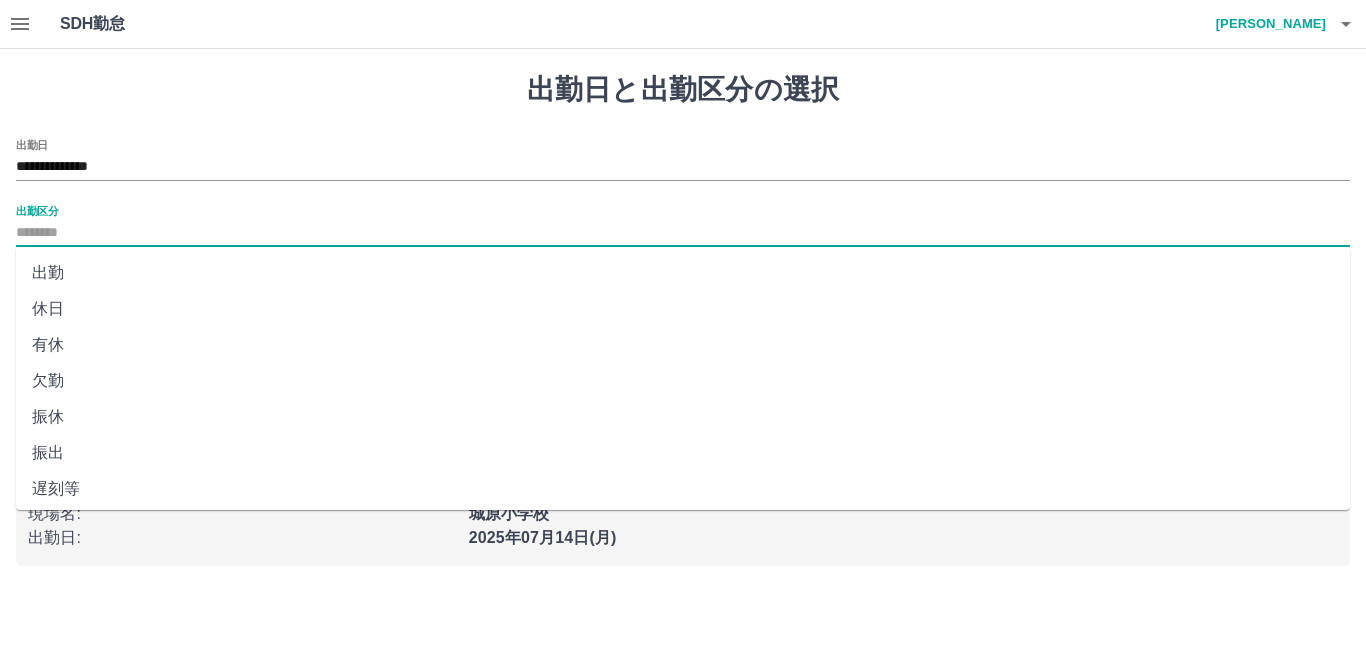 click on "出勤" at bounding box center [683, 273] 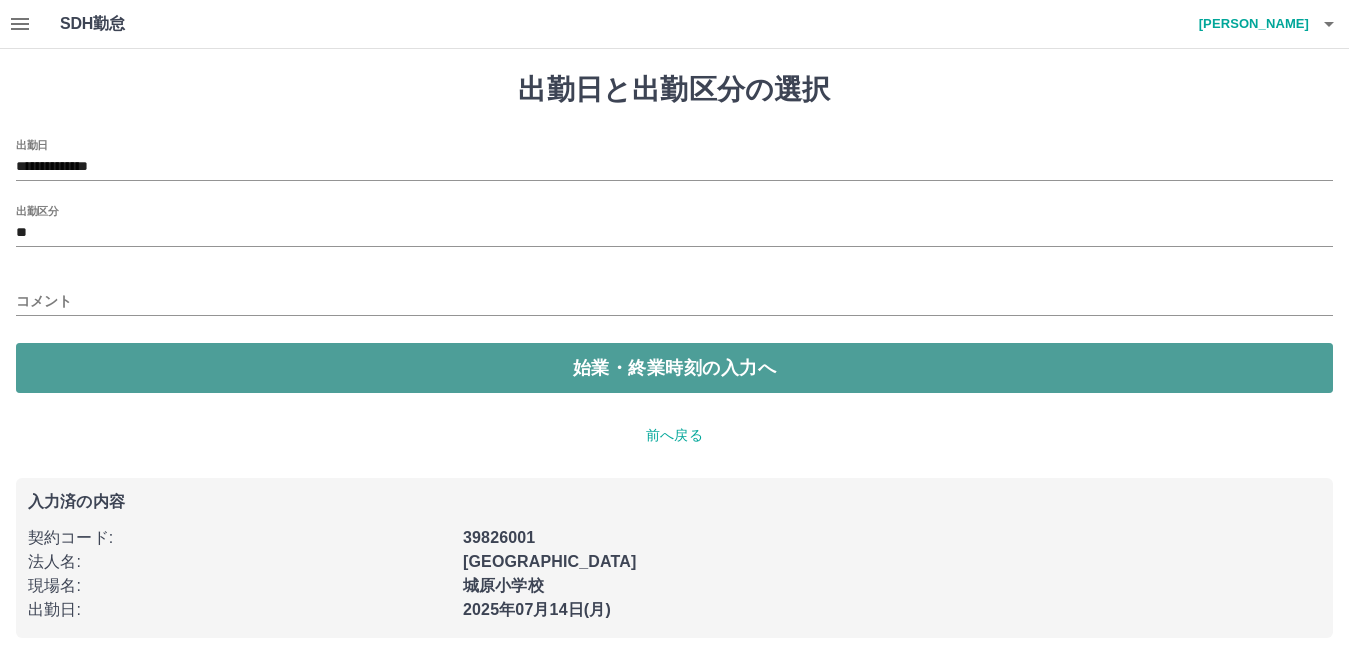 click on "始業・終業時刻の入力へ" at bounding box center [674, 368] 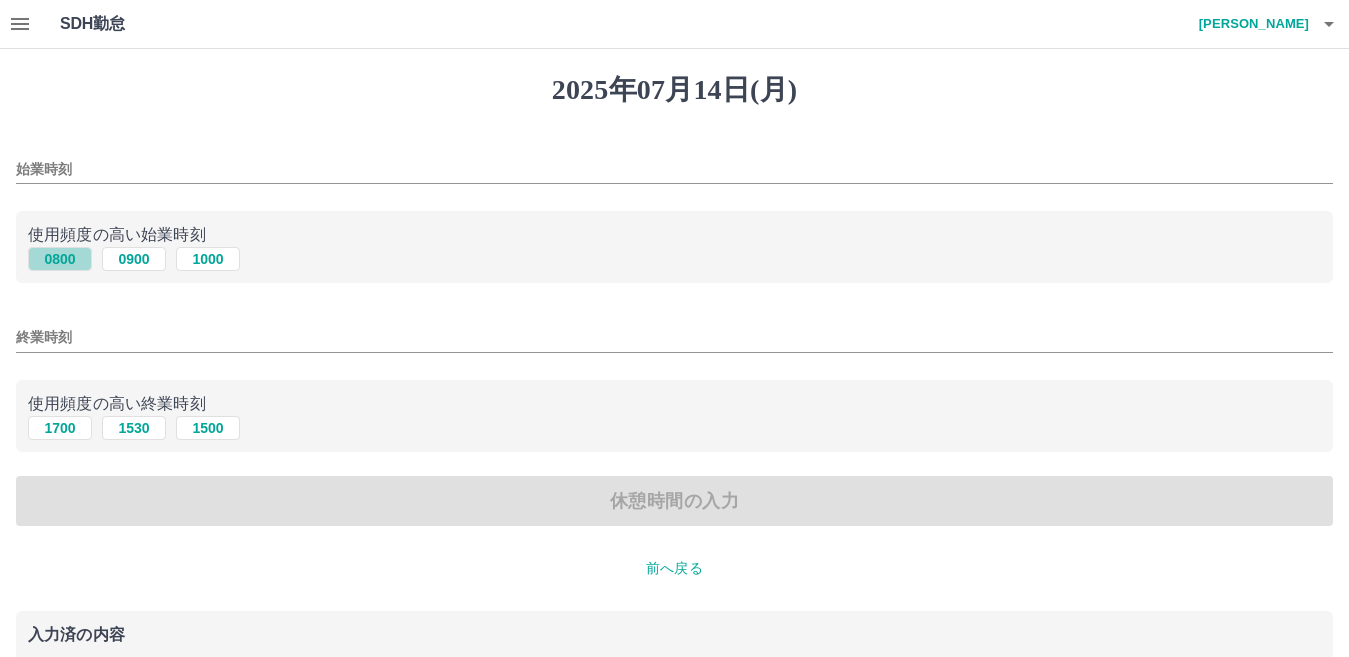 click on "0800" at bounding box center (60, 259) 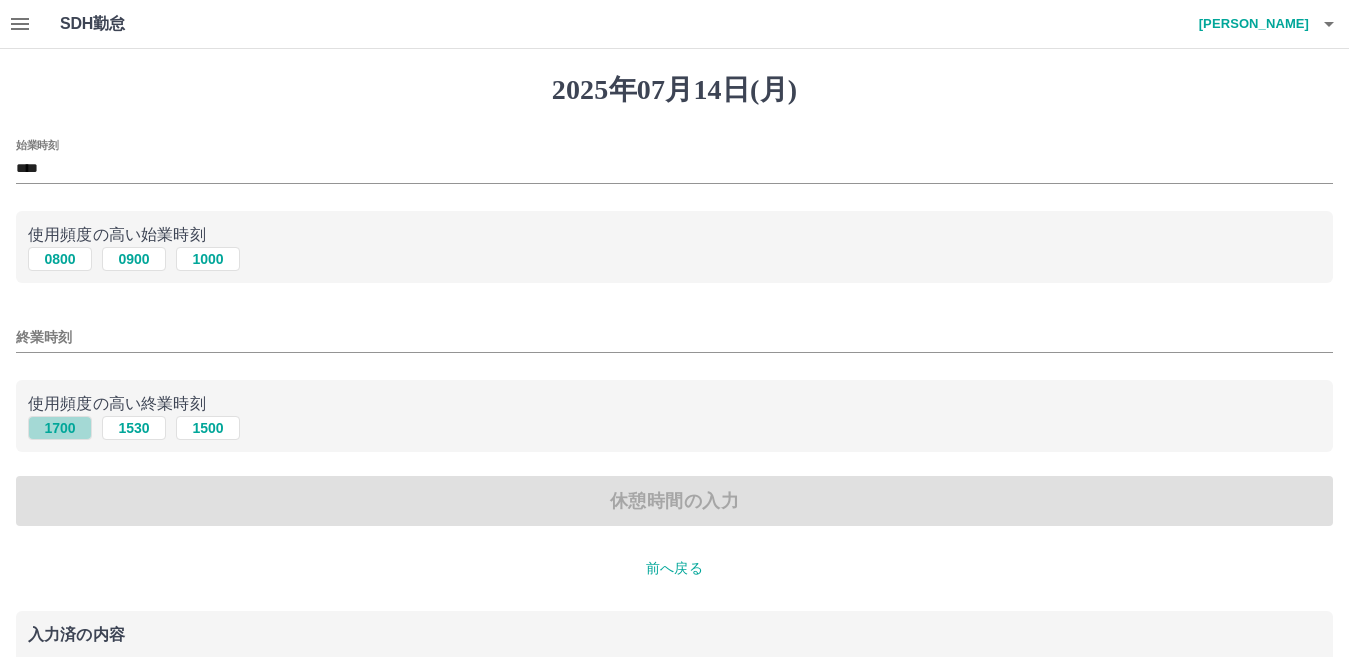 click on "1700" at bounding box center (60, 428) 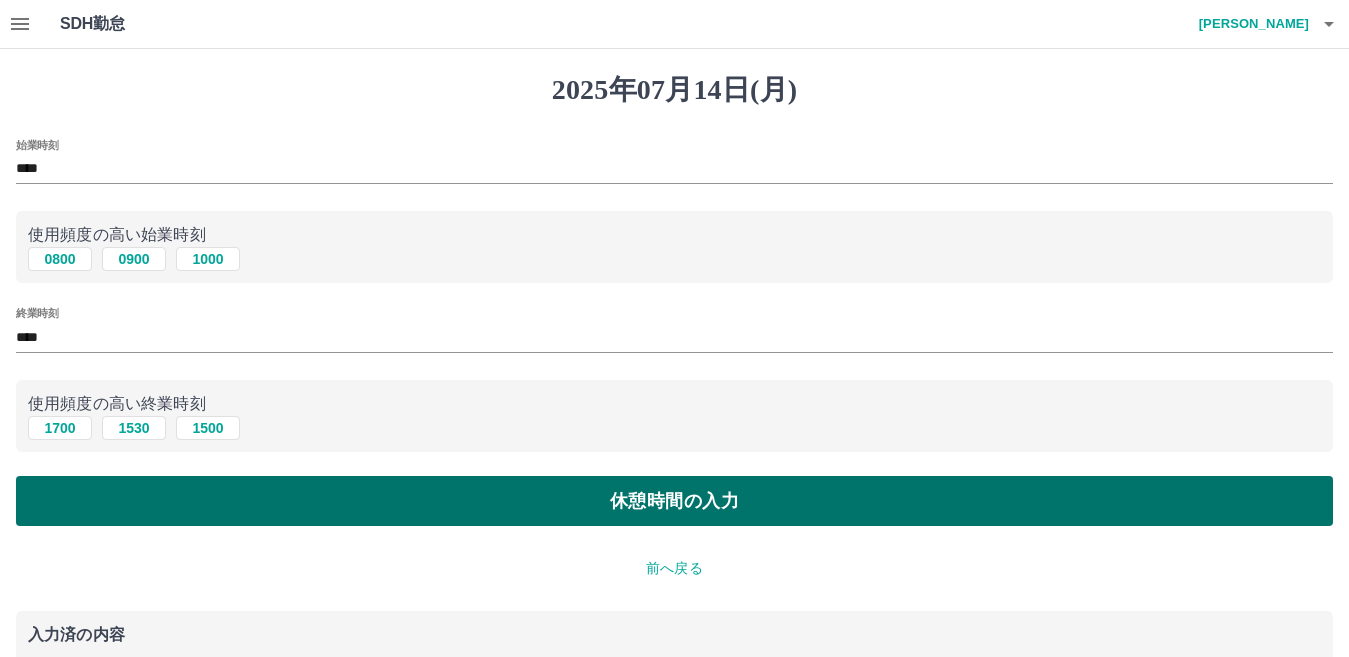 click on "休憩時間の入力" at bounding box center [674, 501] 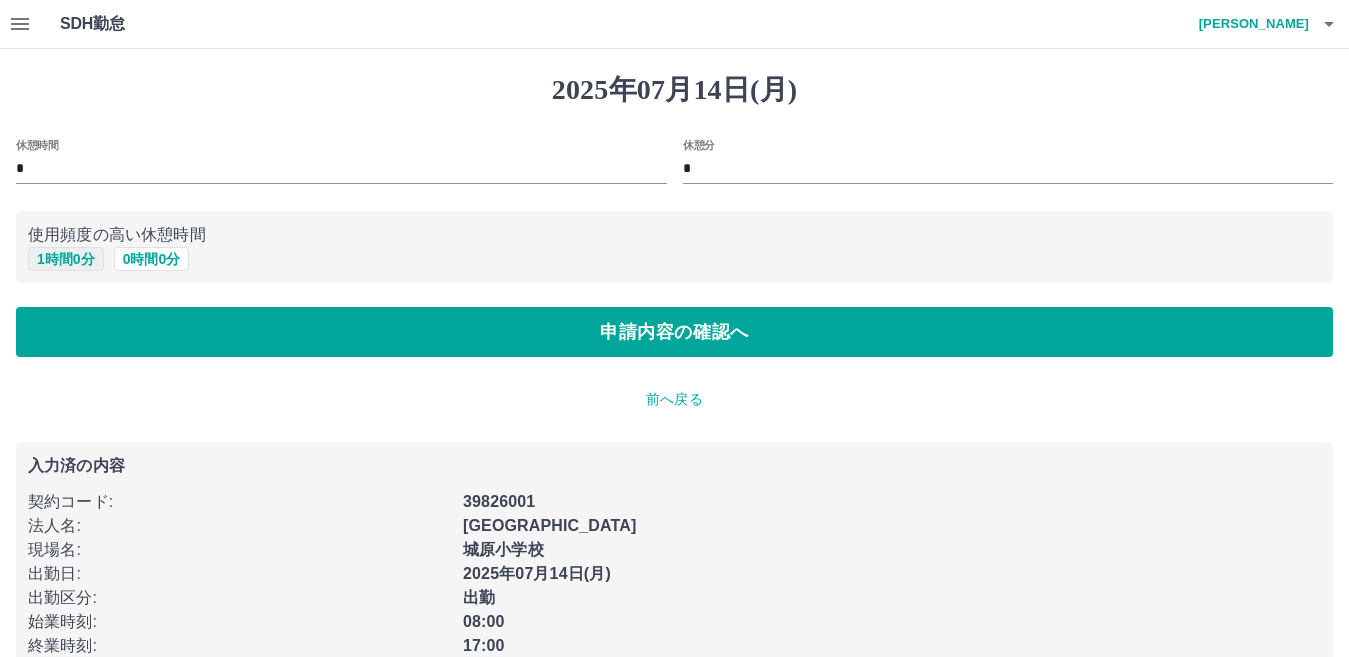 click on "1 時間 0 分" at bounding box center [66, 259] 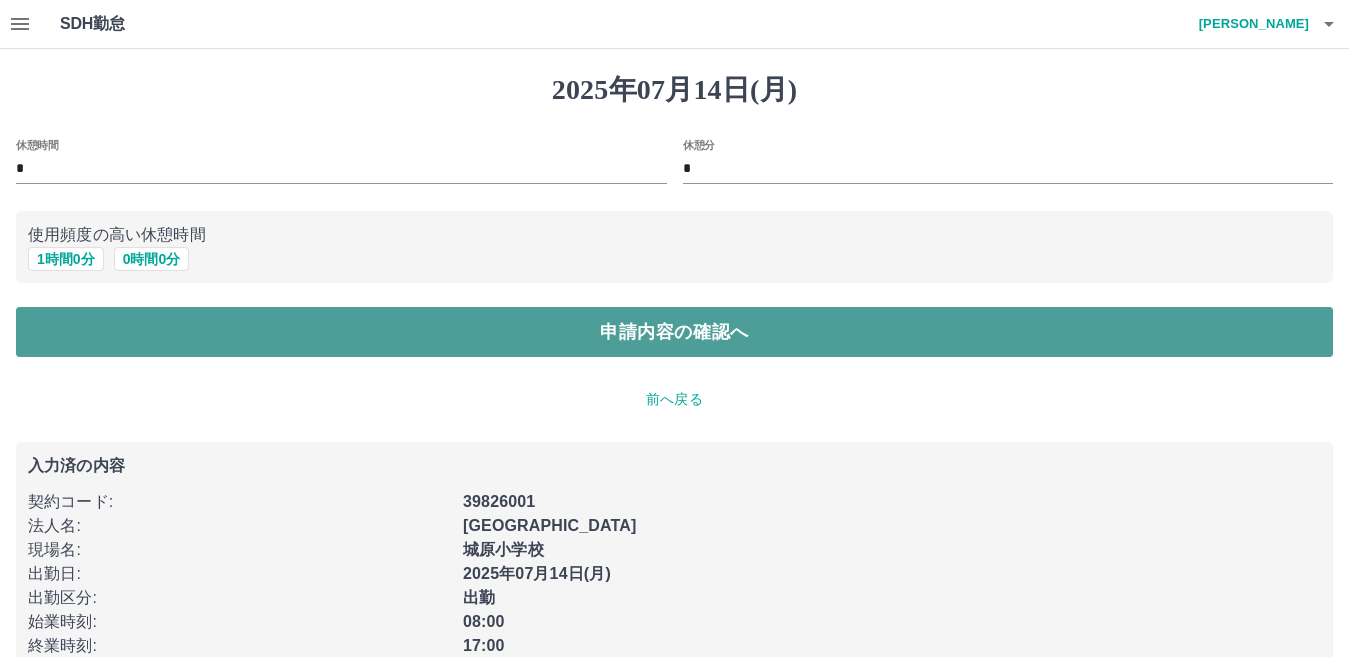 click on "申請内容の確認へ" at bounding box center (674, 332) 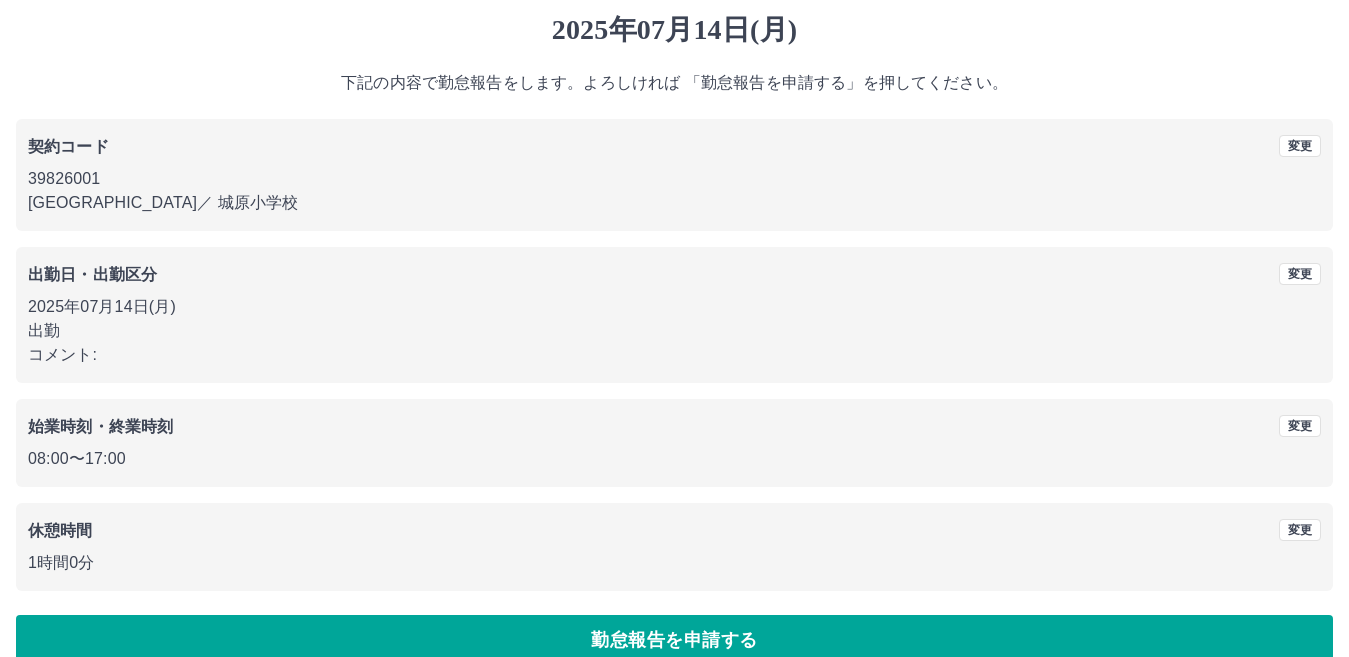 scroll, scrollTop: 92, scrollLeft: 0, axis: vertical 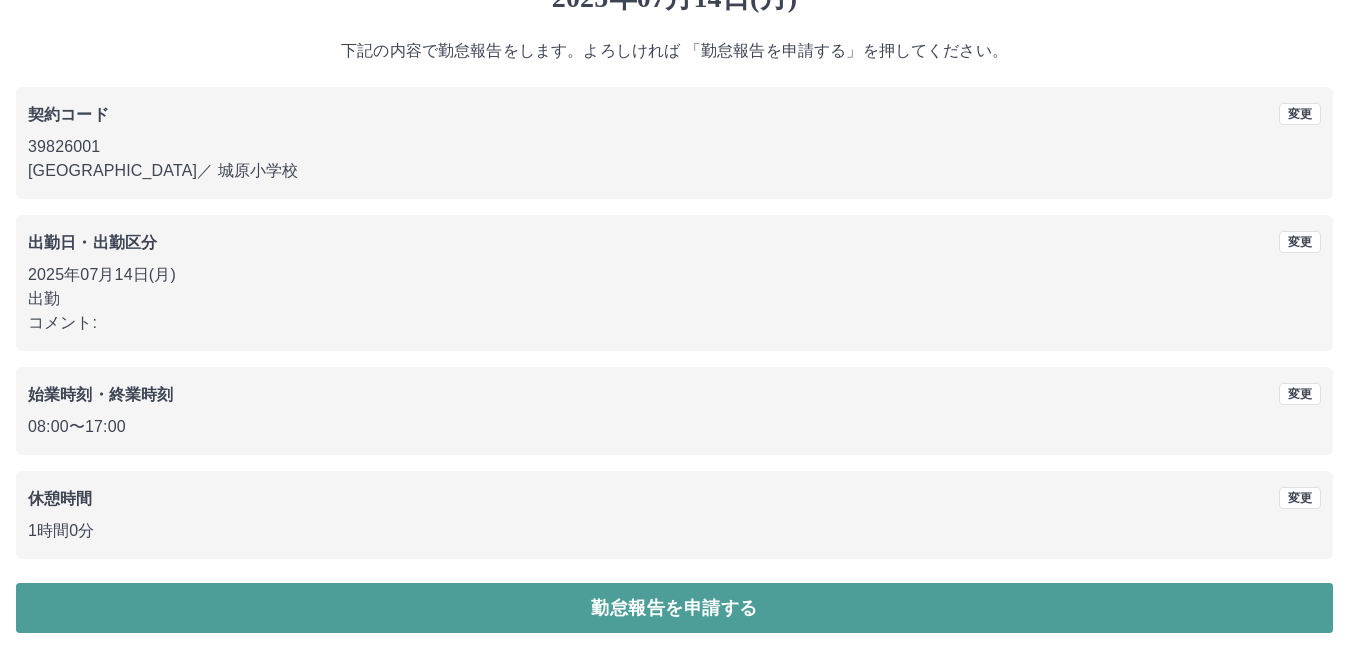 click on "勤怠報告を申請する" at bounding box center (674, 608) 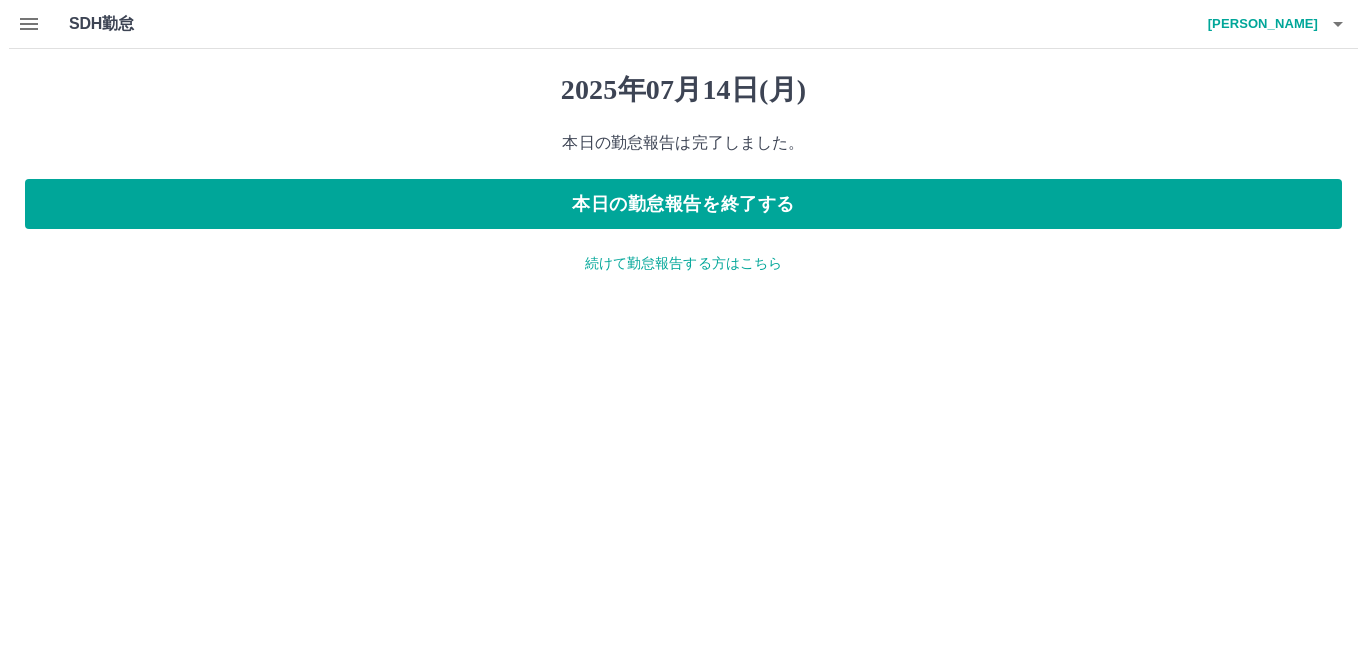 scroll, scrollTop: 0, scrollLeft: 0, axis: both 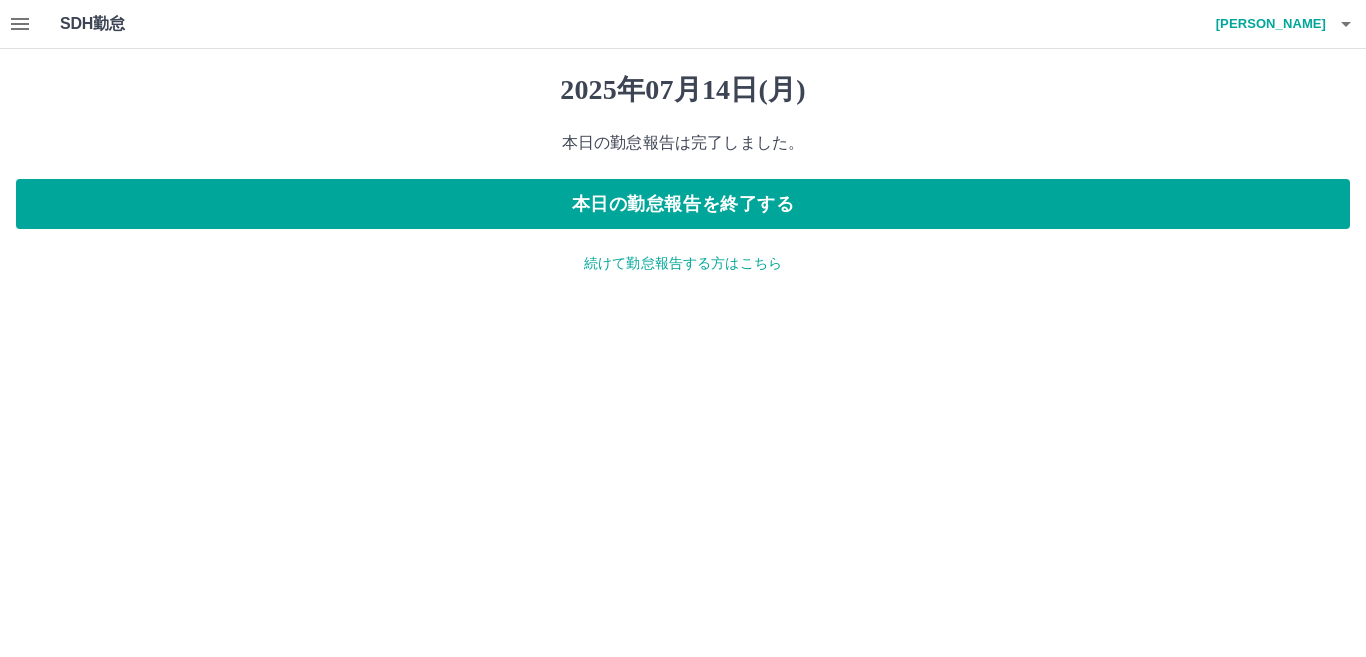 click on "浦田　貴子" at bounding box center (1266, 24) 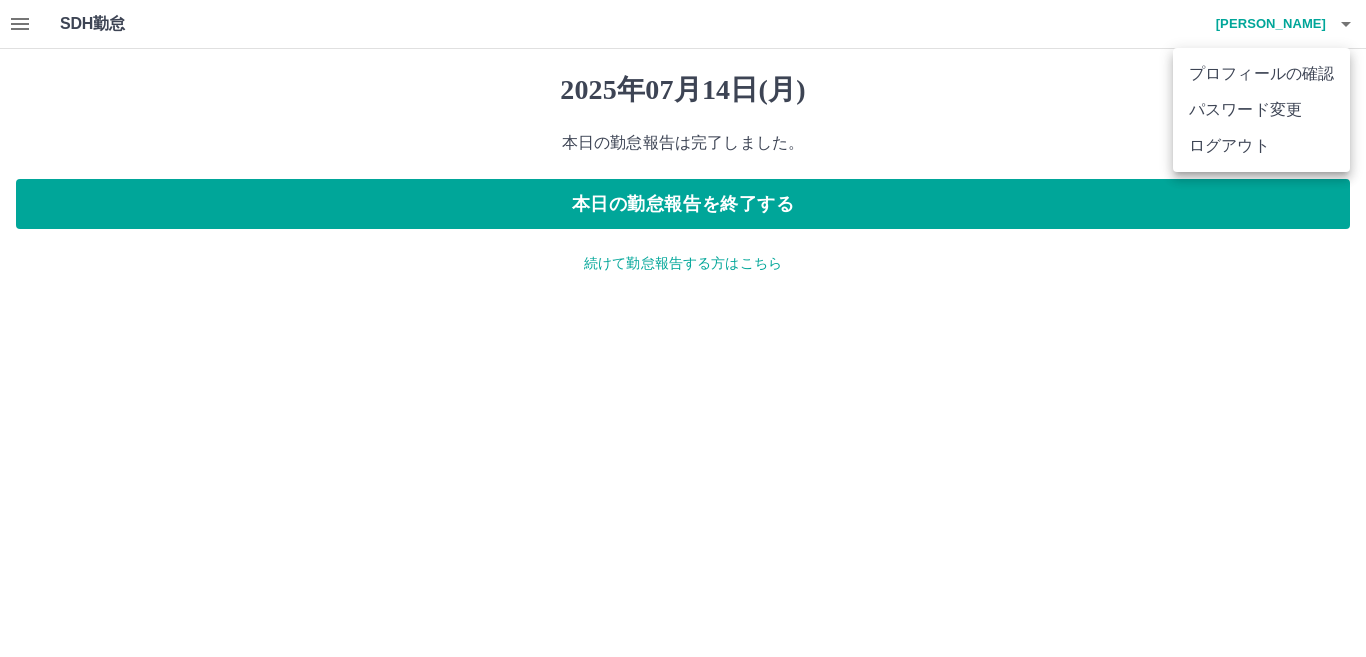 click on "ログアウト" at bounding box center [1261, 146] 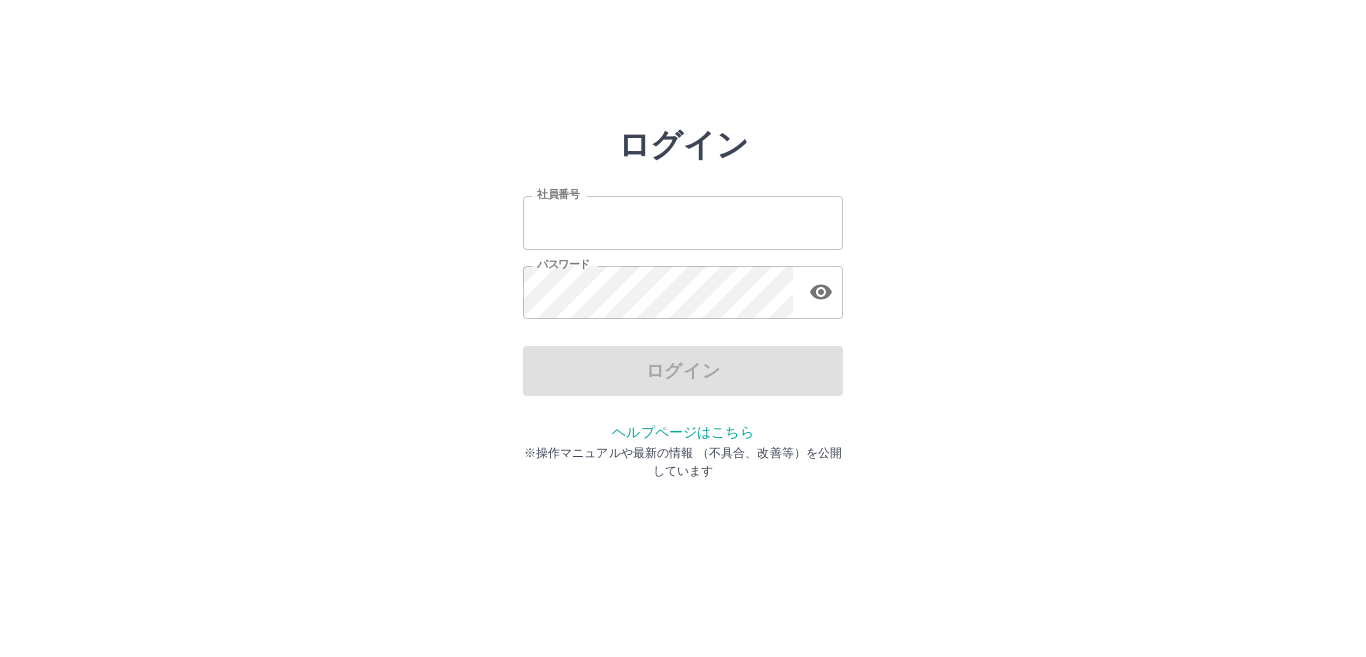 scroll, scrollTop: 0, scrollLeft: 0, axis: both 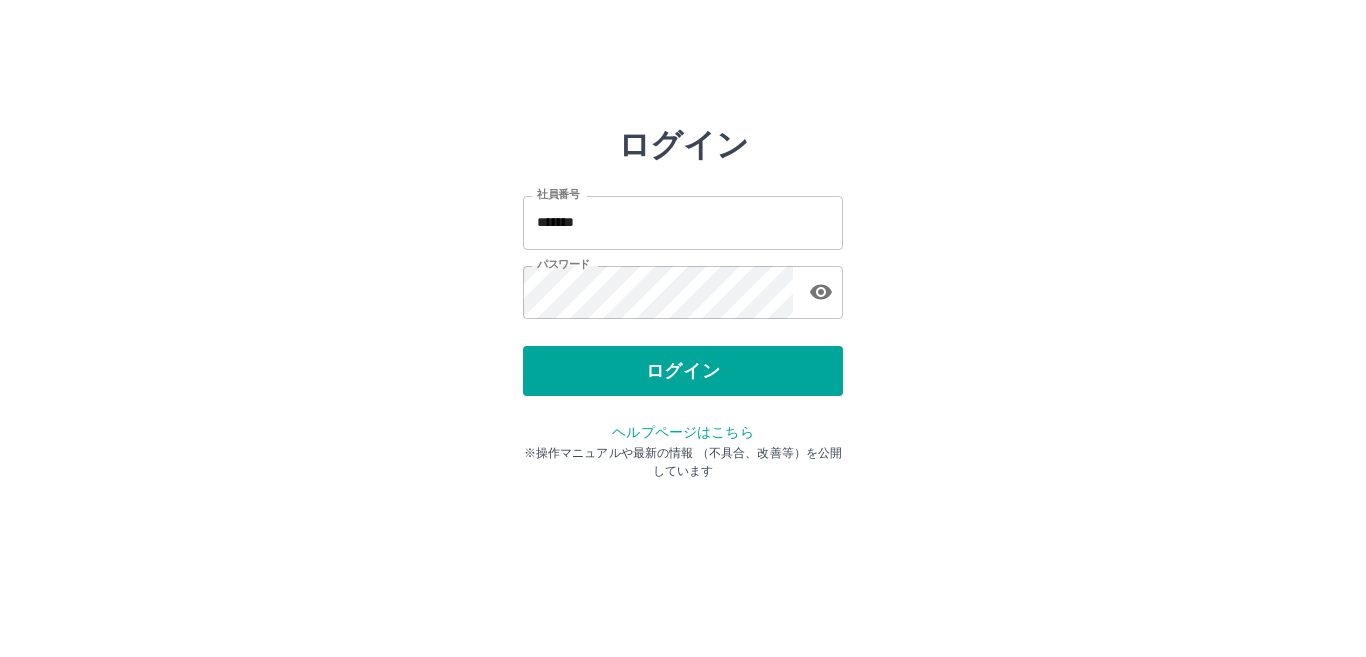 click on "ログイン" at bounding box center (683, 371) 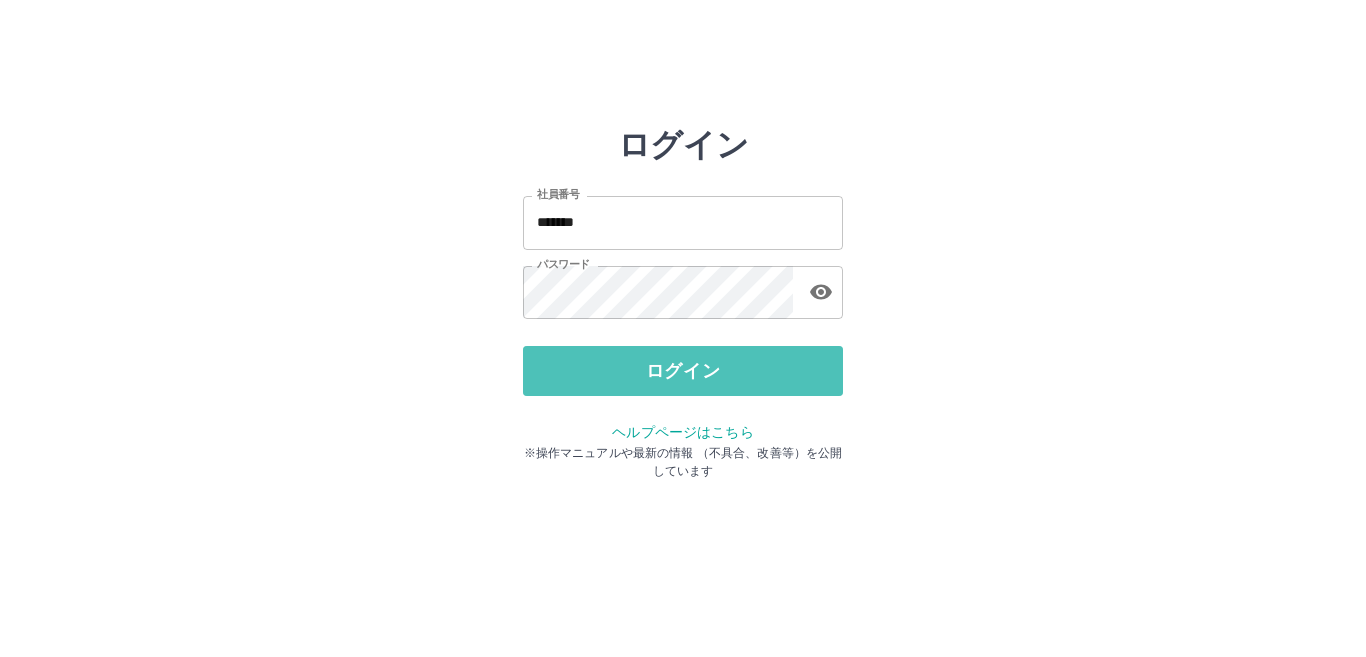 click on "ログイン" at bounding box center [683, 371] 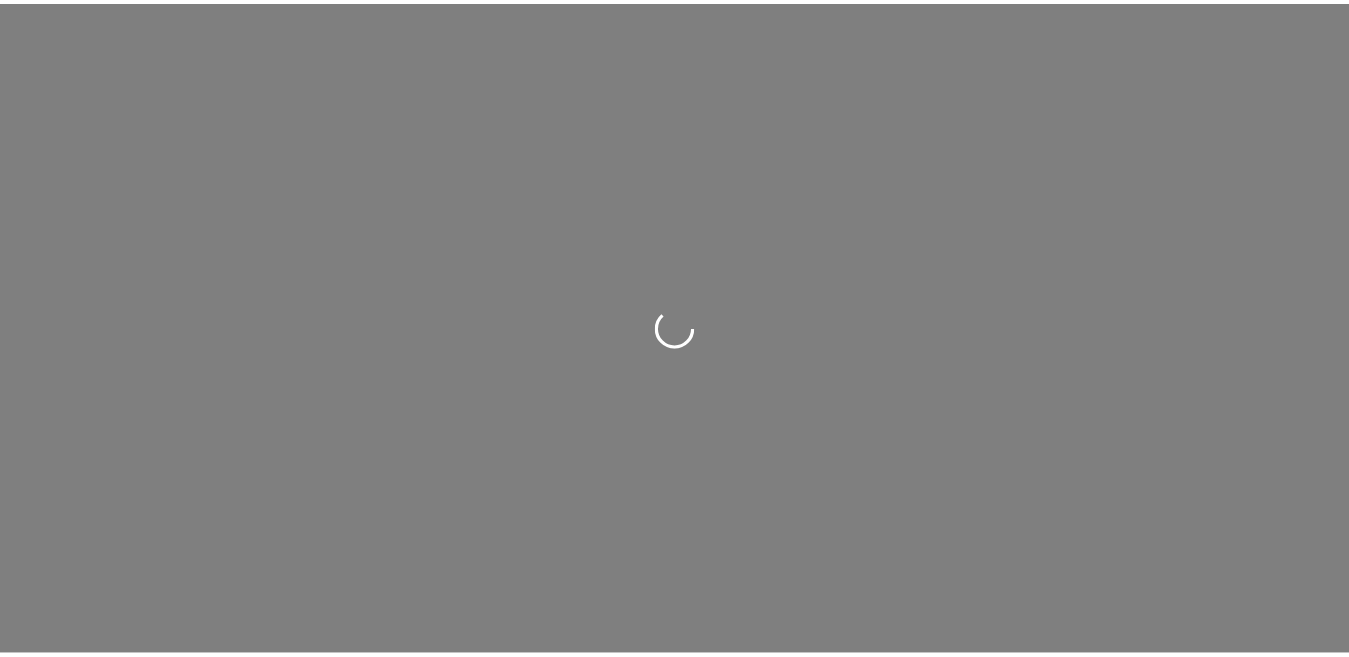 scroll, scrollTop: 0, scrollLeft: 0, axis: both 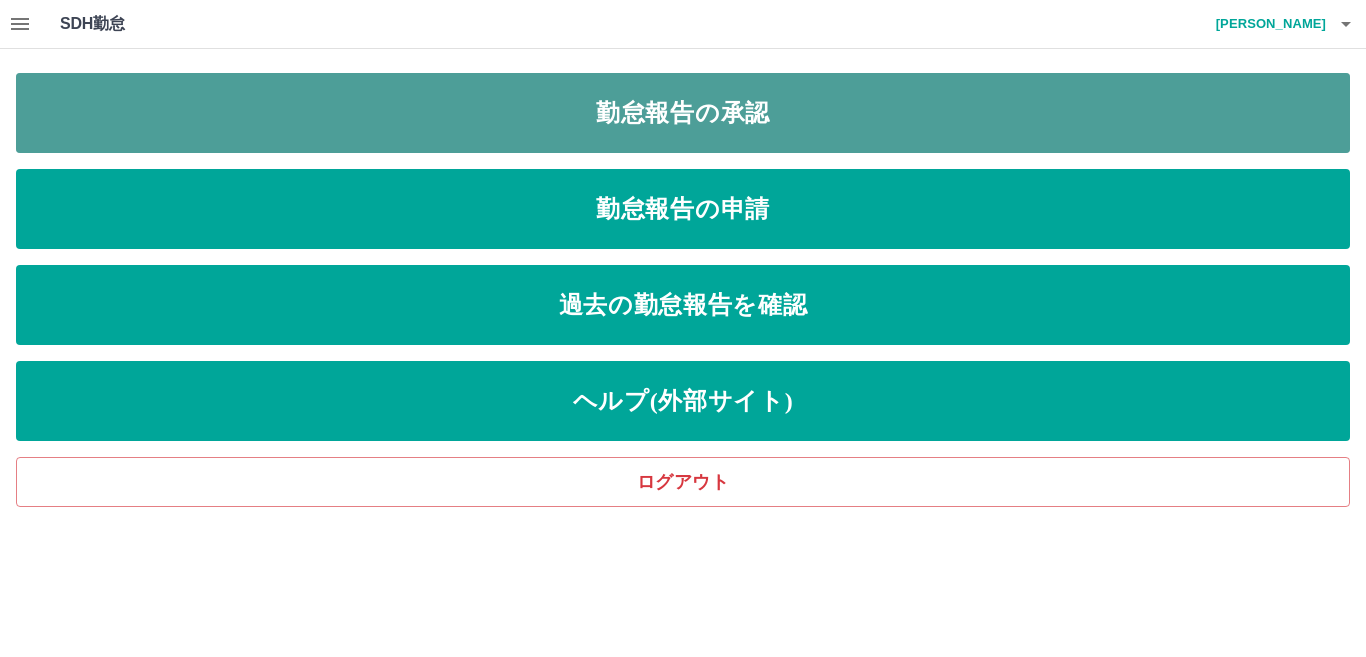 click on "勤怠報告の承認" at bounding box center [683, 113] 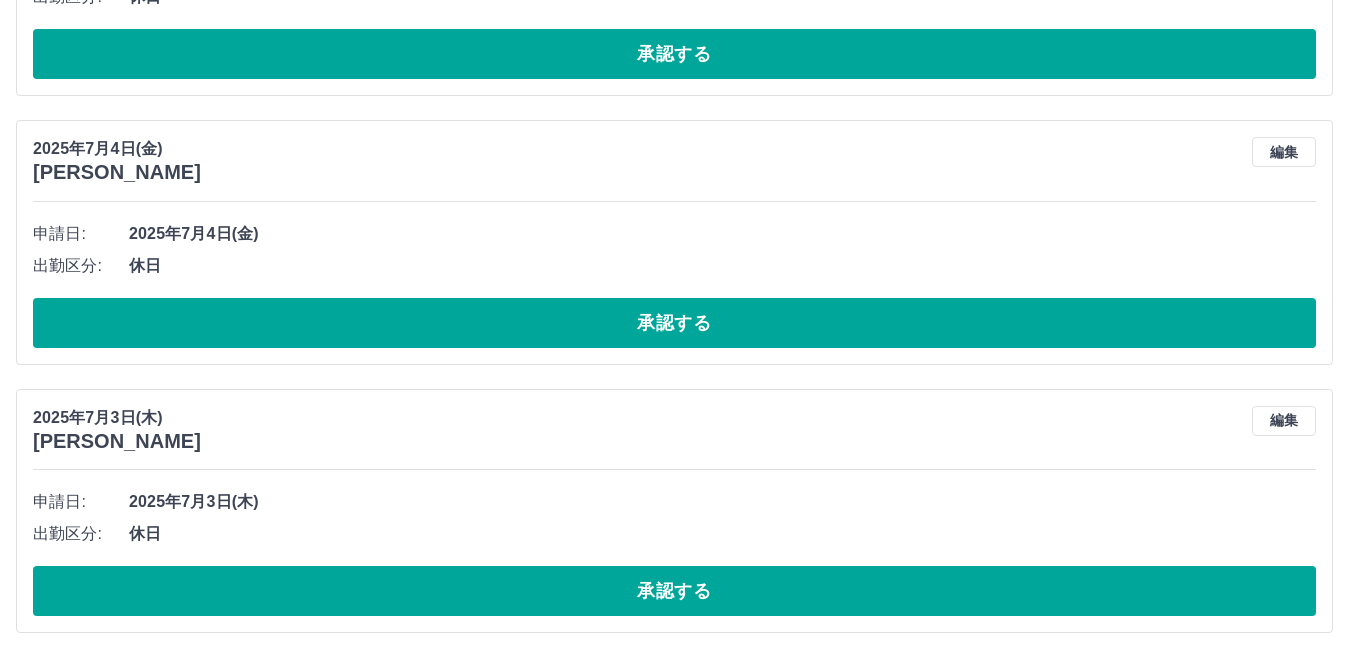 scroll, scrollTop: 4509, scrollLeft: 0, axis: vertical 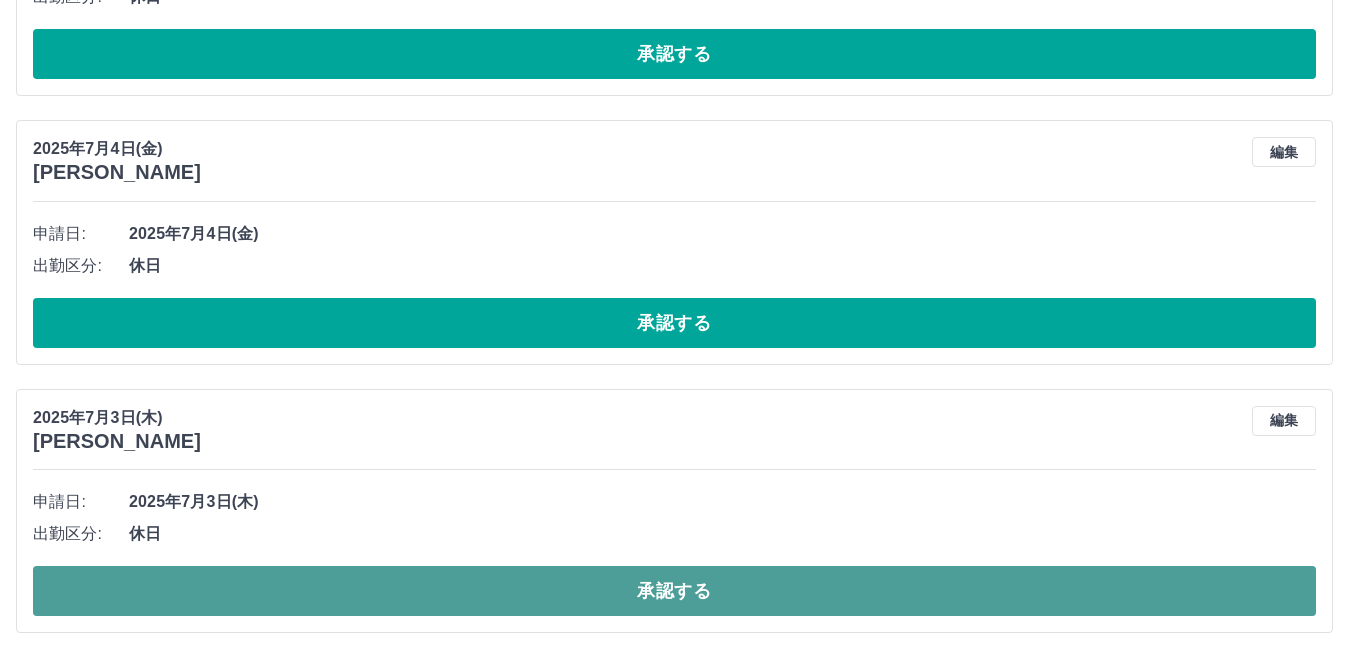 click on "承認する" at bounding box center [674, 591] 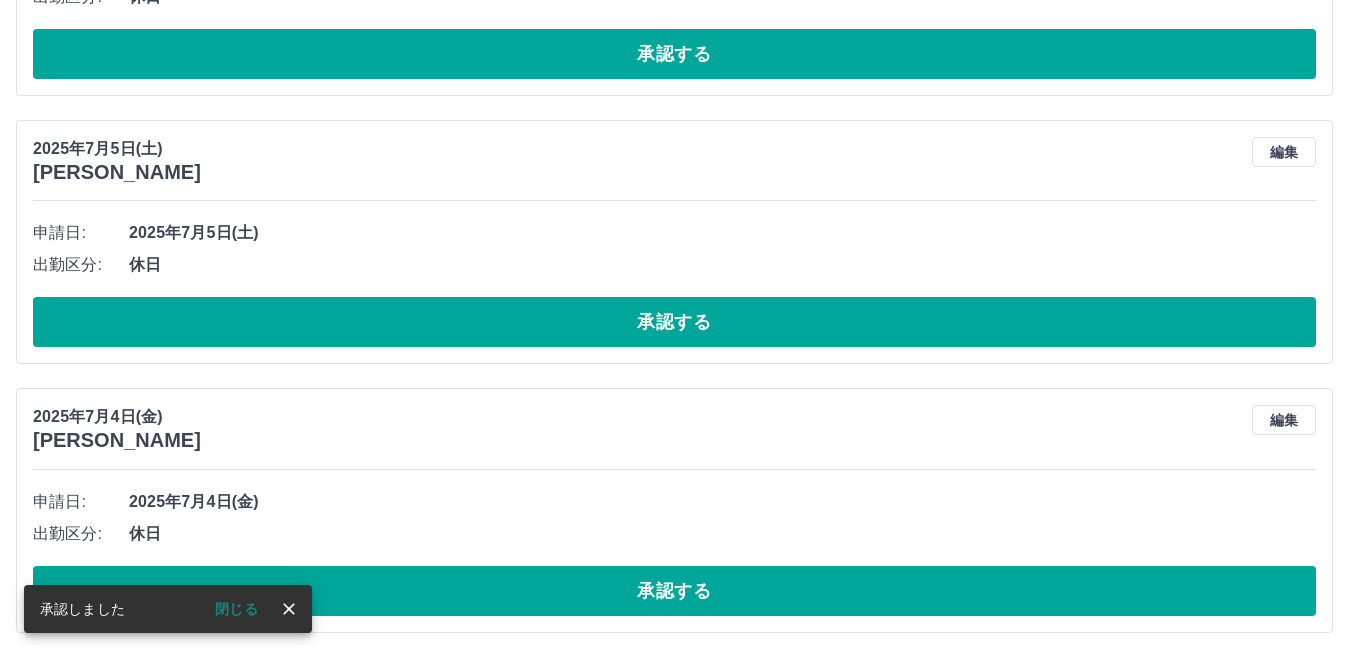 scroll, scrollTop: 4241, scrollLeft: 0, axis: vertical 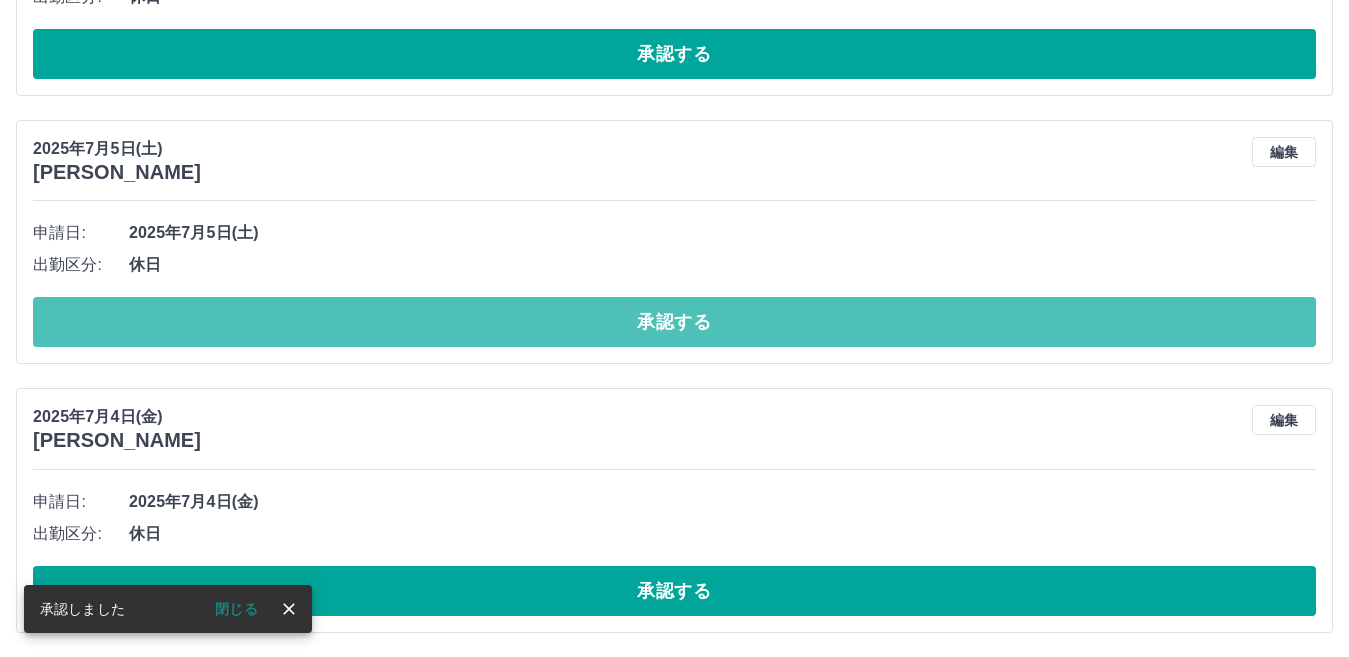 click on "承認する" at bounding box center (674, 322) 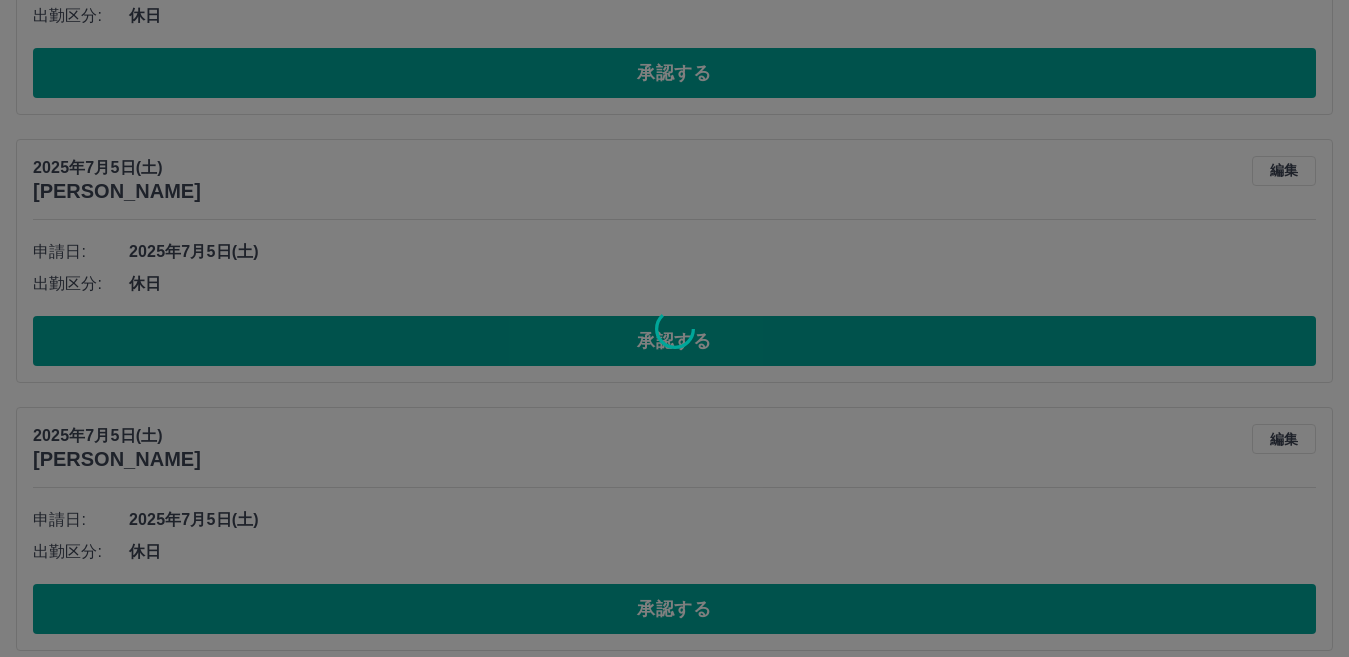 scroll, scrollTop: 3941, scrollLeft: 0, axis: vertical 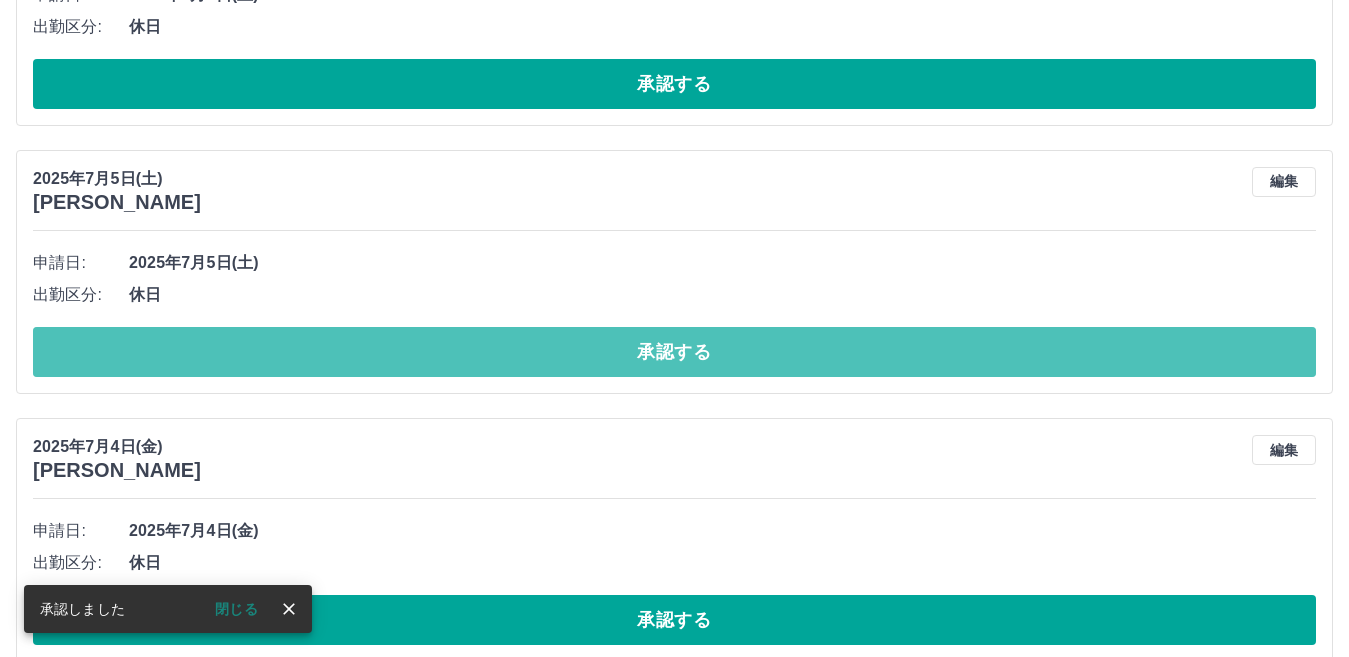 click on "承認する" at bounding box center (674, 352) 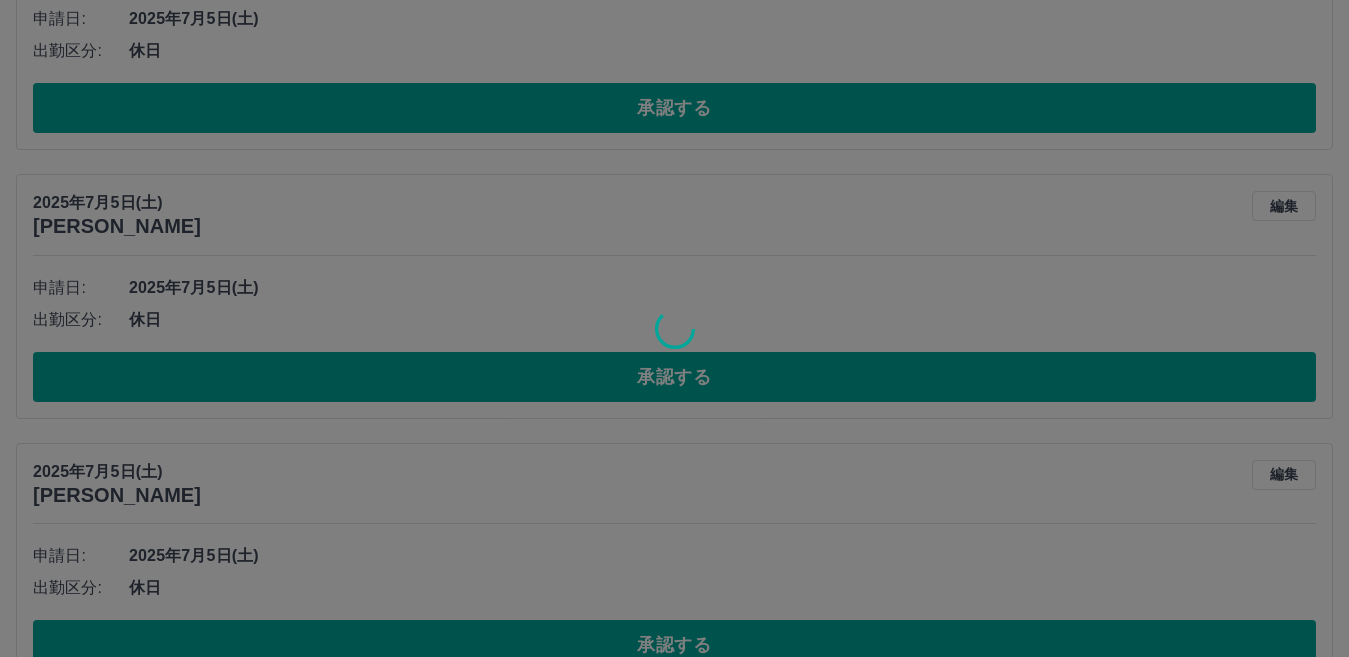 scroll, scrollTop: 3641, scrollLeft: 0, axis: vertical 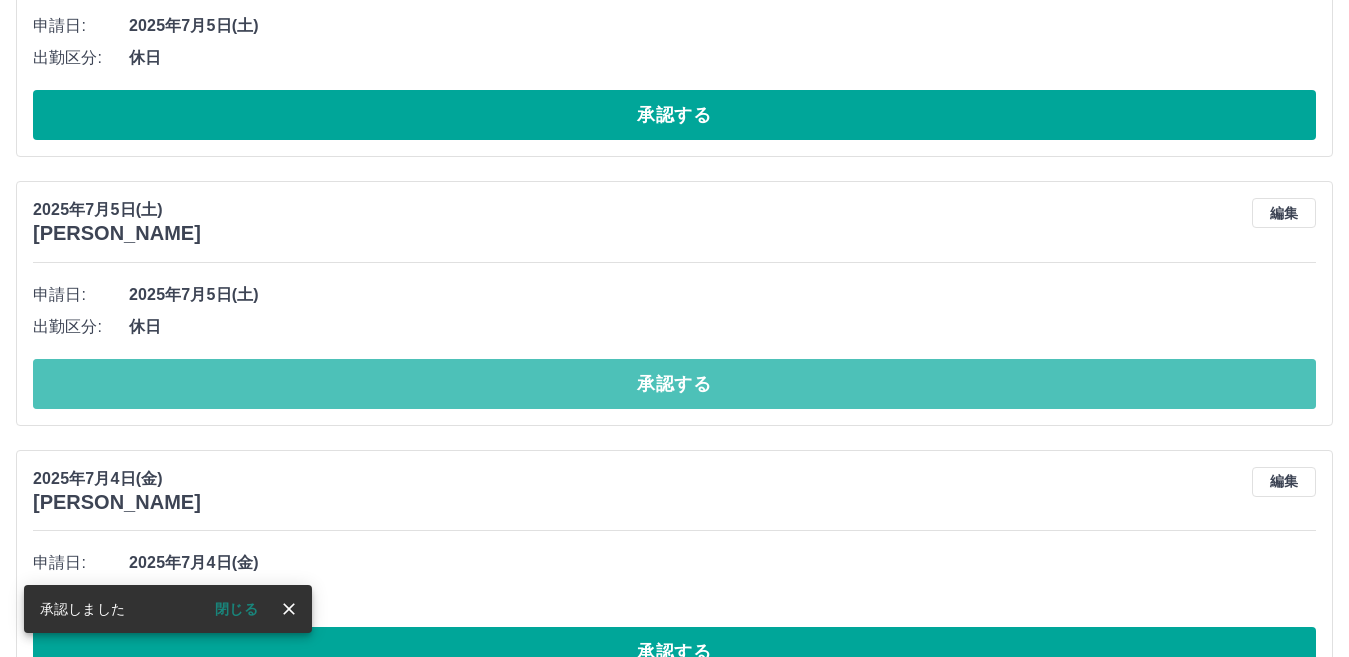 click on "承認する" at bounding box center [674, 384] 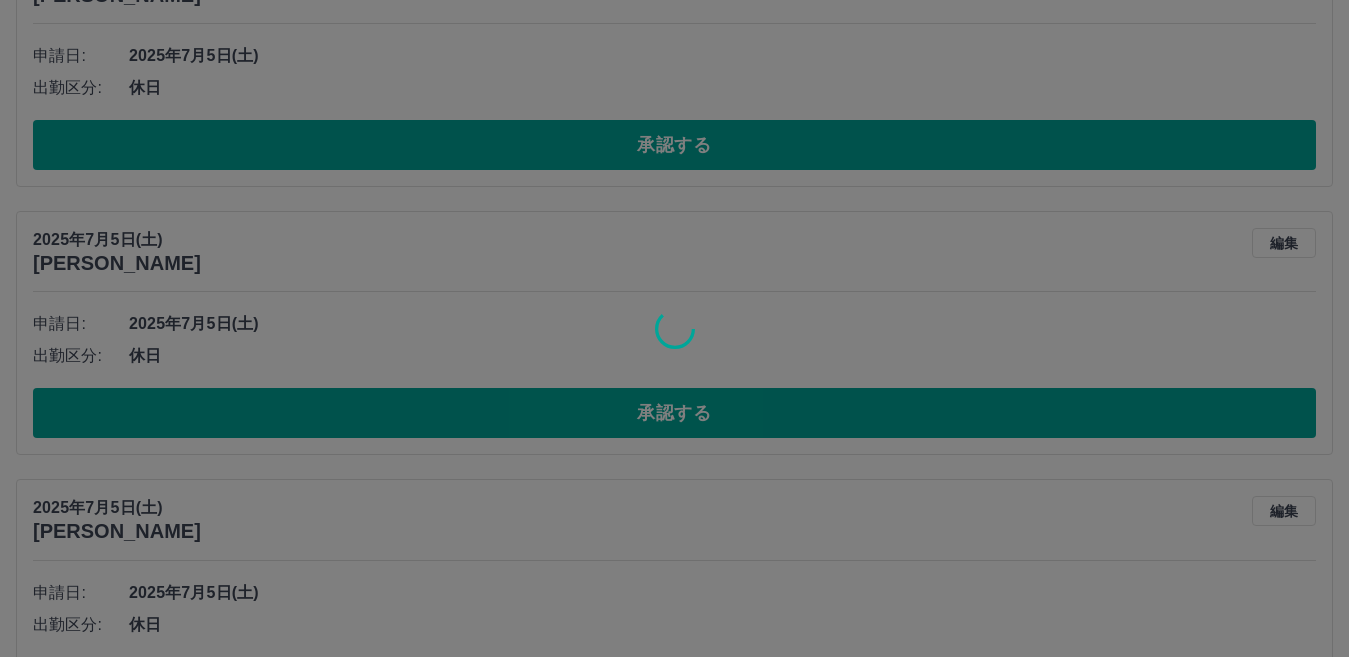 scroll, scrollTop: 3341, scrollLeft: 0, axis: vertical 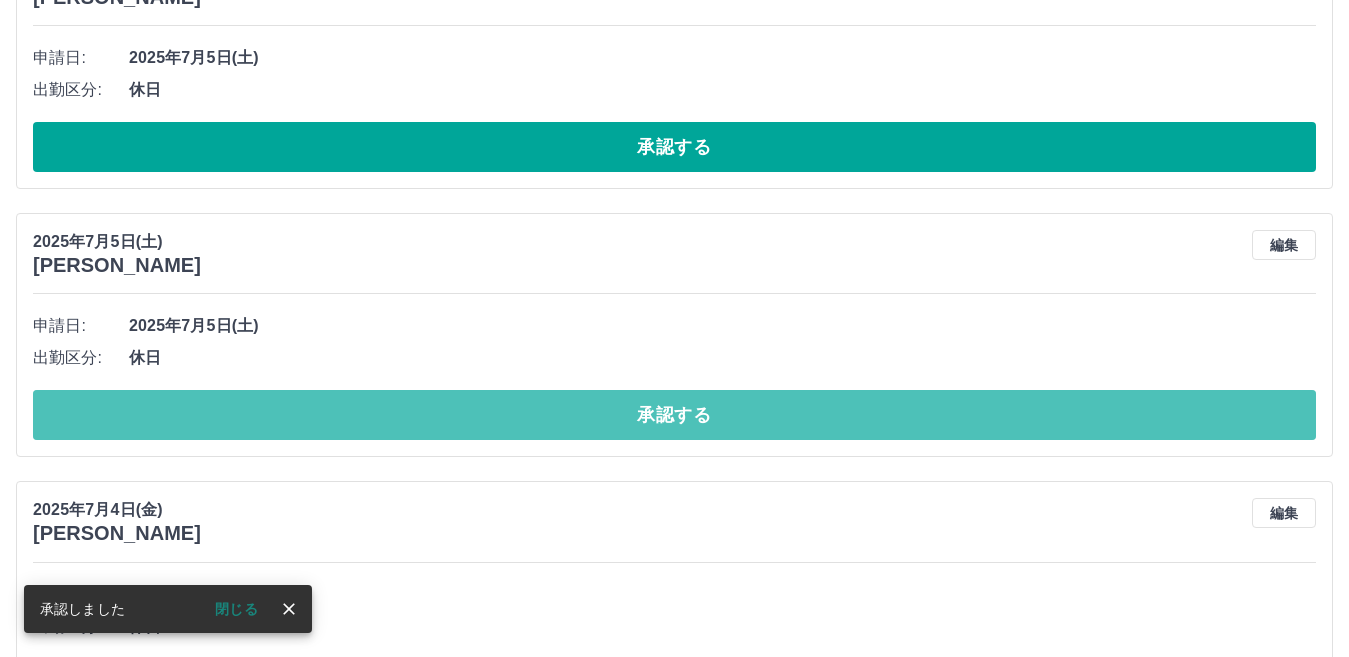 click on "承認する" at bounding box center (674, 415) 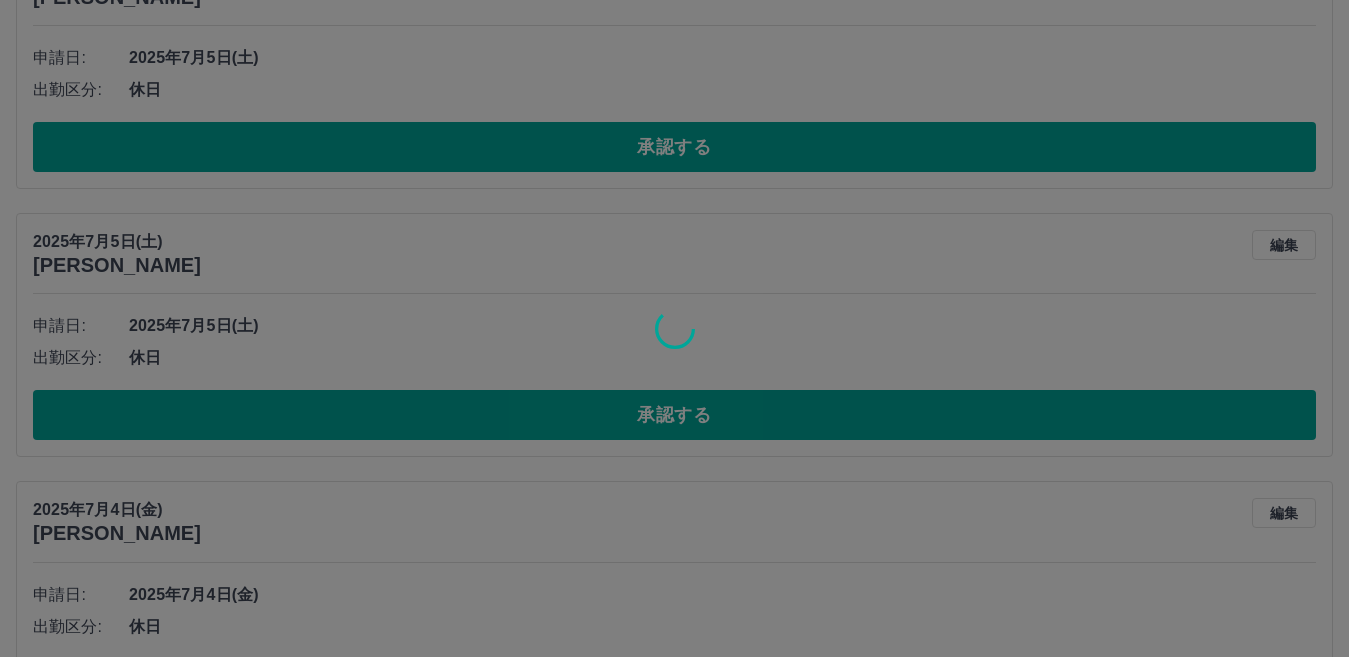 scroll, scrollTop: 3041, scrollLeft: 0, axis: vertical 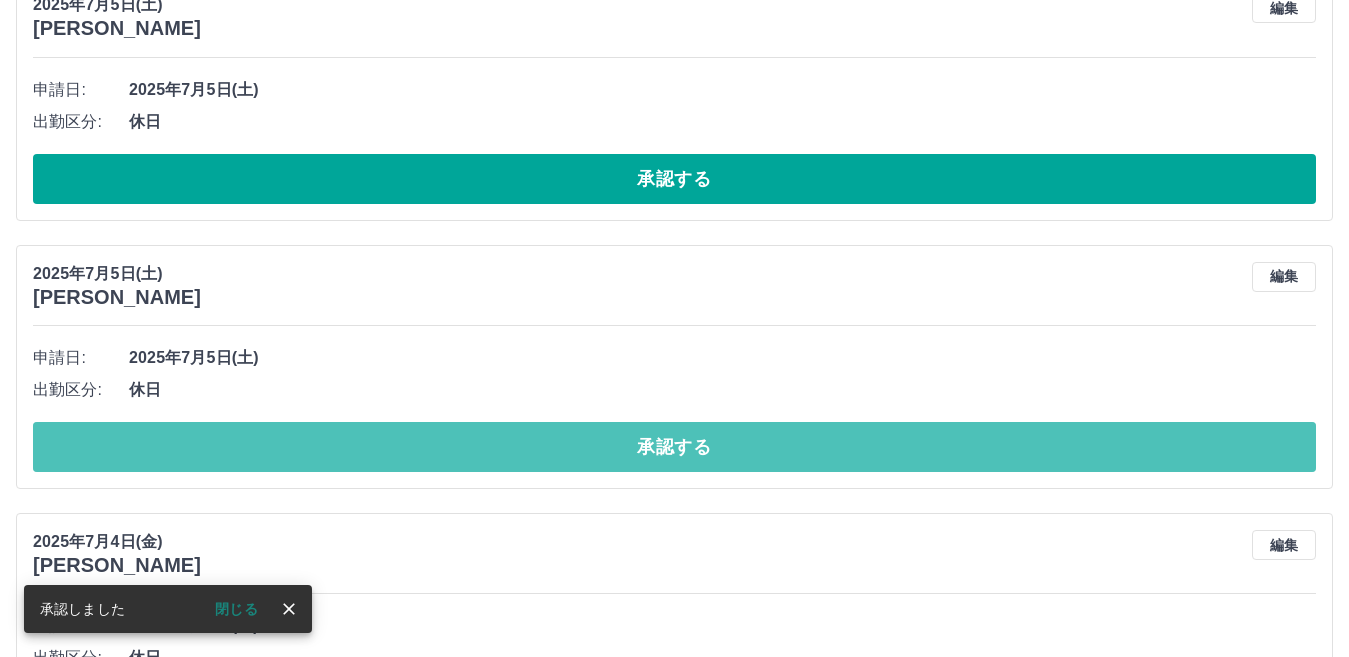 click on "承認する" at bounding box center (674, 447) 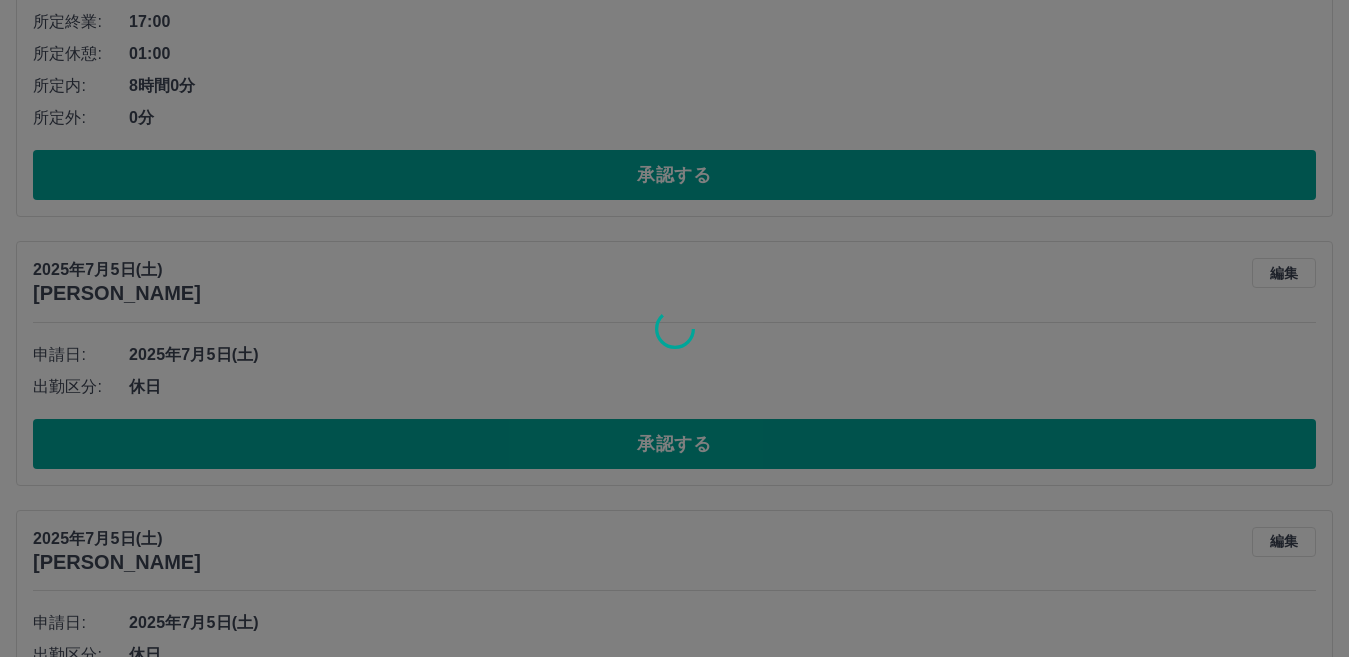 scroll, scrollTop: 2741, scrollLeft: 0, axis: vertical 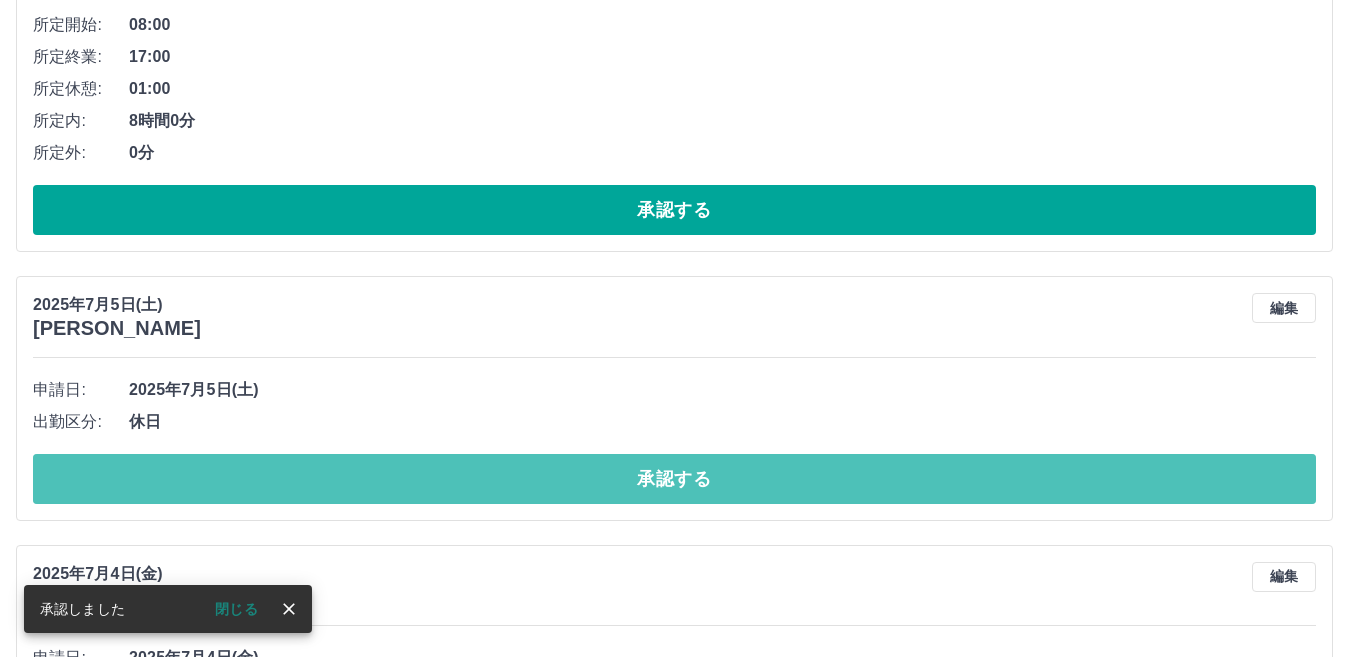click on "承認する" at bounding box center (674, 479) 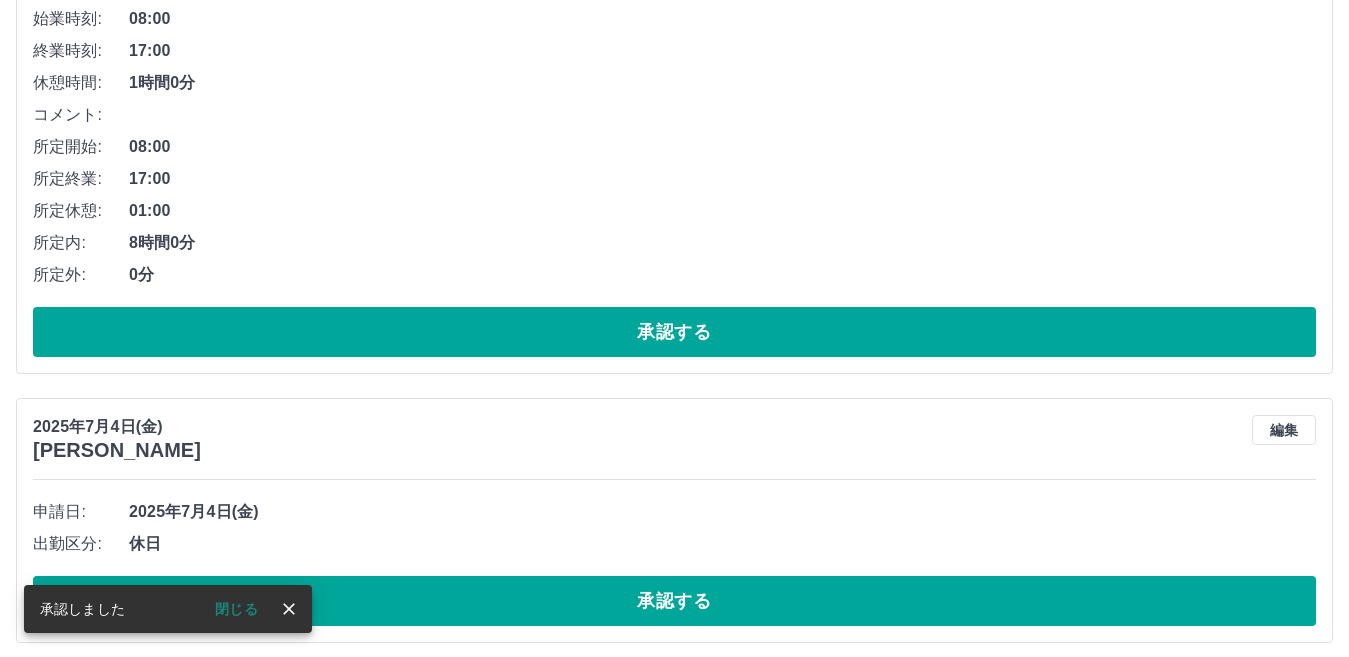 scroll, scrollTop: 2631, scrollLeft: 0, axis: vertical 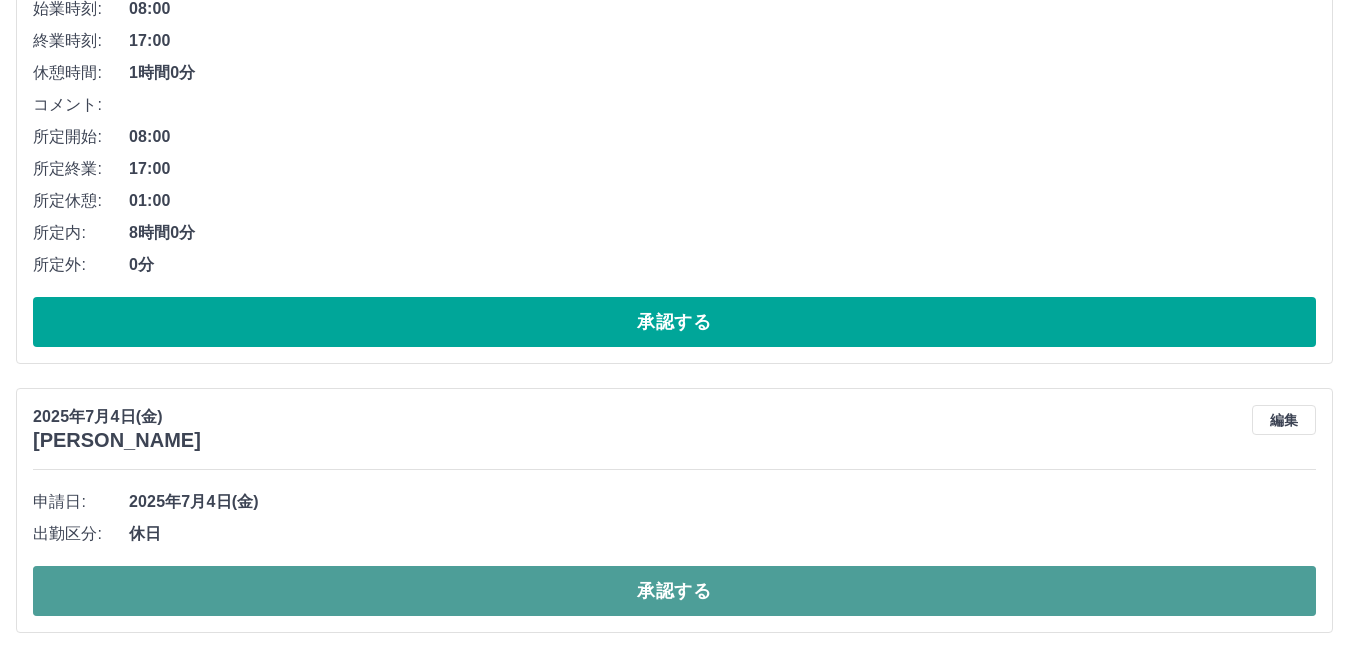 click on "承認する" at bounding box center [674, 591] 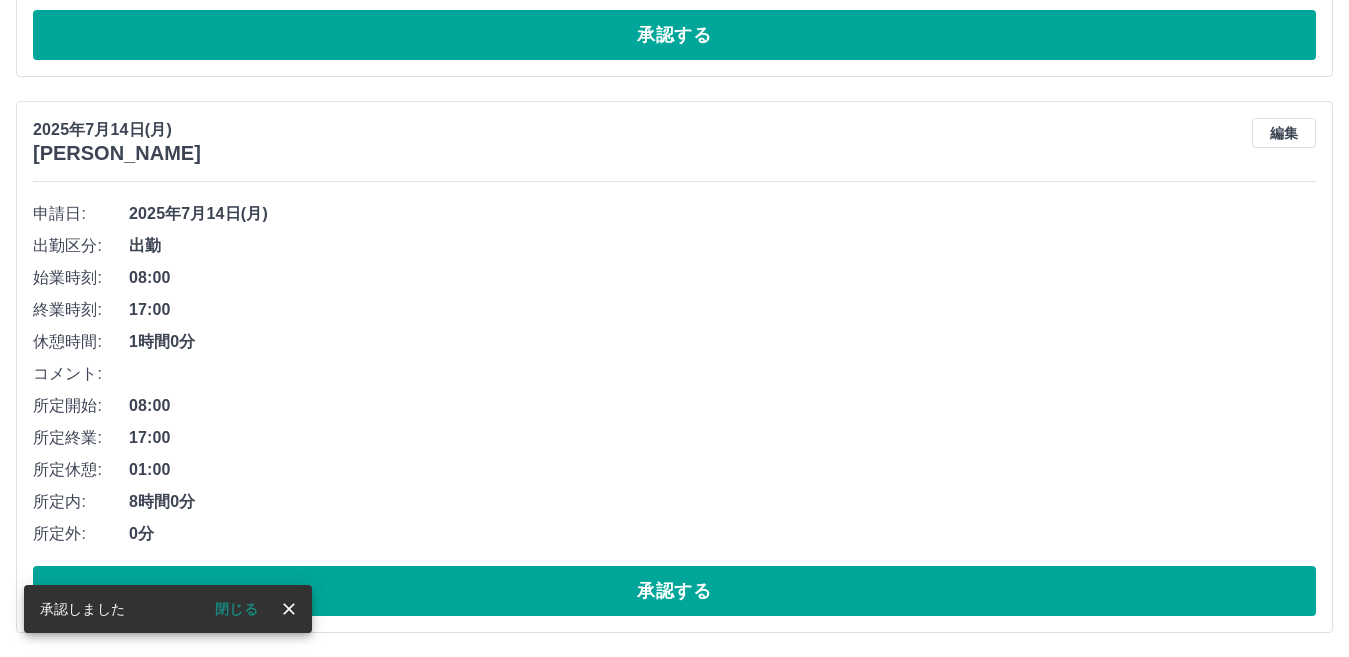 scroll, scrollTop: 2362, scrollLeft: 0, axis: vertical 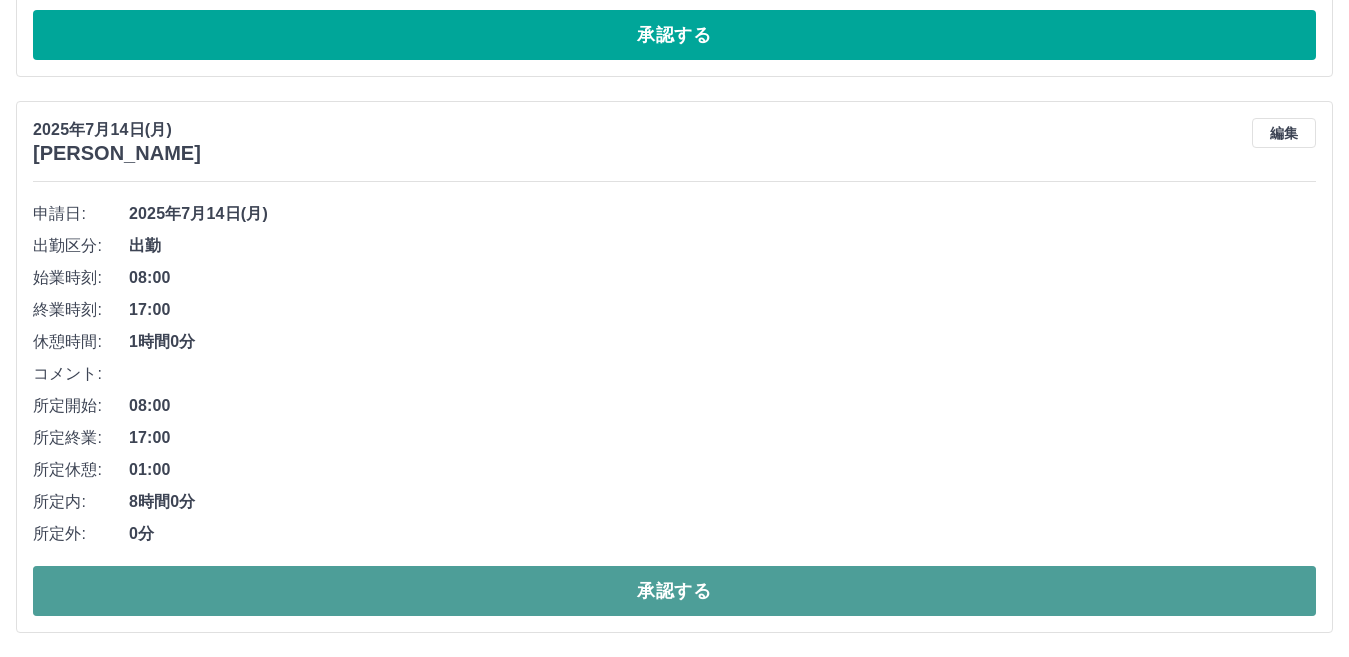 click on "承認する" at bounding box center [674, 591] 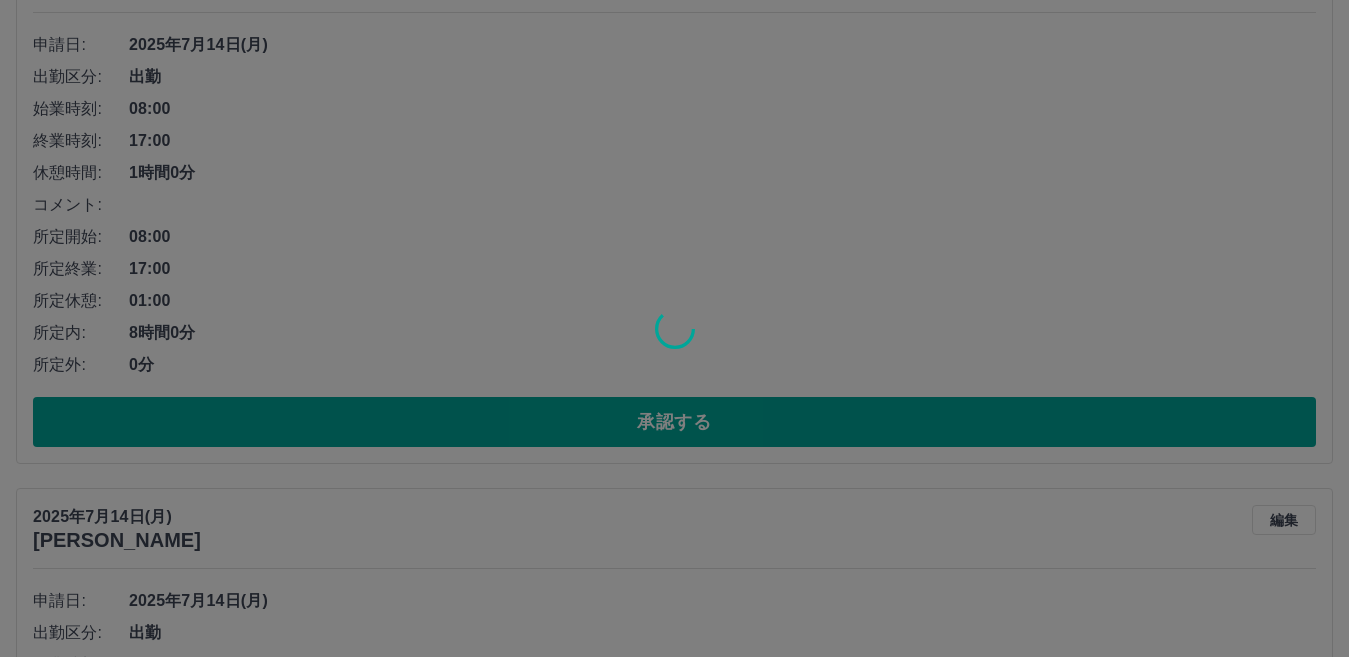 scroll, scrollTop: 1762, scrollLeft: 0, axis: vertical 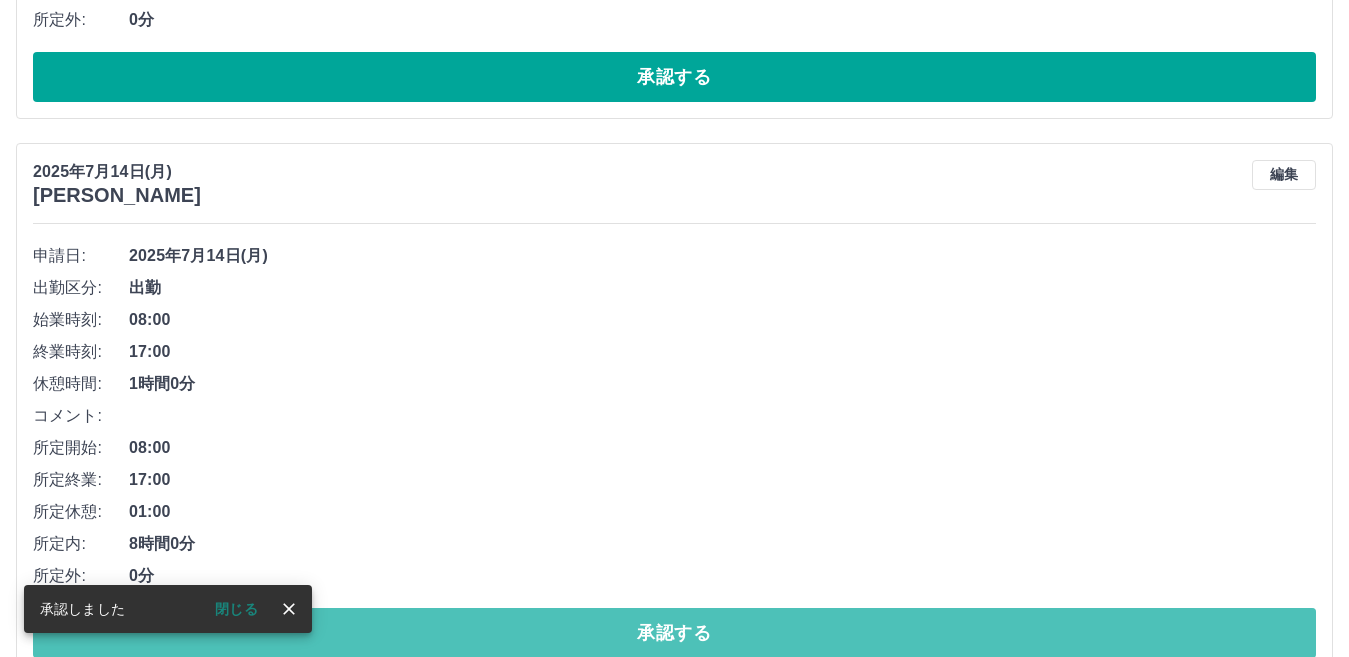 click on "承認する" at bounding box center (674, 633) 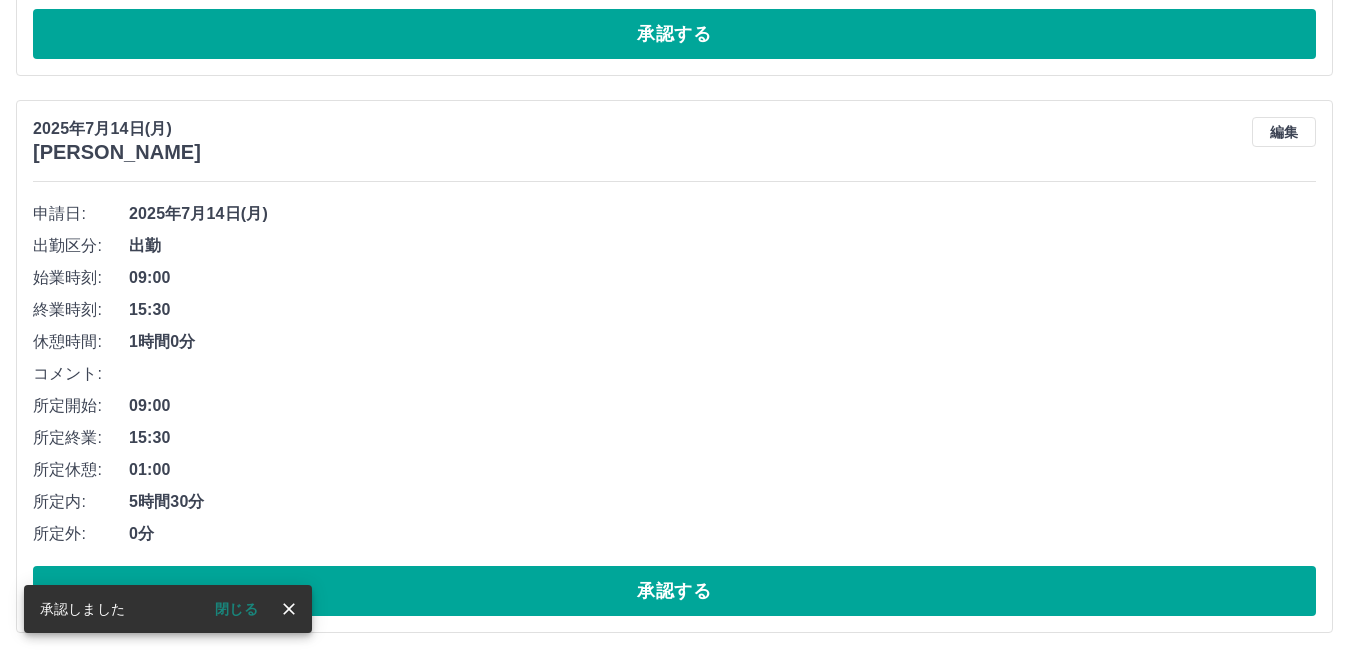 scroll, scrollTop: 1250, scrollLeft: 0, axis: vertical 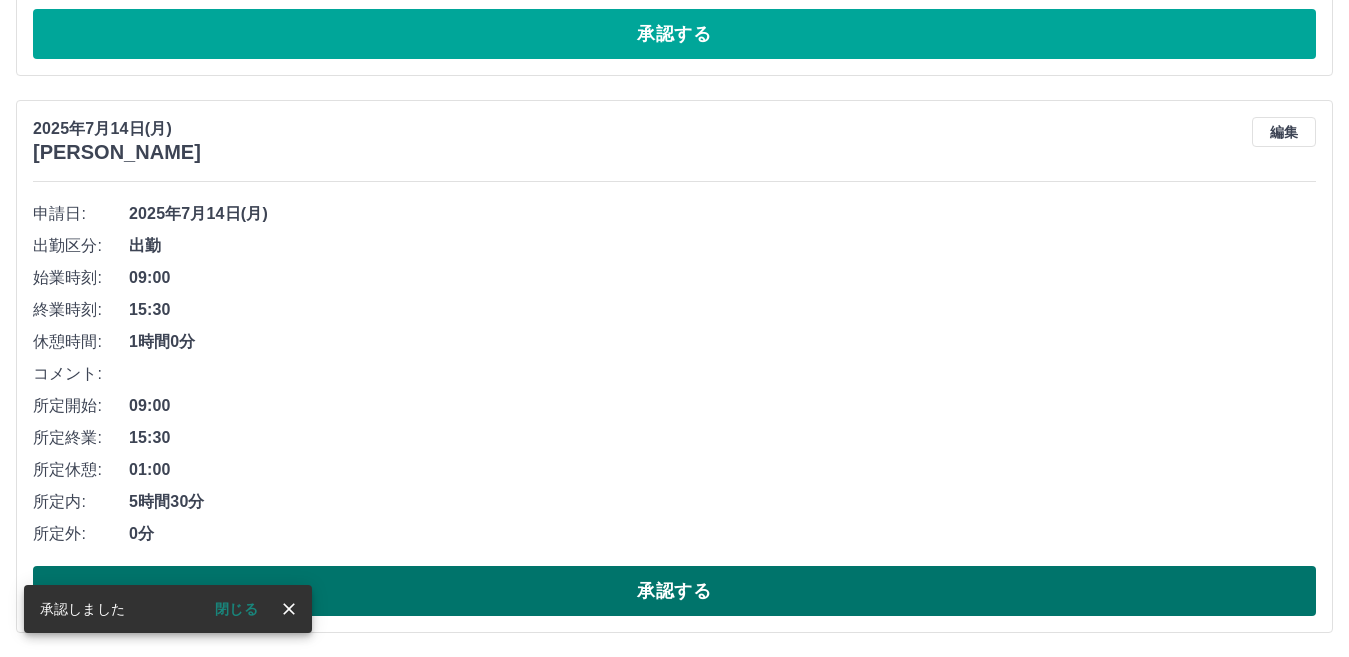 click on "承認する" at bounding box center (674, 591) 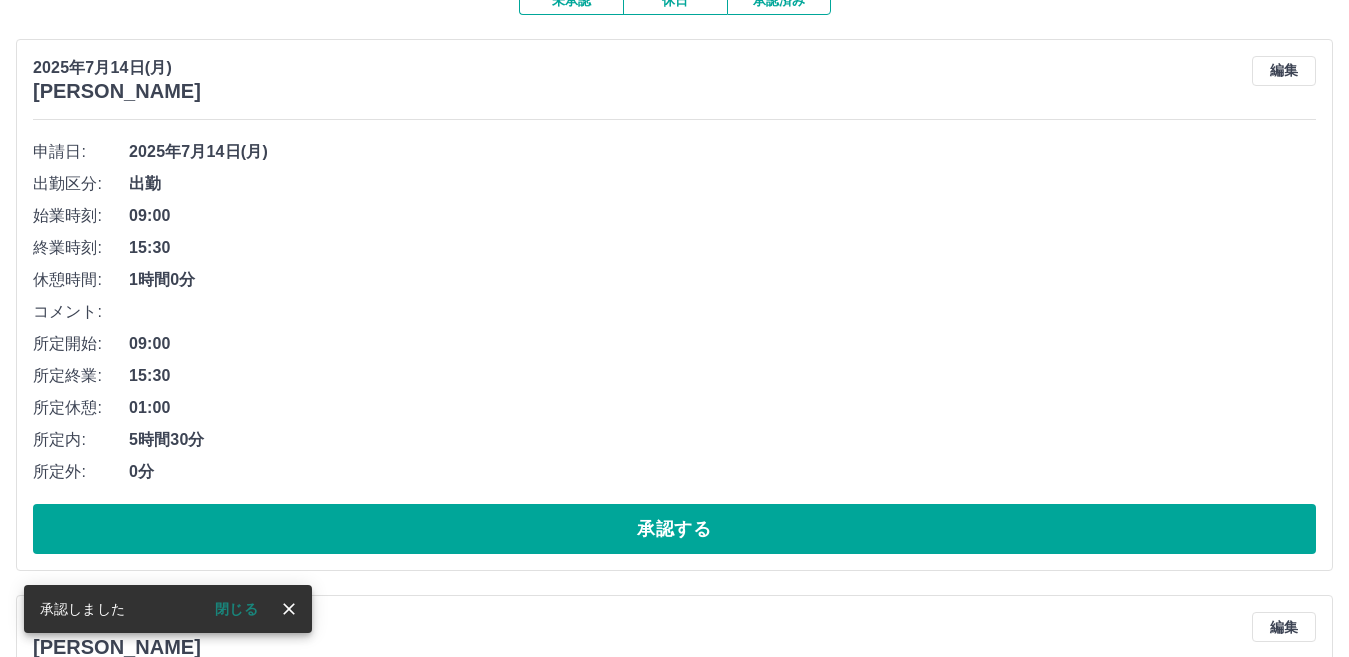 scroll, scrollTop: 193, scrollLeft: 0, axis: vertical 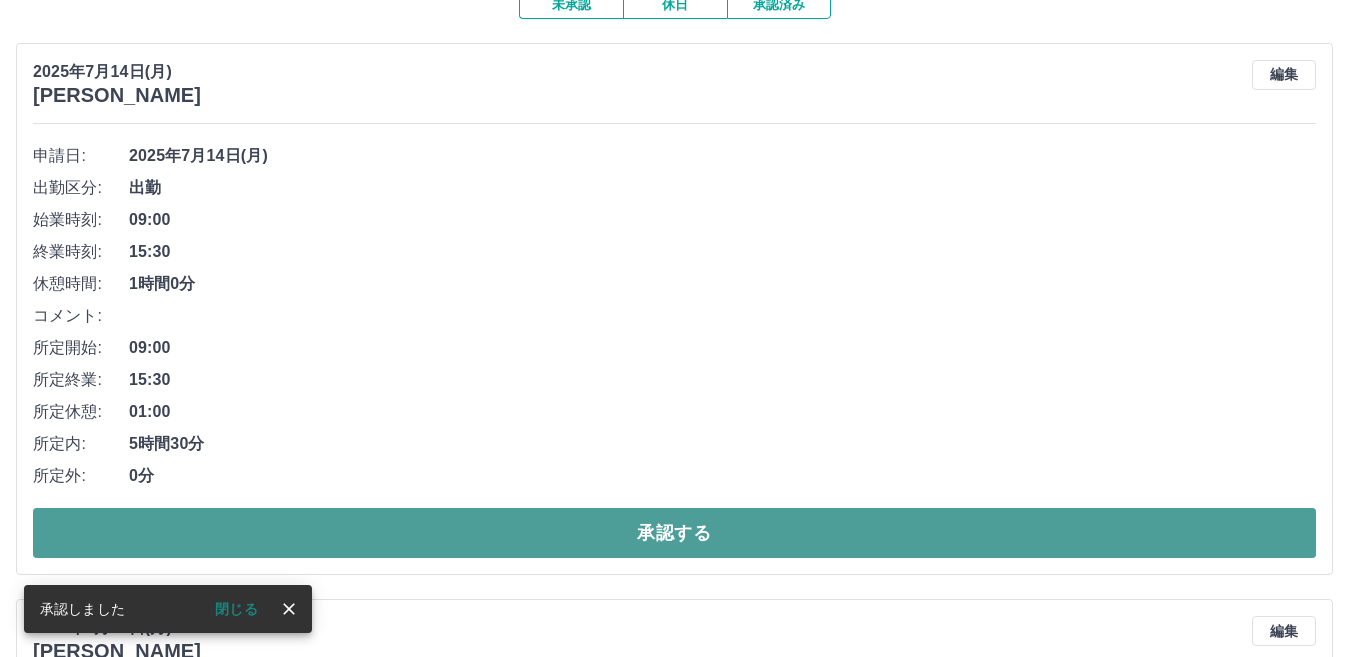 click on "承認する" at bounding box center (674, 533) 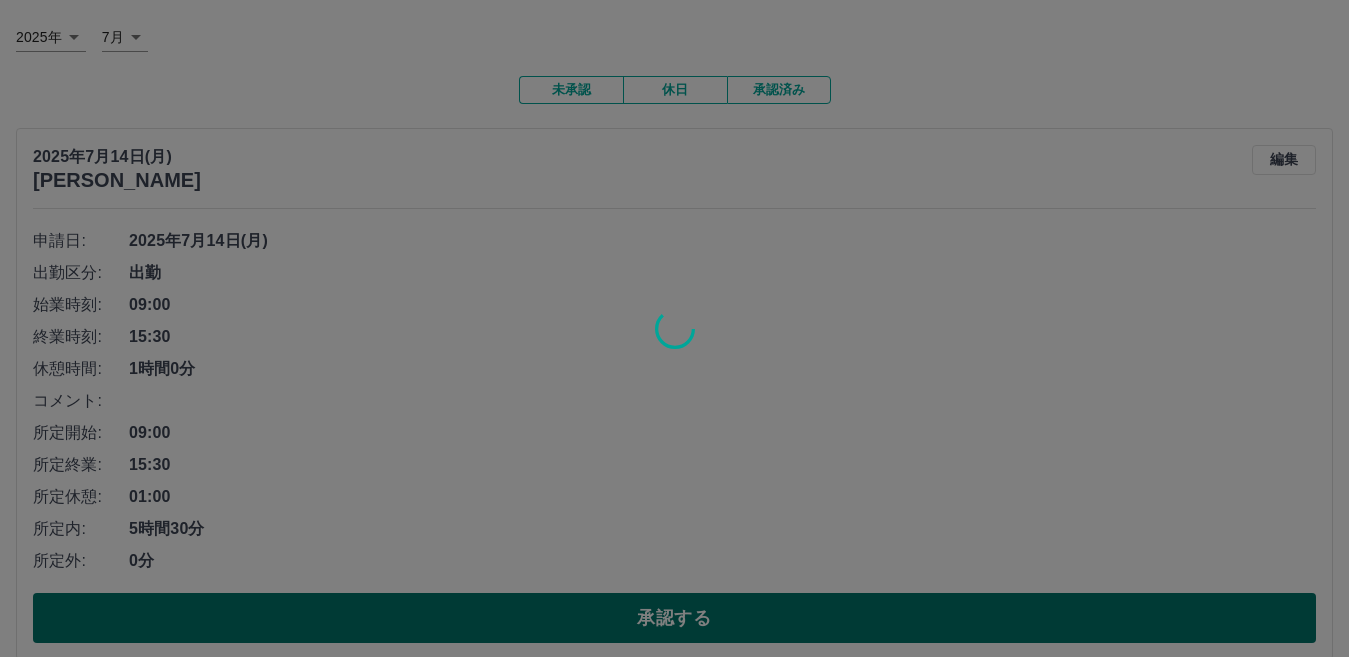 scroll, scrollTop: 0, scrollLeft: 0, axis: both 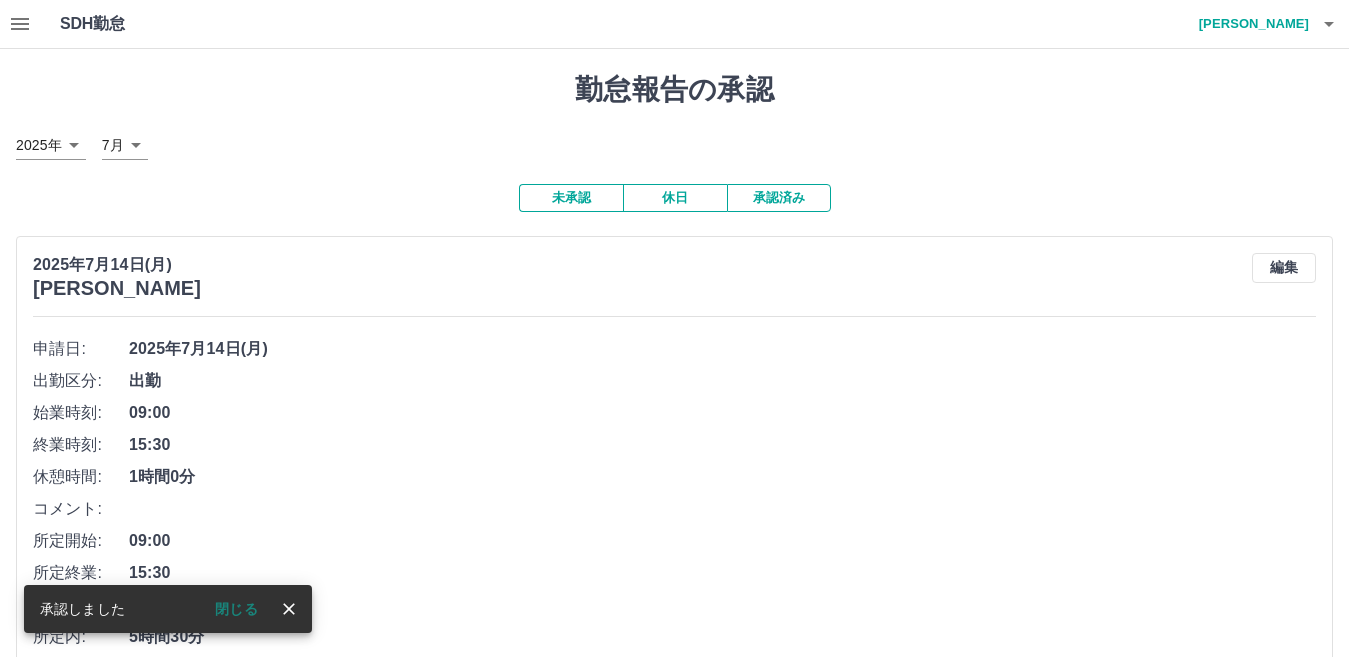 click 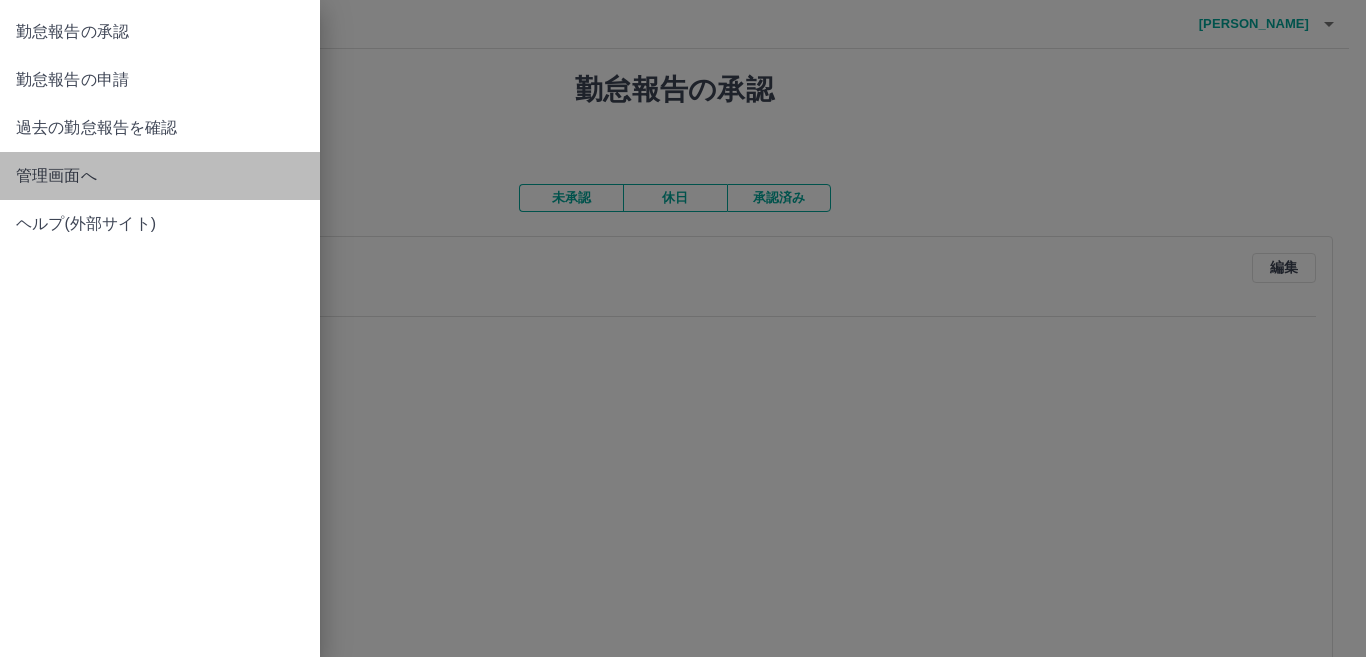 click on "管理画面へ" at bounding box center [160, 176] 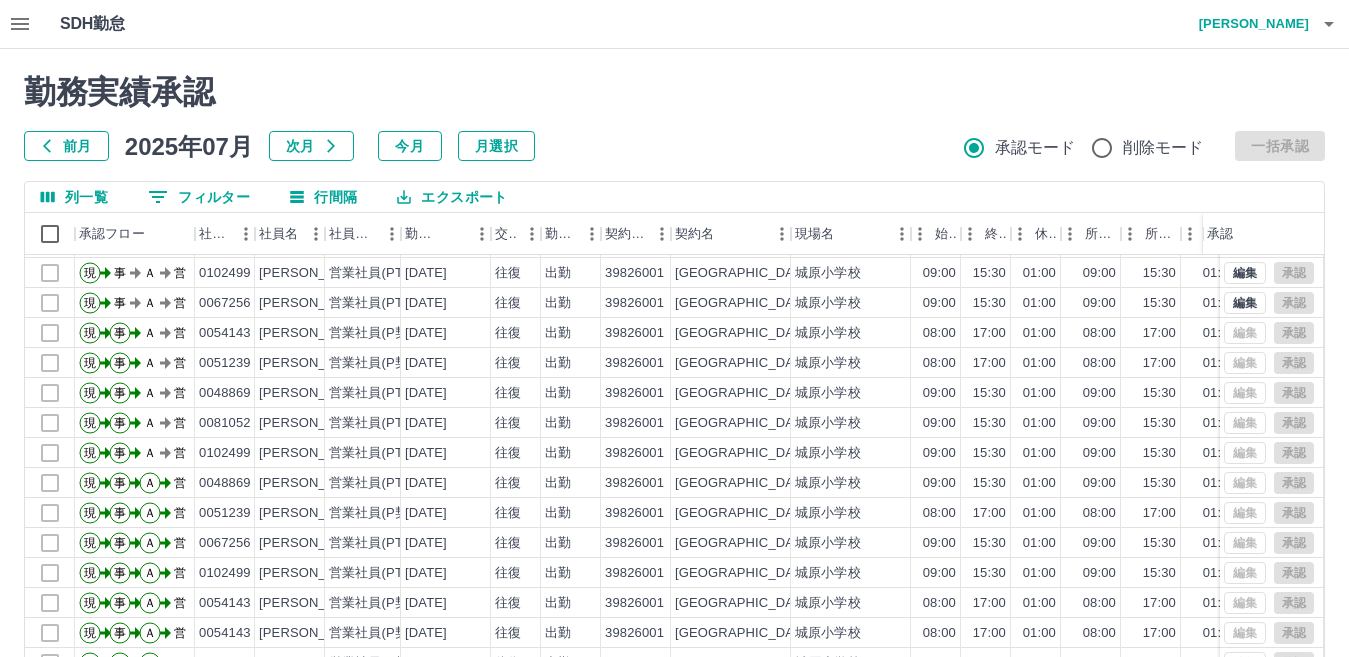 scroll, scrollTop: 104, scrollLeft: 0, axis: vertical 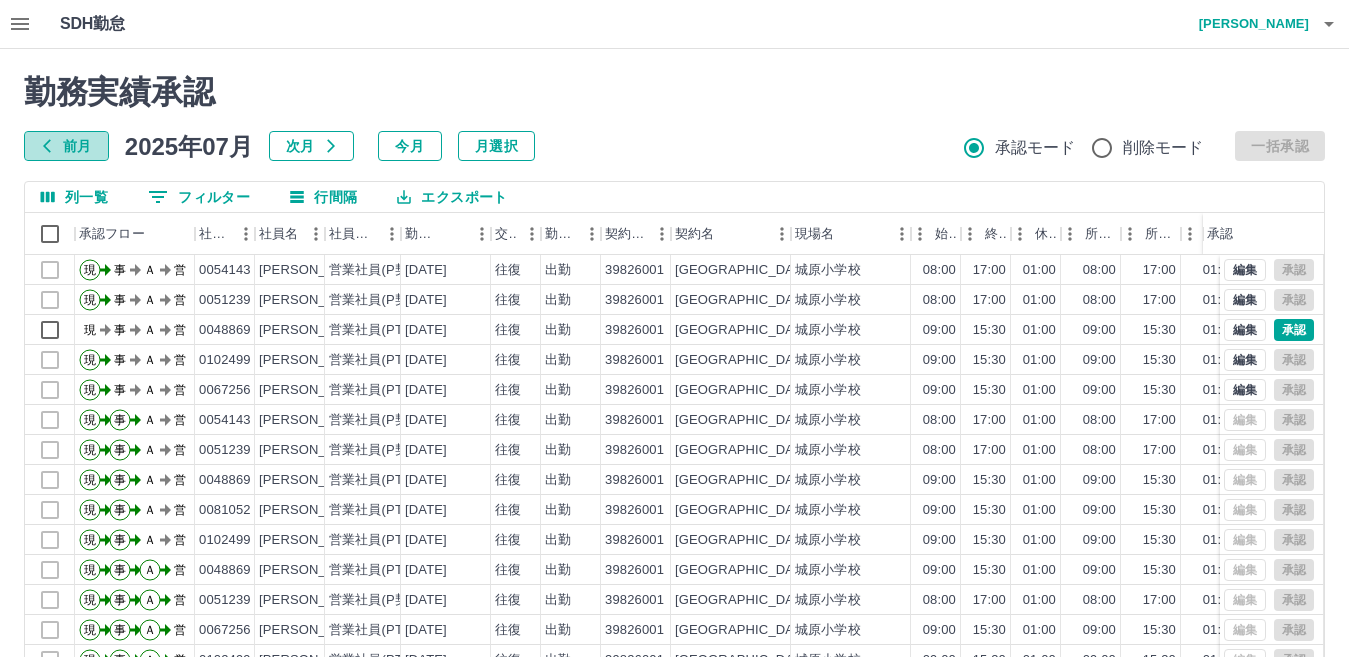 click on "前月" at bounding box center [66, 146] 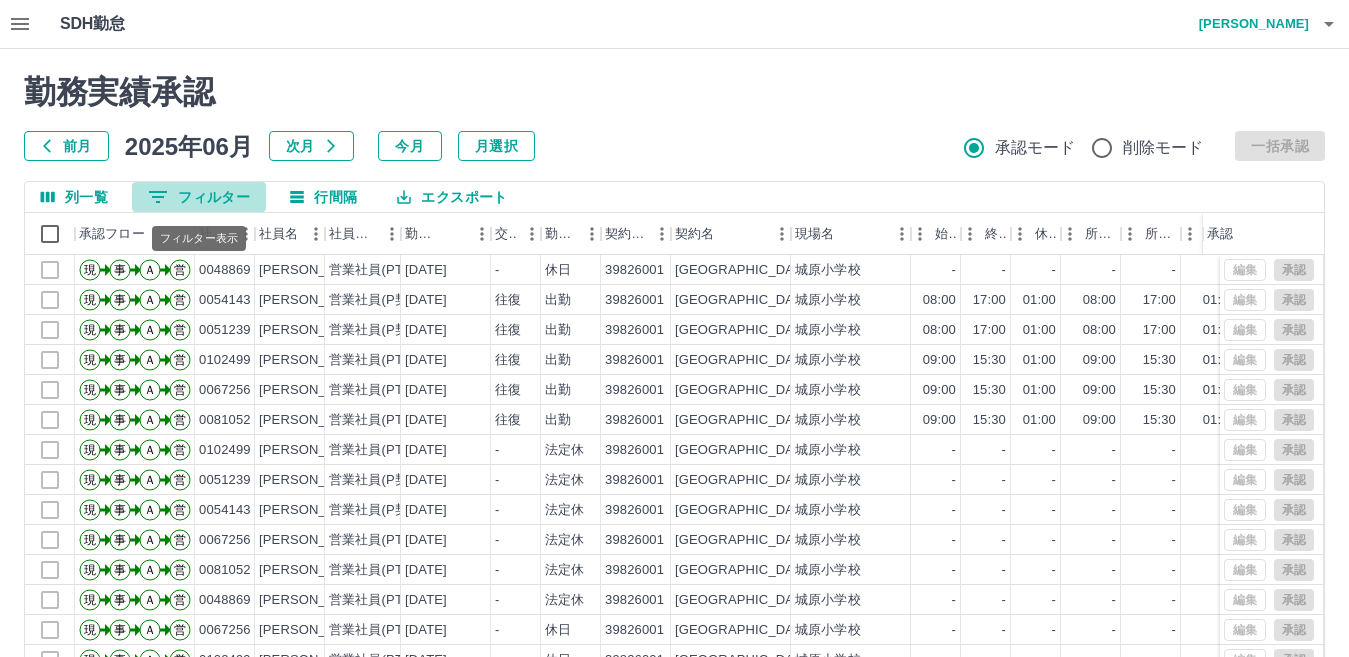 click on "0 フィルター" at bounding box center [199, 197] 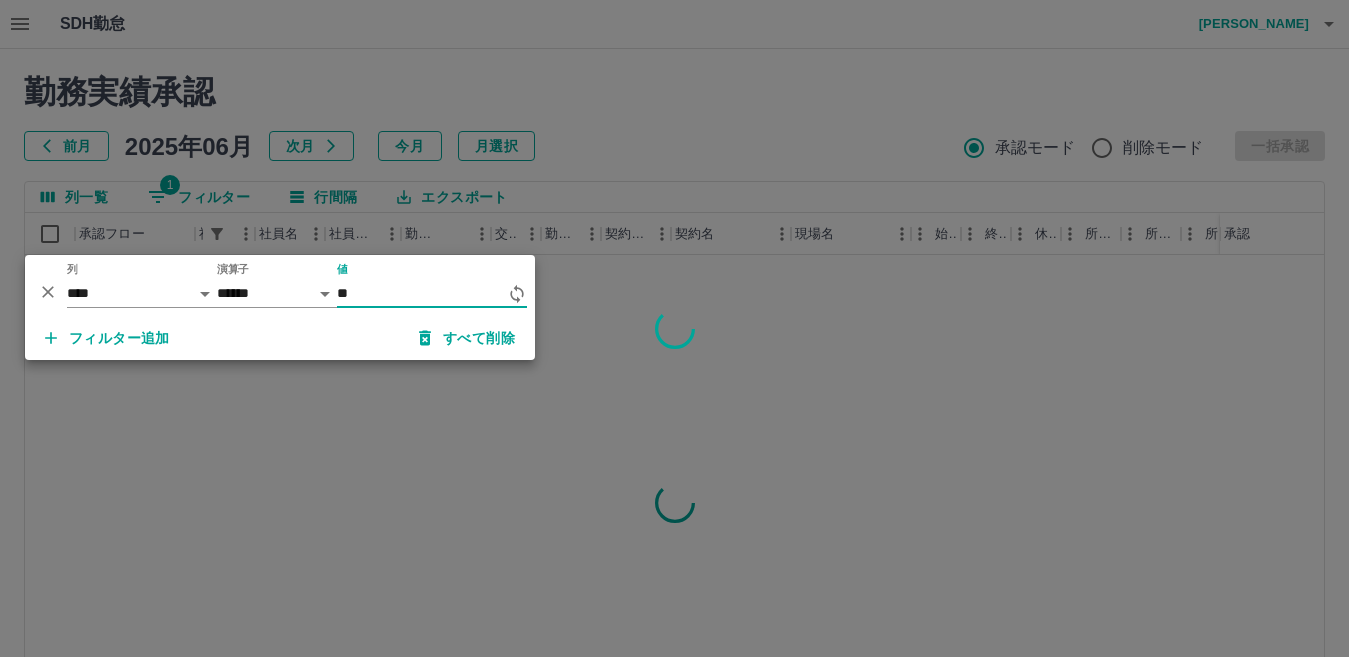 type on "*" 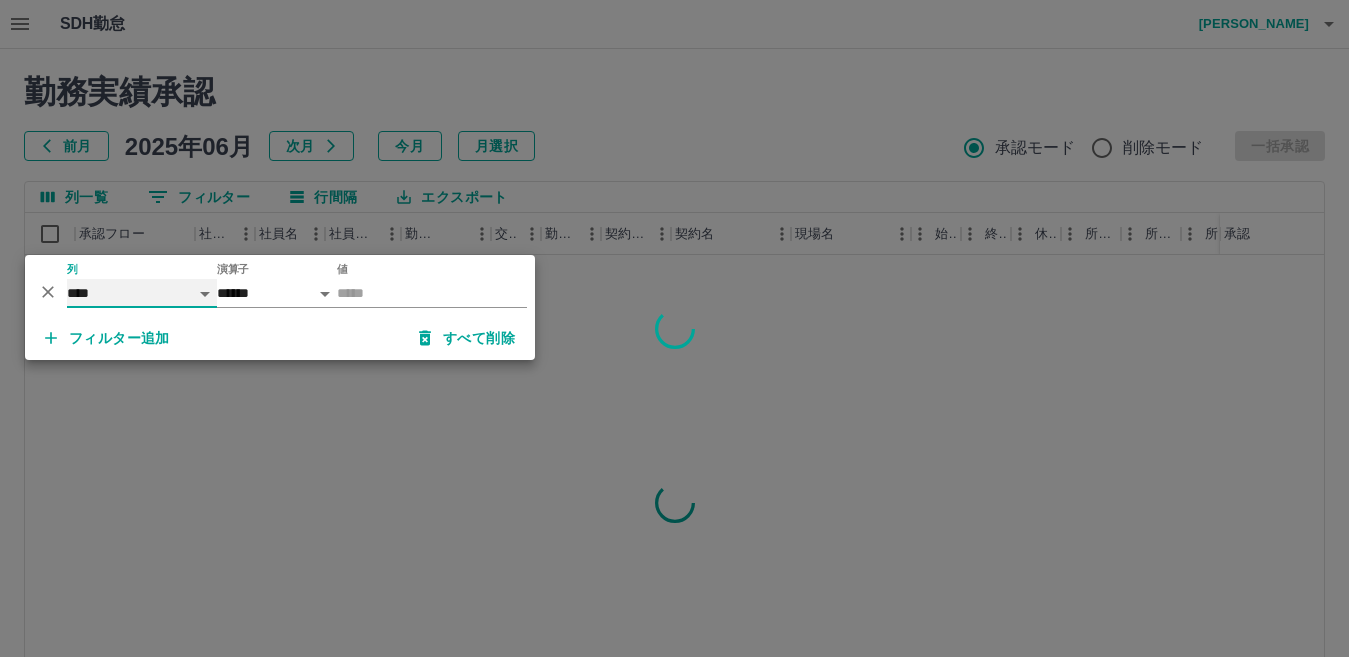click on "**** *** **** *** *** **** ***** *** *** ** ** ** **** **** **** ** ** *** **** *****" at bounding box center [142, 293] 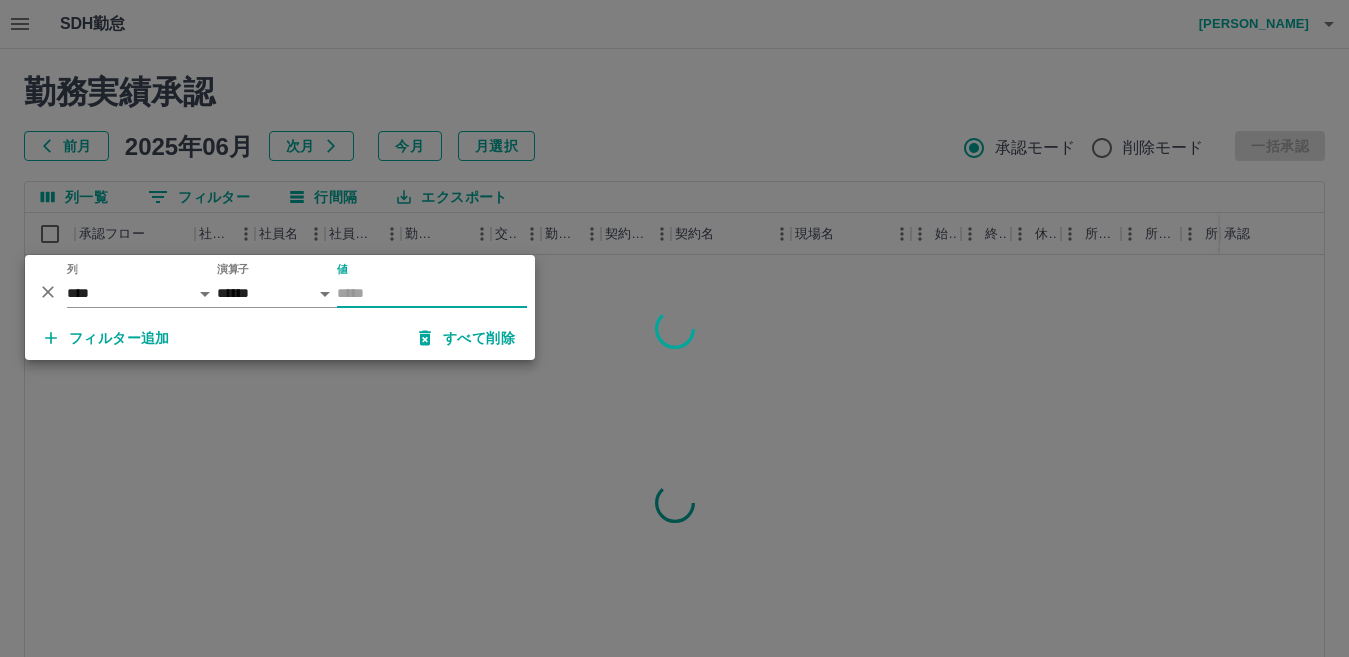 click on "値" at bounding box center (432, 293) 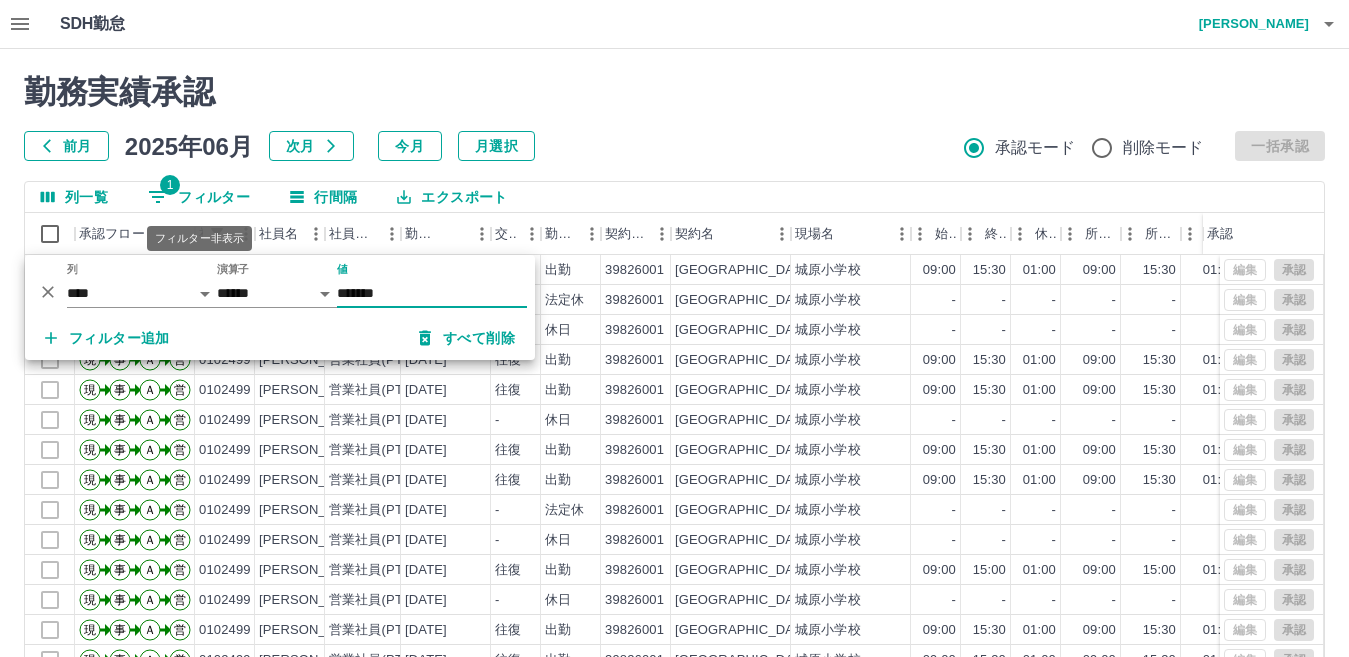 type on "*******" 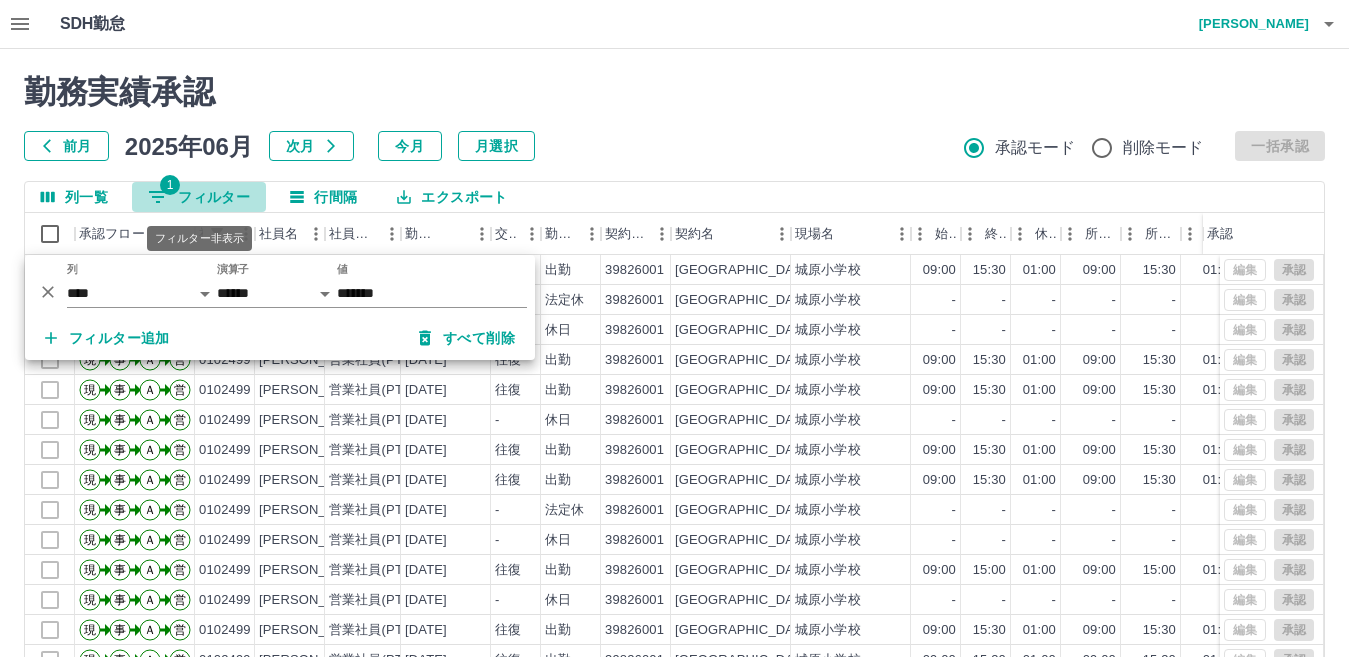 click on "1 フィルター" at bounding box center [199, 197] 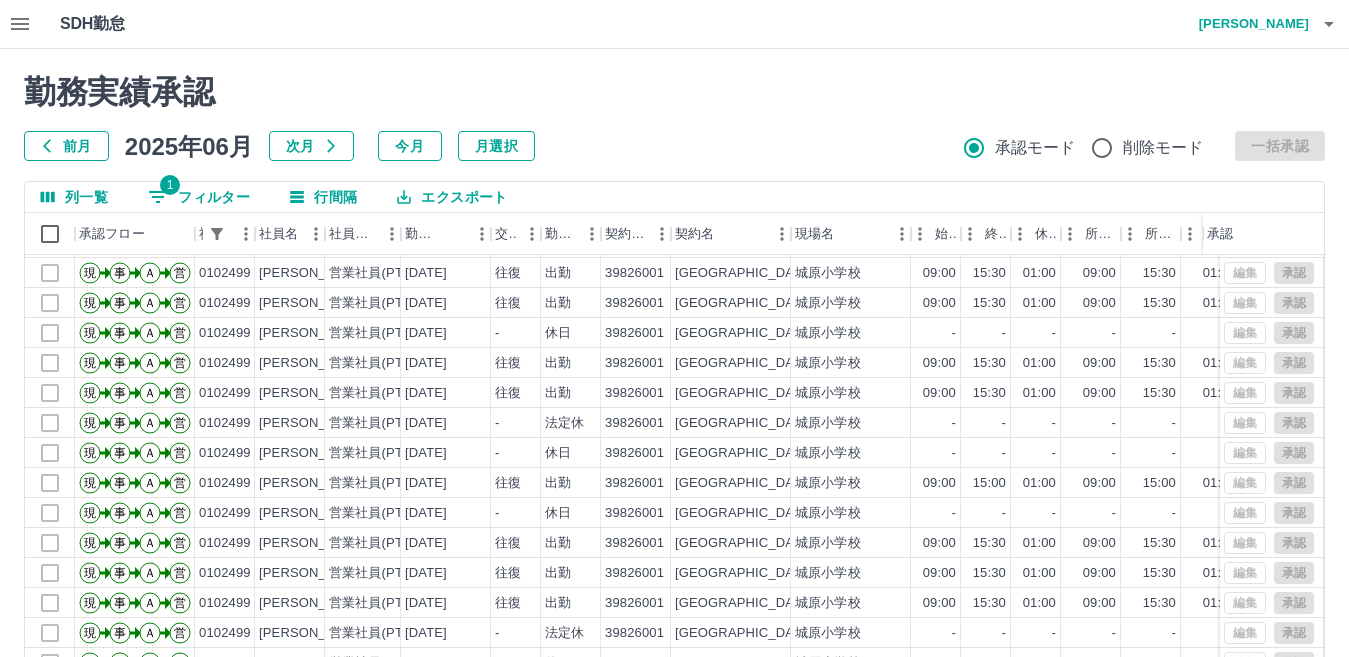 scroll, scrollTop: 104, scrollLeft: 0, axis: vertical 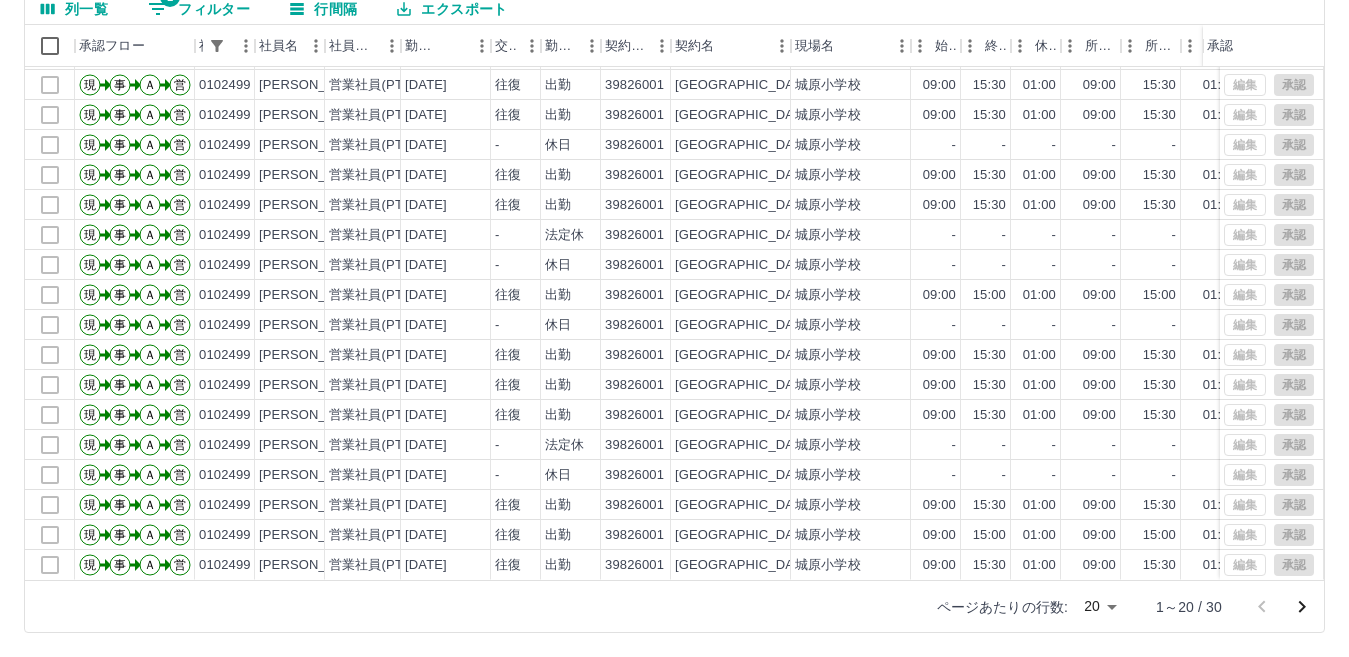 click on "SDH勤怠 [PERSON_NAME] 勤務実績承認 前月 2025年06月 次月 今月 月選択 承認モード 削除モード 一括承認 列一覧 1 フィルター 行間隔 エクスポート 承認フロー 社員番号 社員名 社員区分 勤務日 交通費 勤務区分 契約コード 契約名 現場名 始業 終業 休憩 所定開始 所定終業 所定休憩 拘束 勤務 遅刻等 コメント ステータス 承認 現 事 Ａ 営 0102499 立石　宏 営業社員(PT契約) [DATE]  -  法定休 39826001 [GEOGRAPHIC_DATA]小学校 - - - - - - 00:00 00:00 00:00 全承認済 現 事 Ａ 営 0102499 立石　宏 営業社員(PT契約) [DATE]  -  休日 39826001 [GEOGRAPHIC_DATA]小学校 - - - - - - 00:00 00:00 00:00 全承認済 現 事 Ａ 営 0102499 立石　宏 営業社員(PT契約) [DATE] 往復 出勤 39826001 [GEOGRAPHIC_DATA]小学校 09:00 15:30 01:00 09:00 15:30 01:00 06:30 05:30 00:00 全承認済 現 事 Ａ 営 0102499 立石　宏 営業社員(PT契約) [DATE] 往復 現" at bounding box center [674, 234] 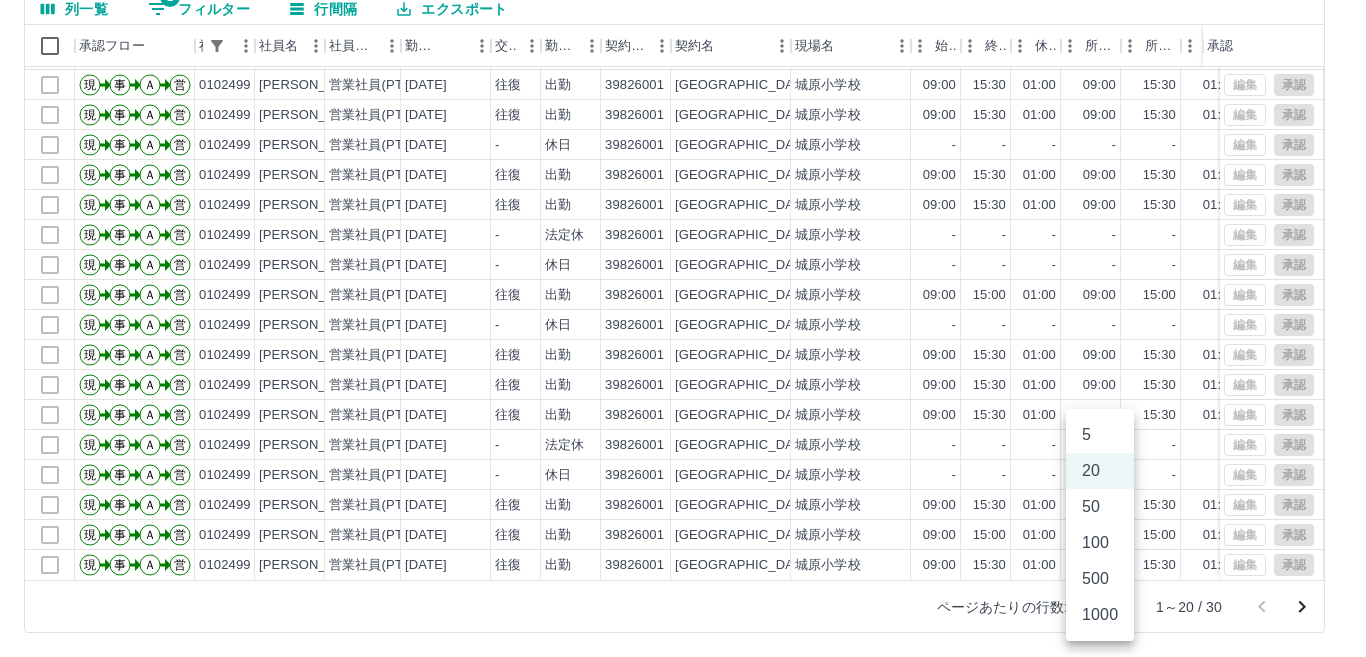 click on "50" at bounding box center (1100, 507) 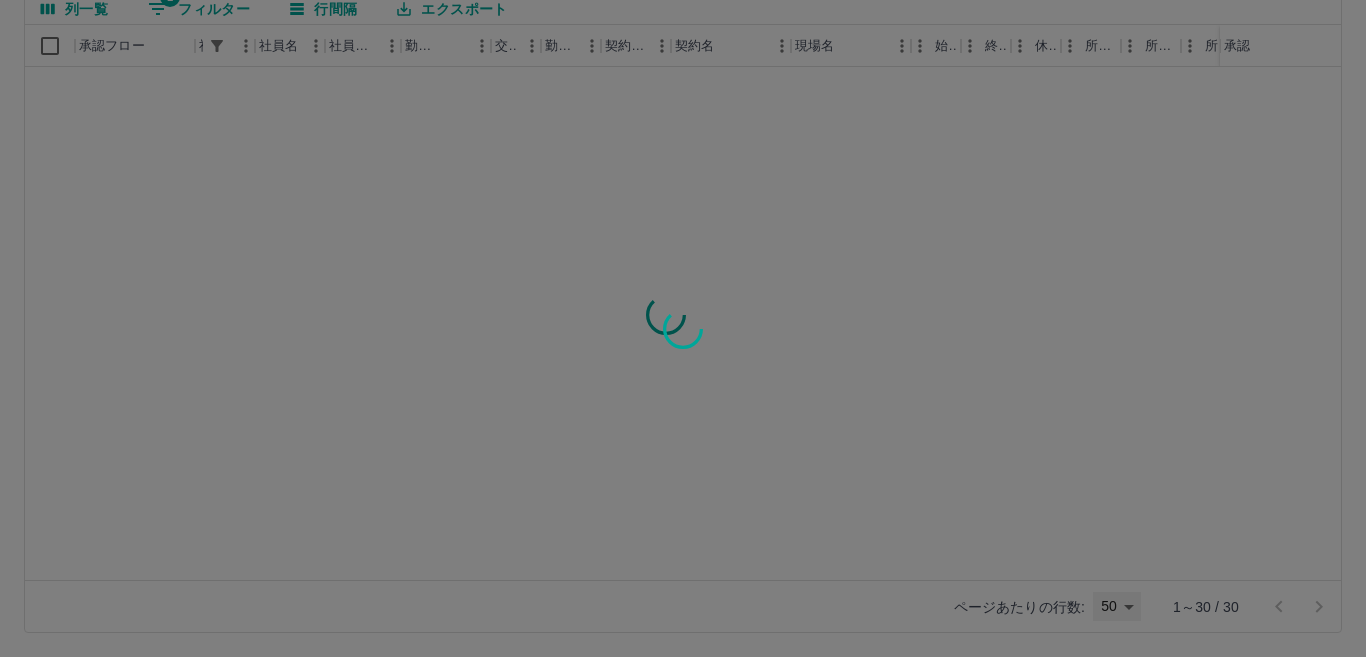 type on "**" 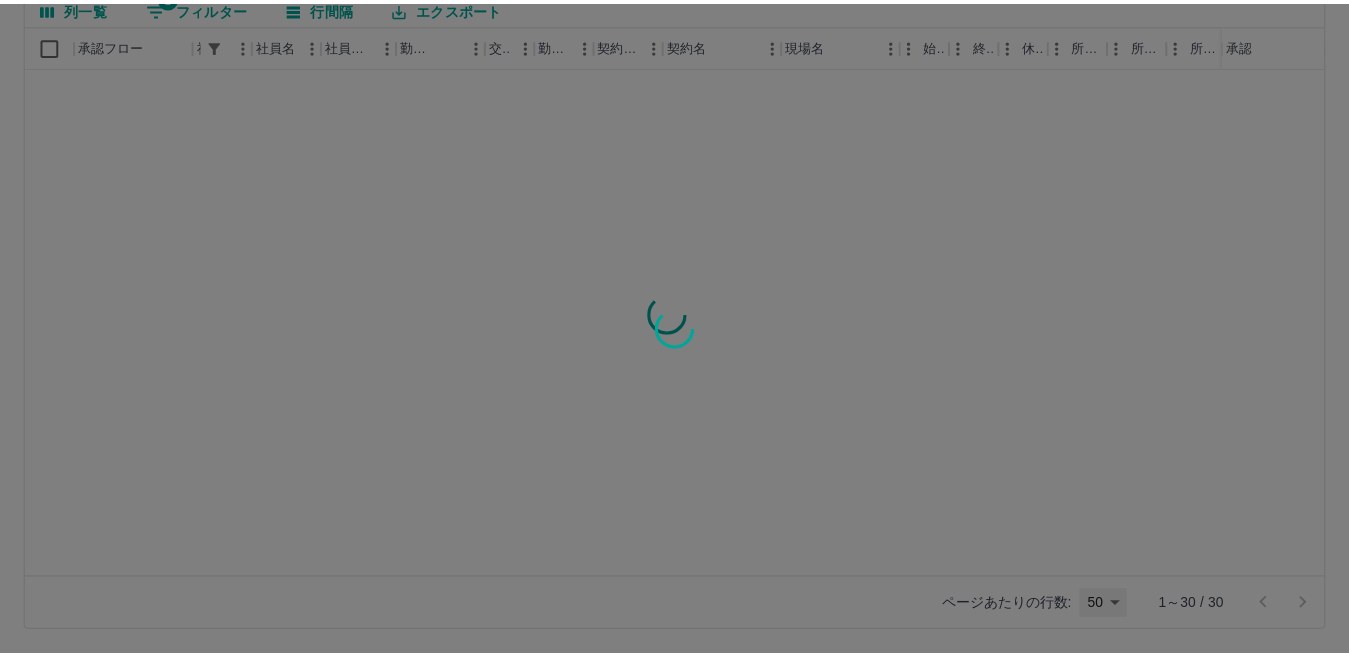 scroll, scrollTop: 0, scrollLeft: 0, axis: both 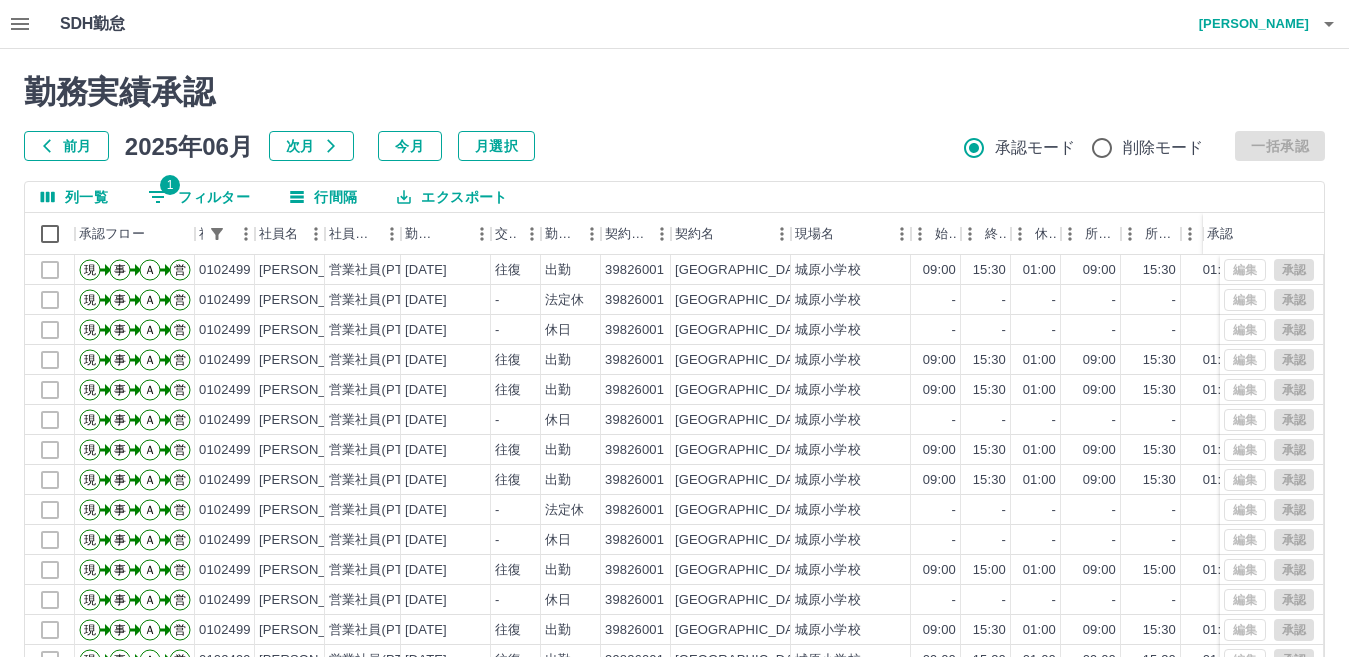 click on "エクスポート" at bounding box center (452, 197) 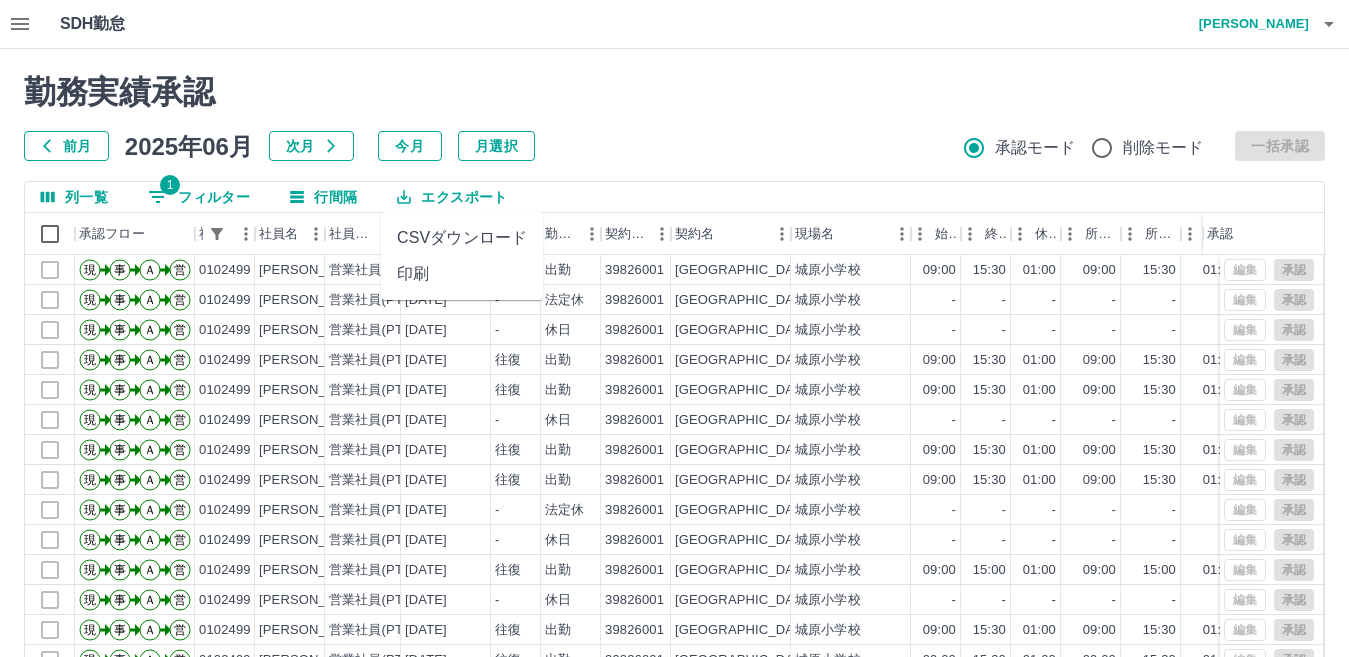 click on "行間隔" at bounding box center [323, 197] 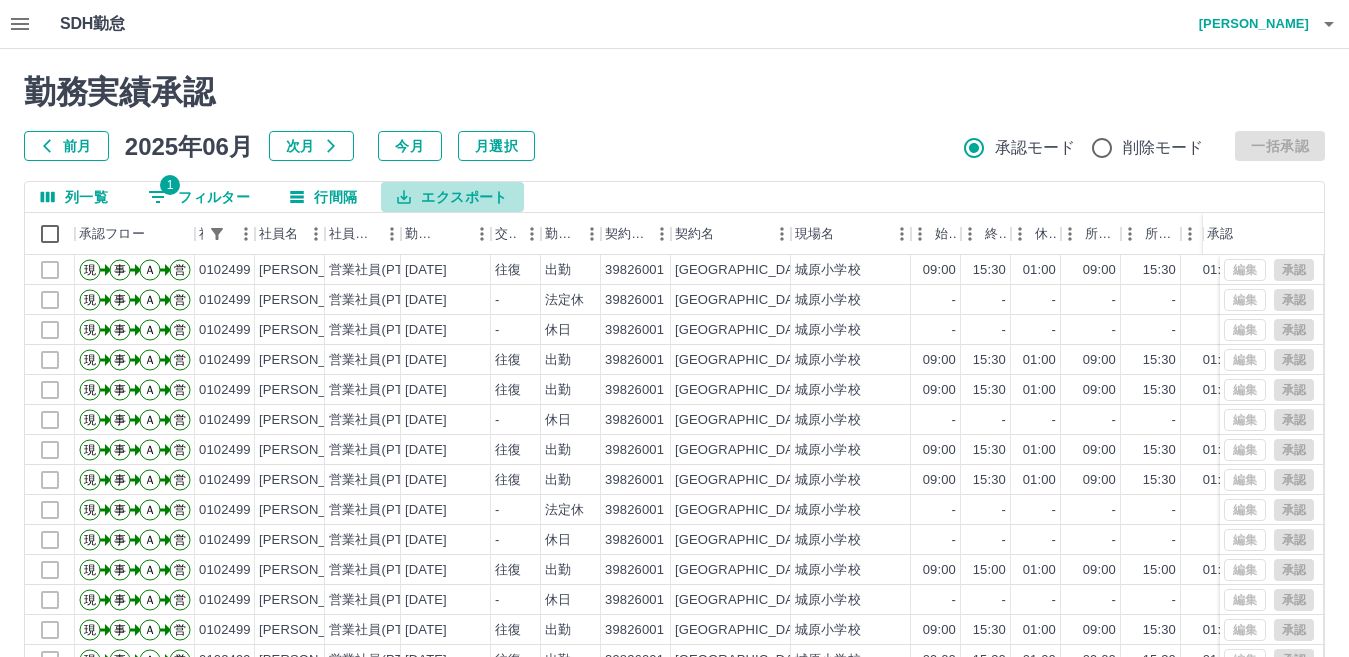 click on "エクスポート" at bounding box center [452, 197] 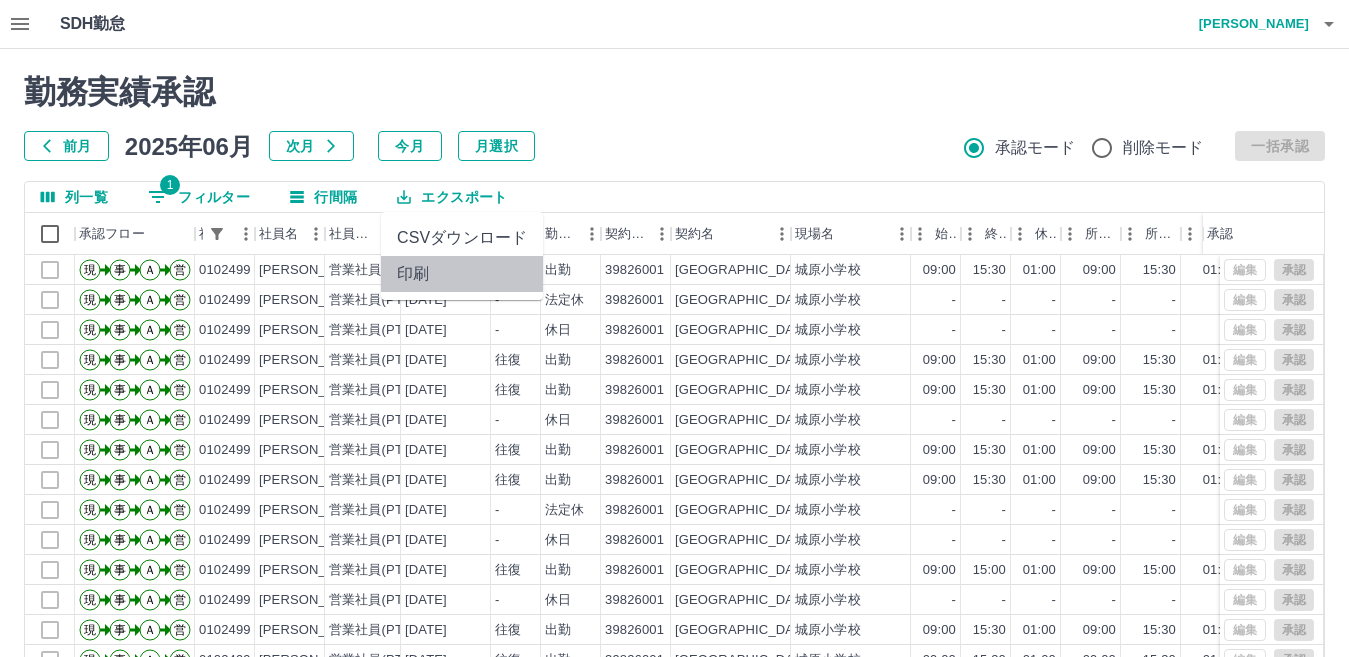 click on "印刷" at bounding box center [462, 274] 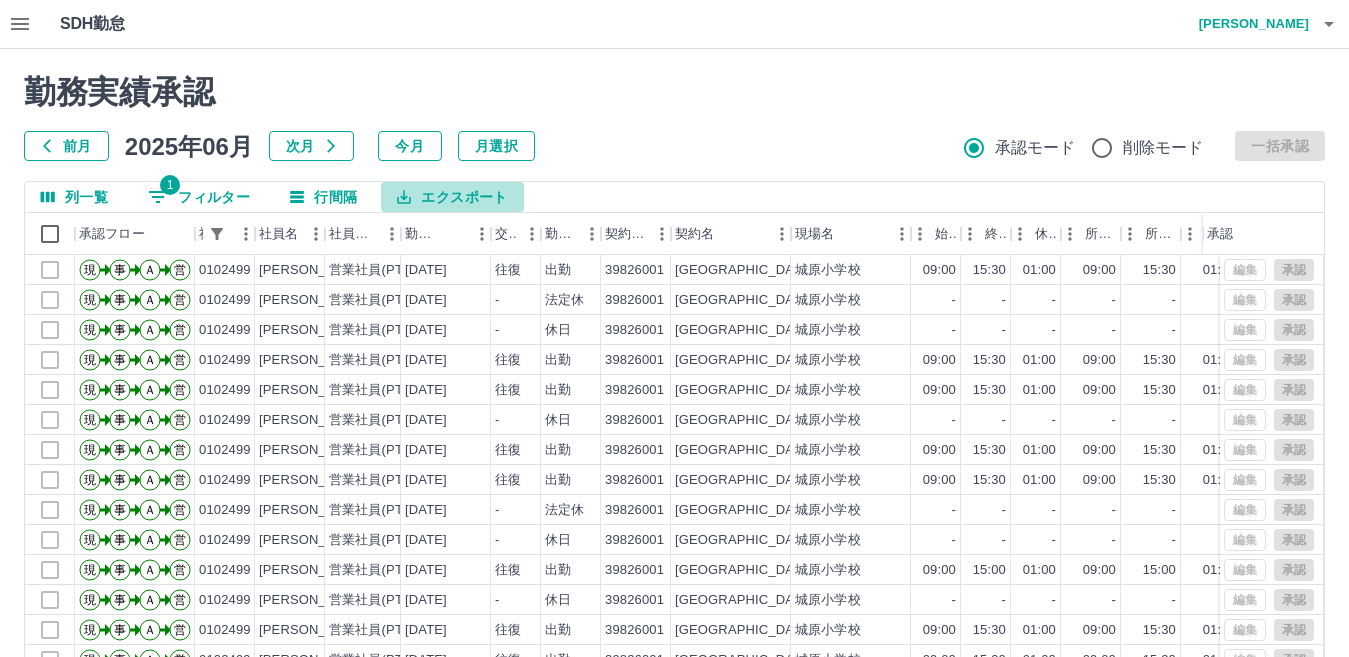 click on "エクスポート" at bounding box center (452, 197) 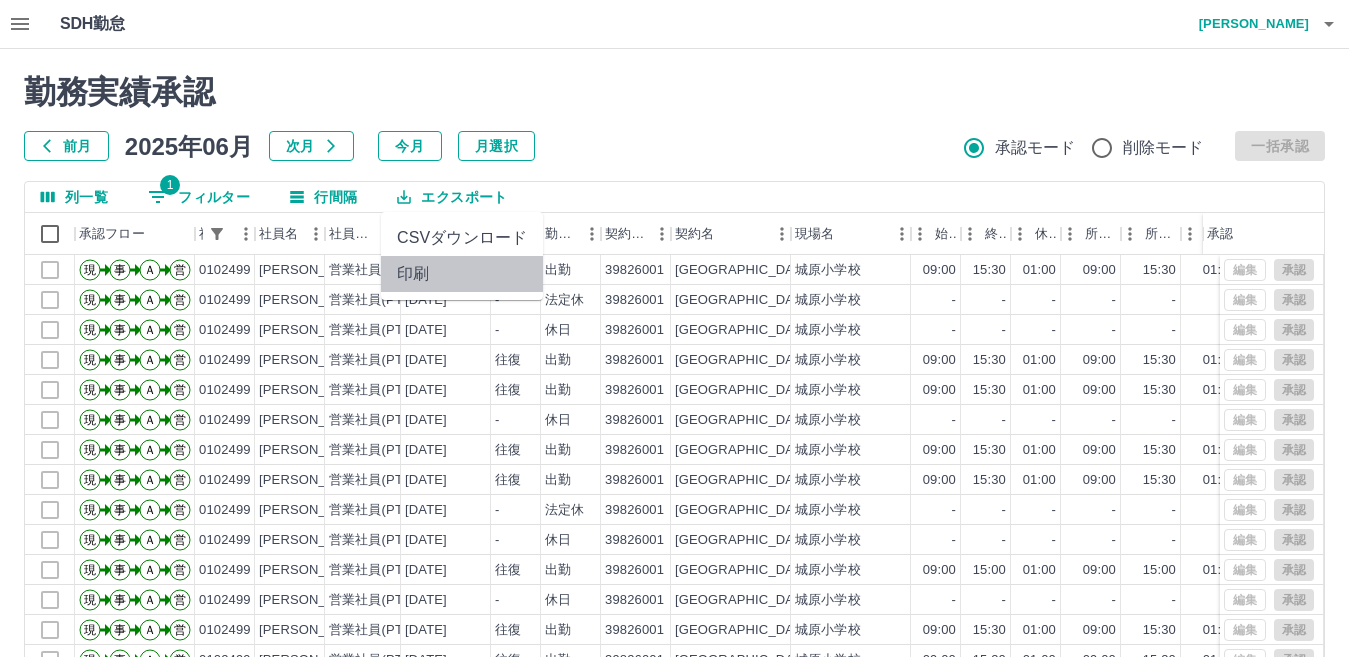 click on "印刷" at bounding box center [462, 274] 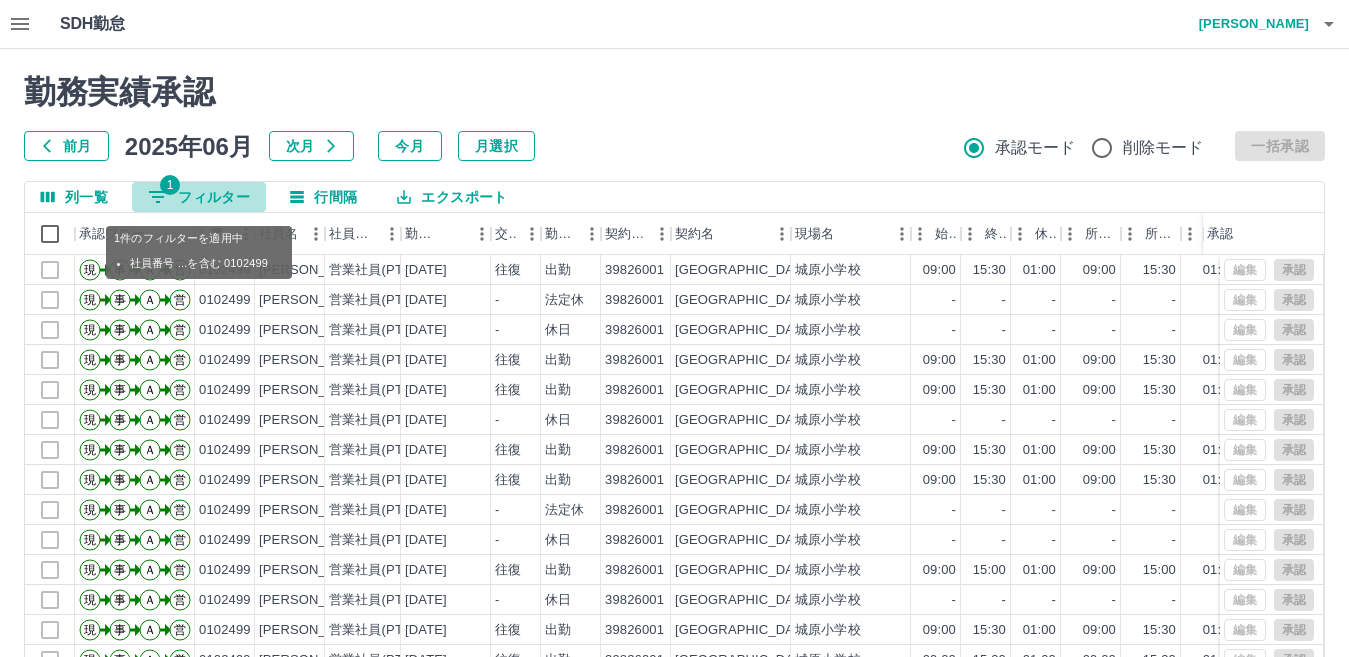 click on "1 フィルター" at bounding box center [199, 197] 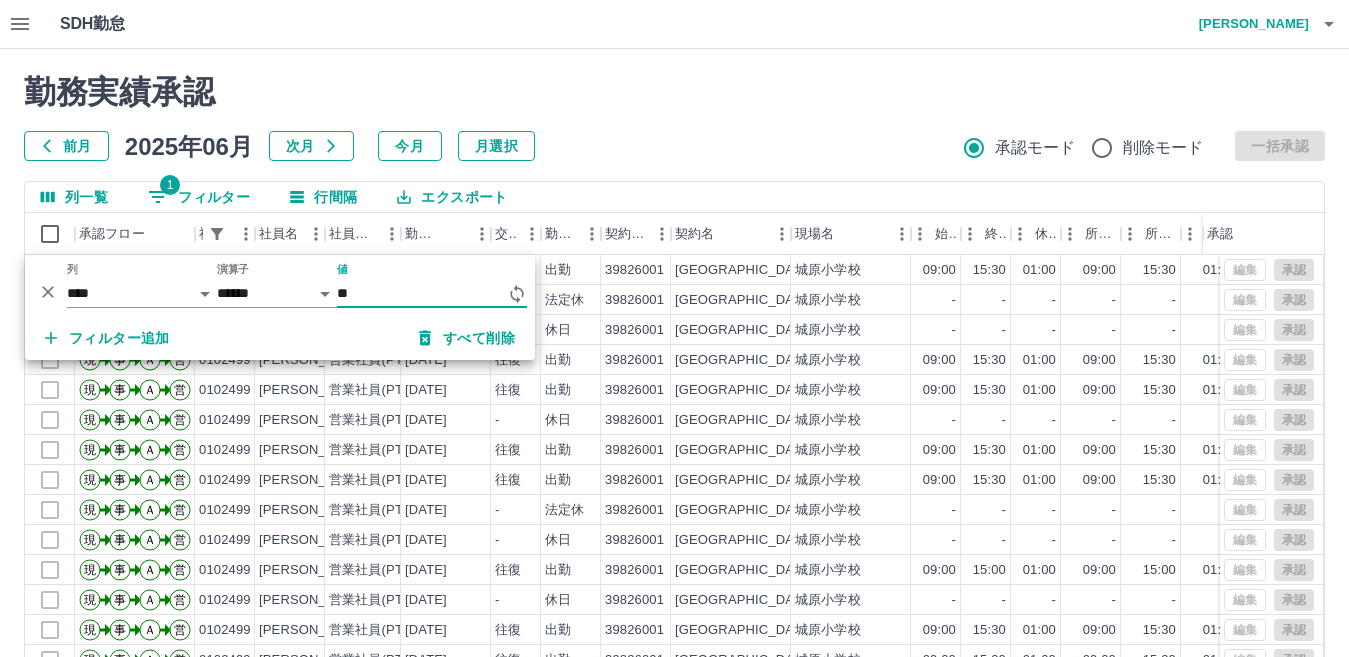 type on "*" 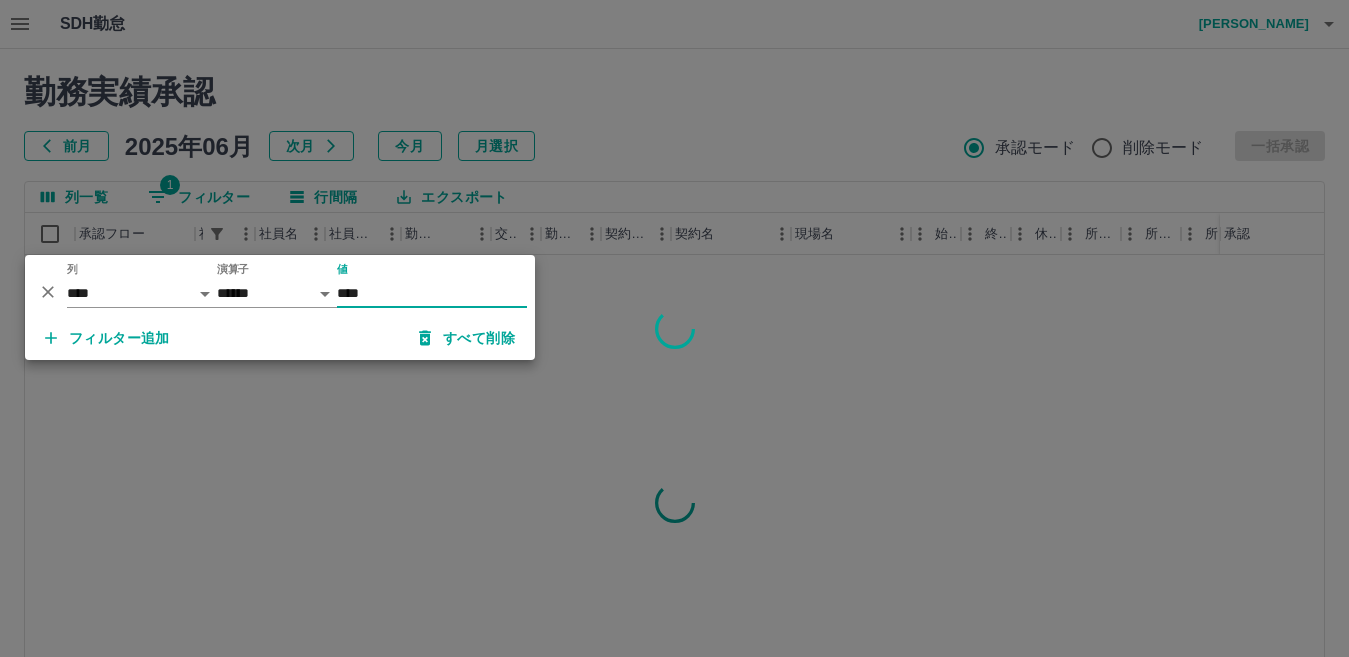 scroll, scrollTop: 0, scrollLeft: 0, axis: both 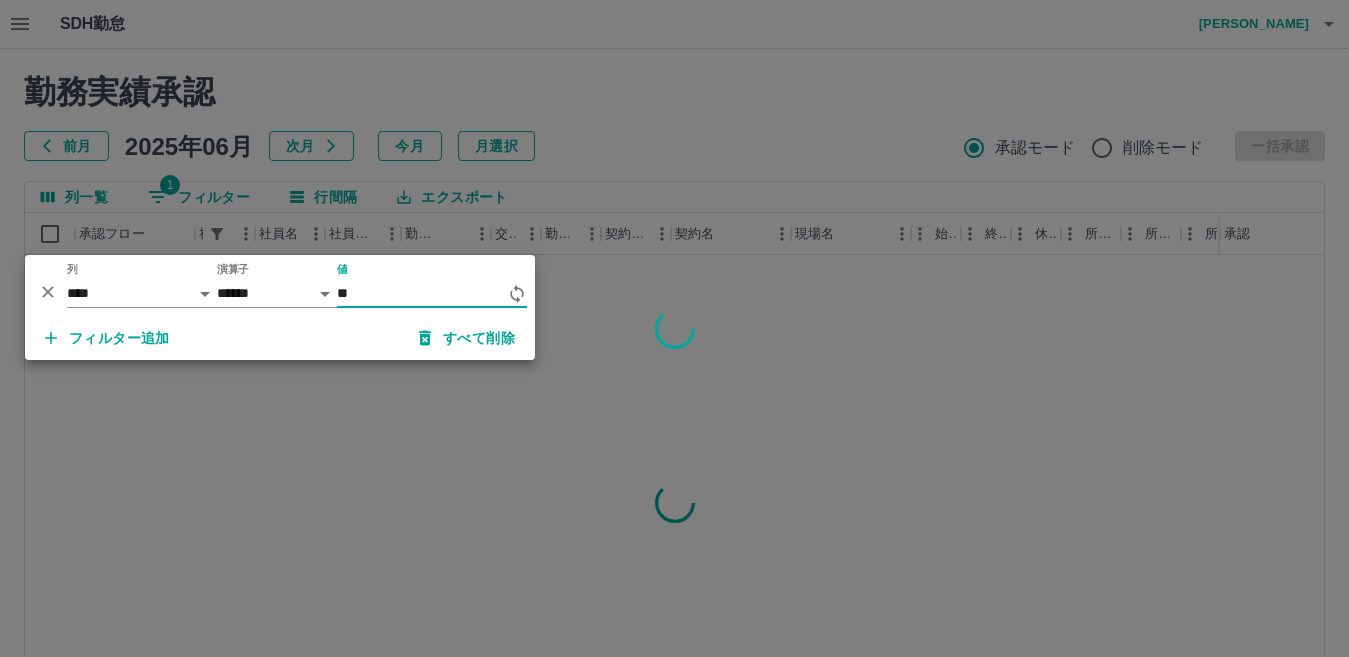 type on "*" 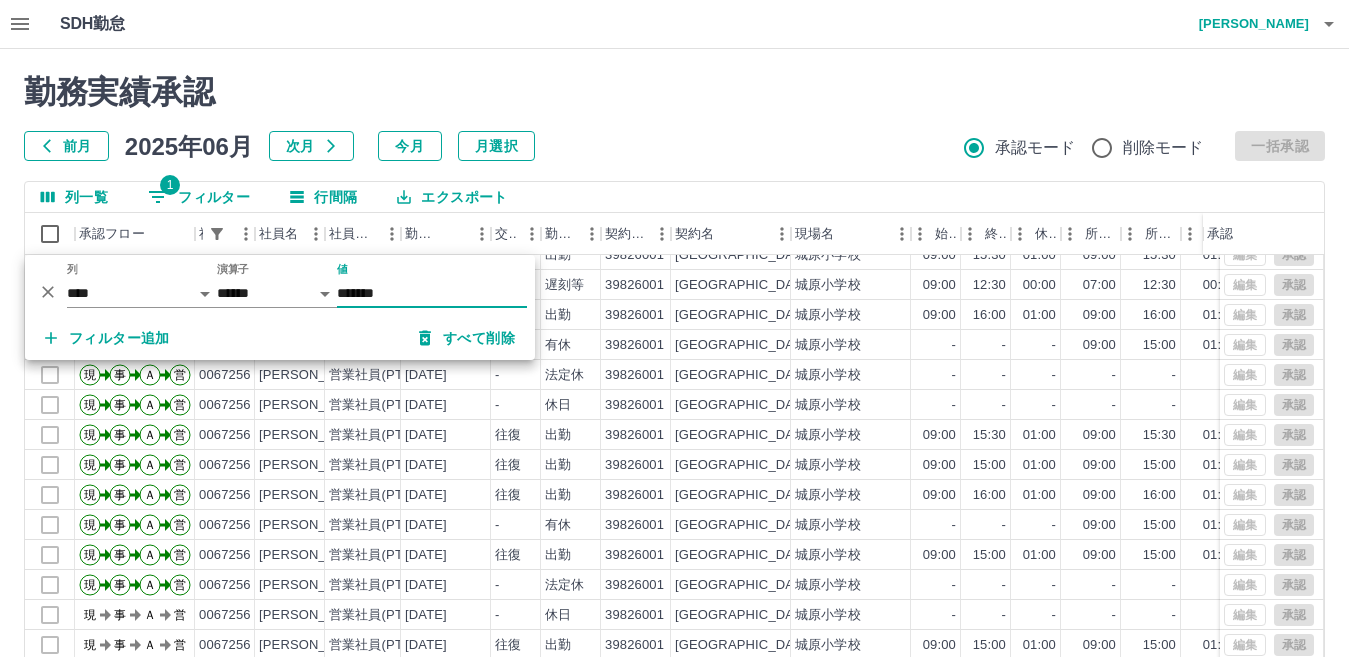 scroll, scrollTop: 404, scrollLeft: 0, axis: vertical 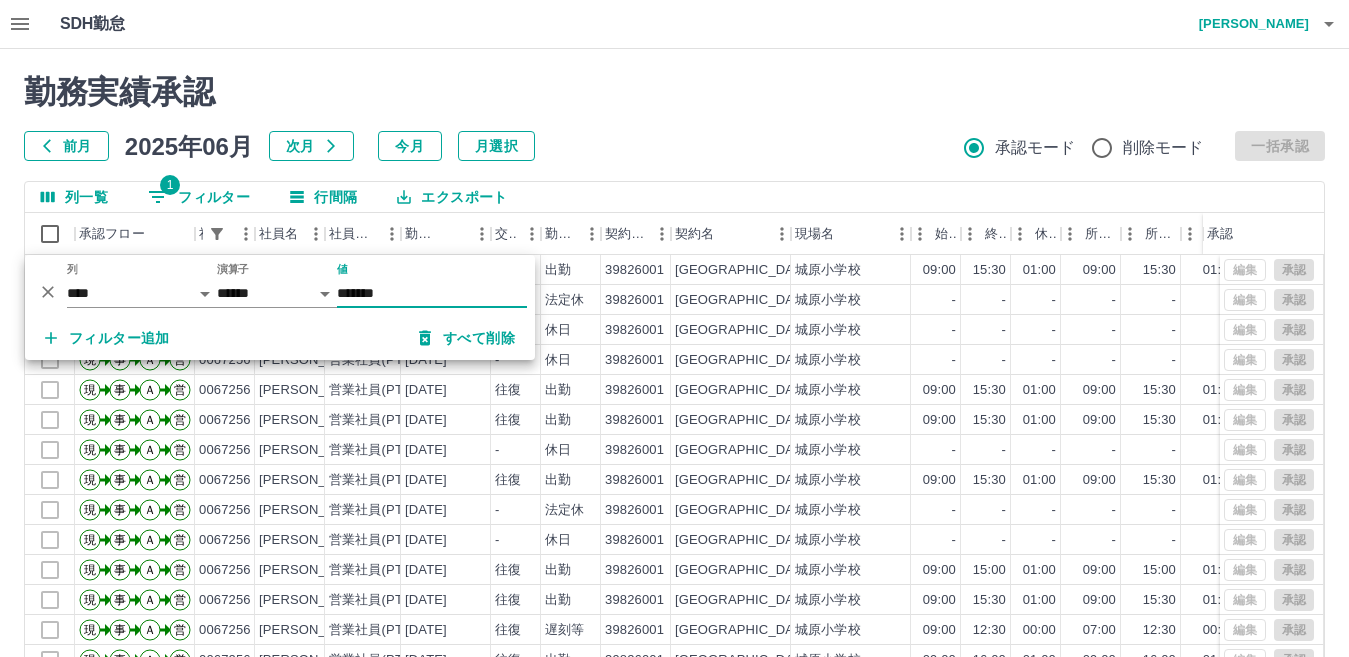 type on "*******" 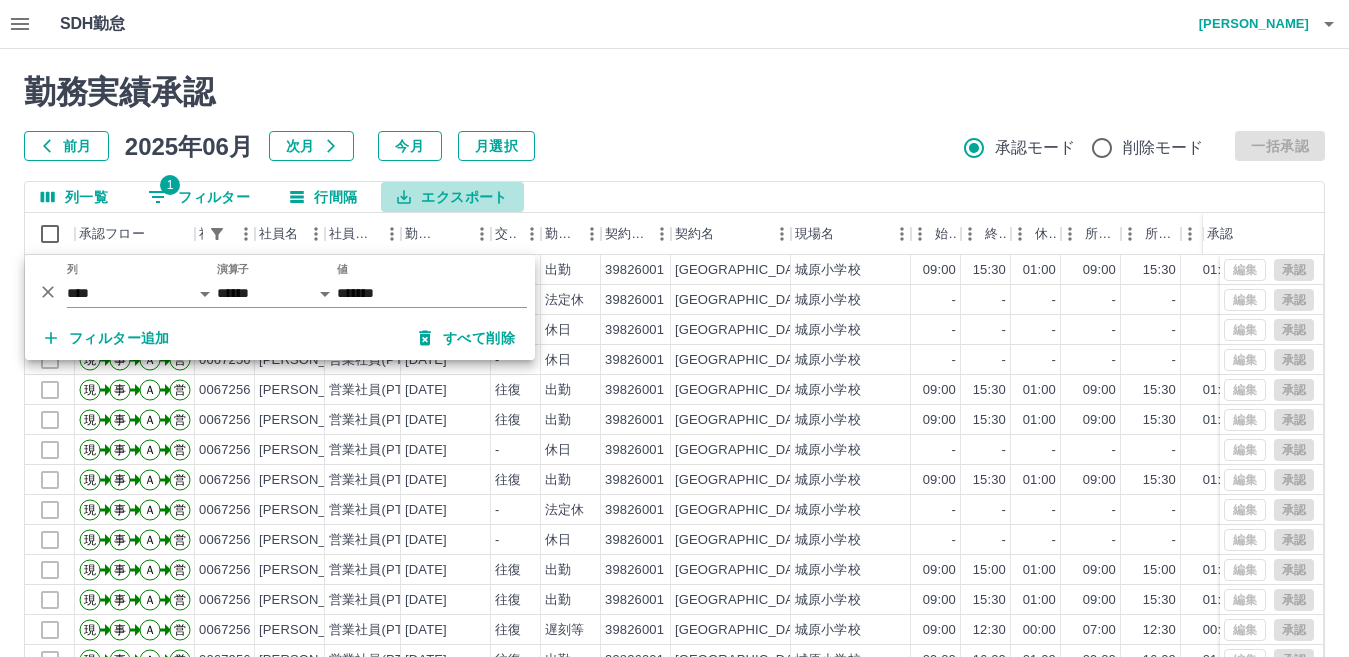 click on "エクスポート" at bounding box center [452, 197] 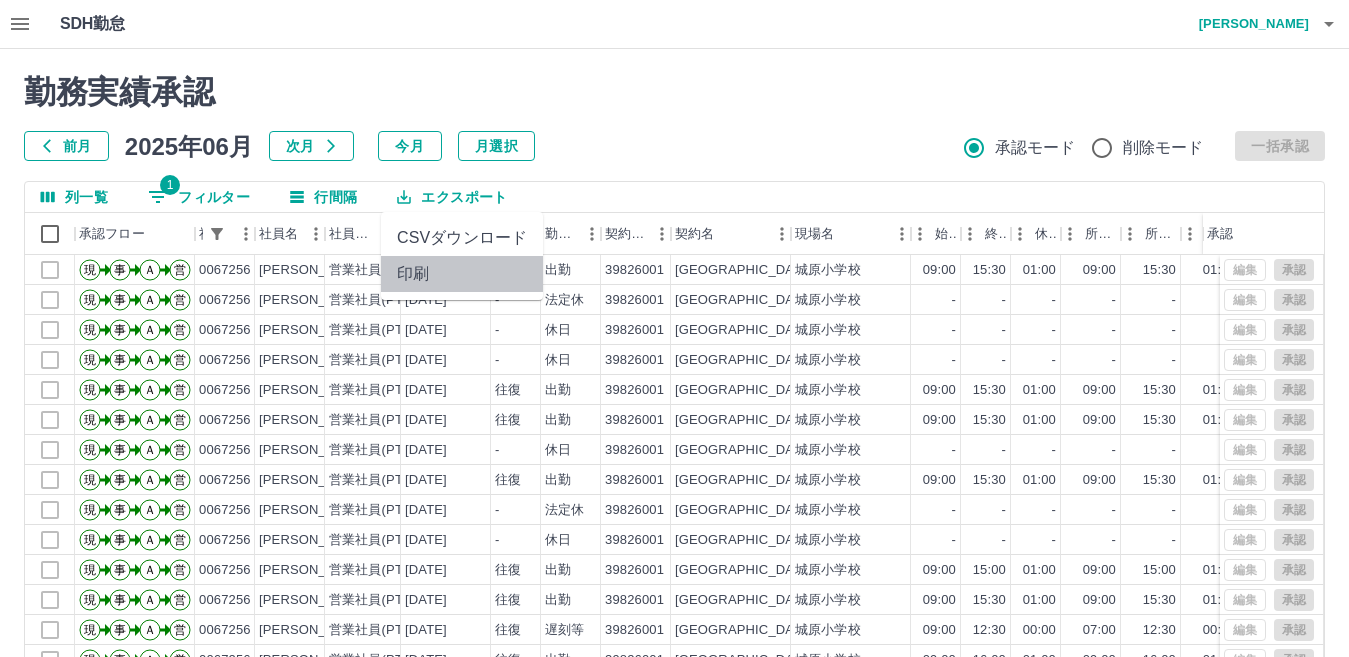 click on "印刷" at bounding box center (462, 274) 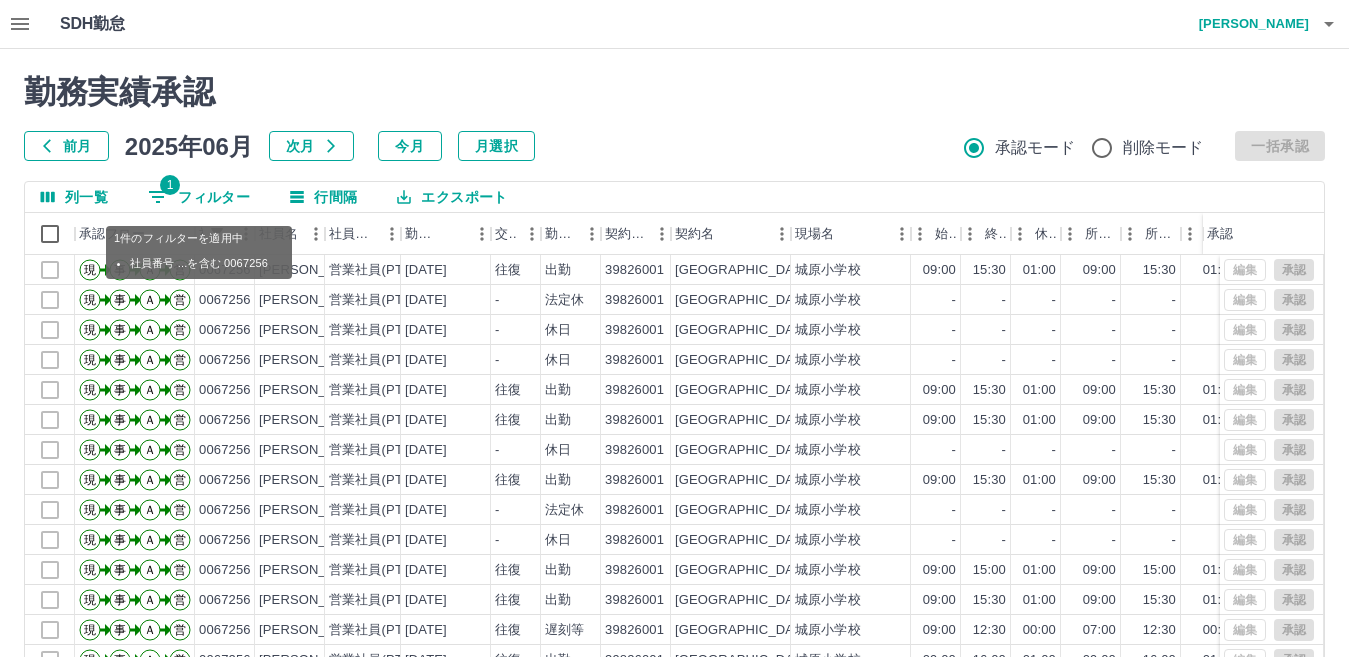 click on "1 フィルター" at bounding box center [199, 197] 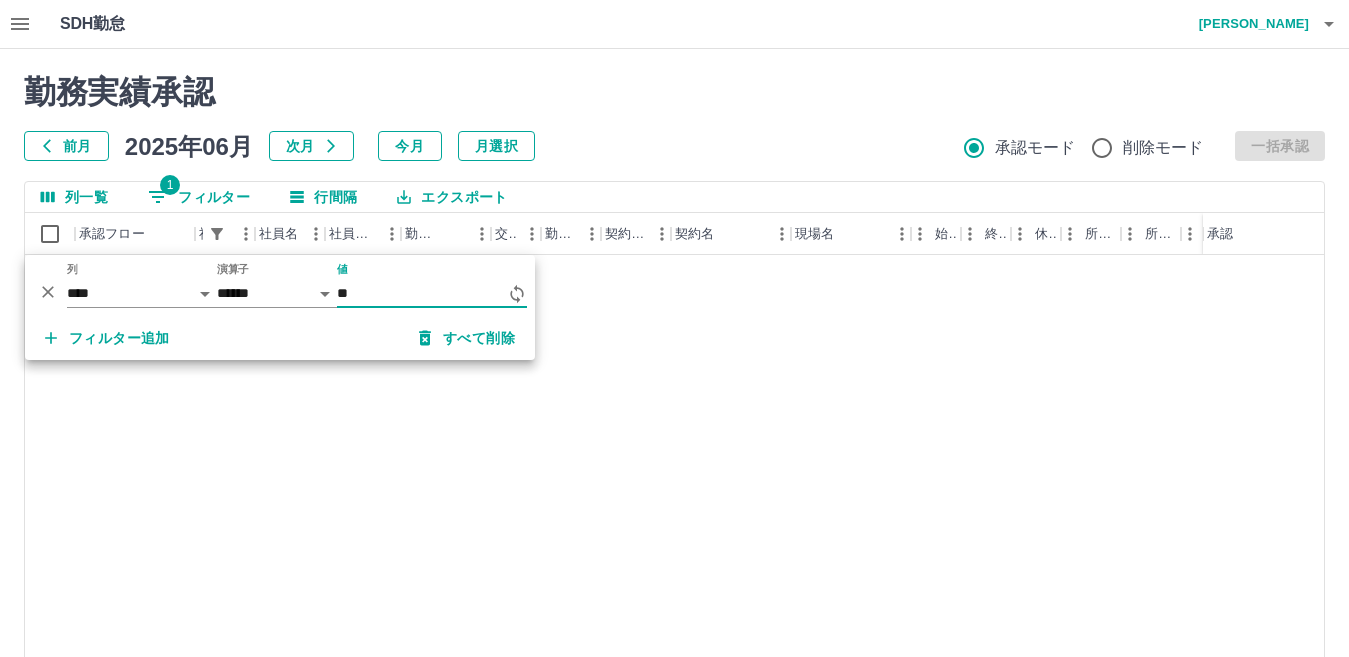 type on "*" 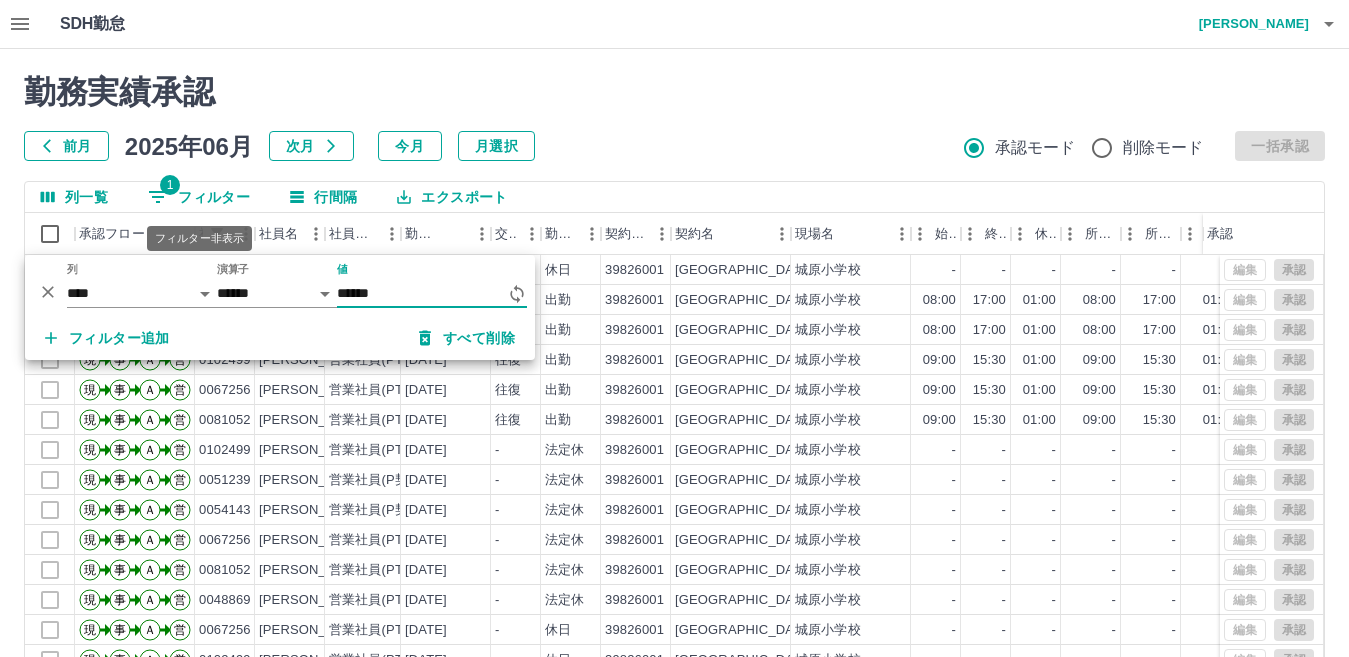 type on "*******" 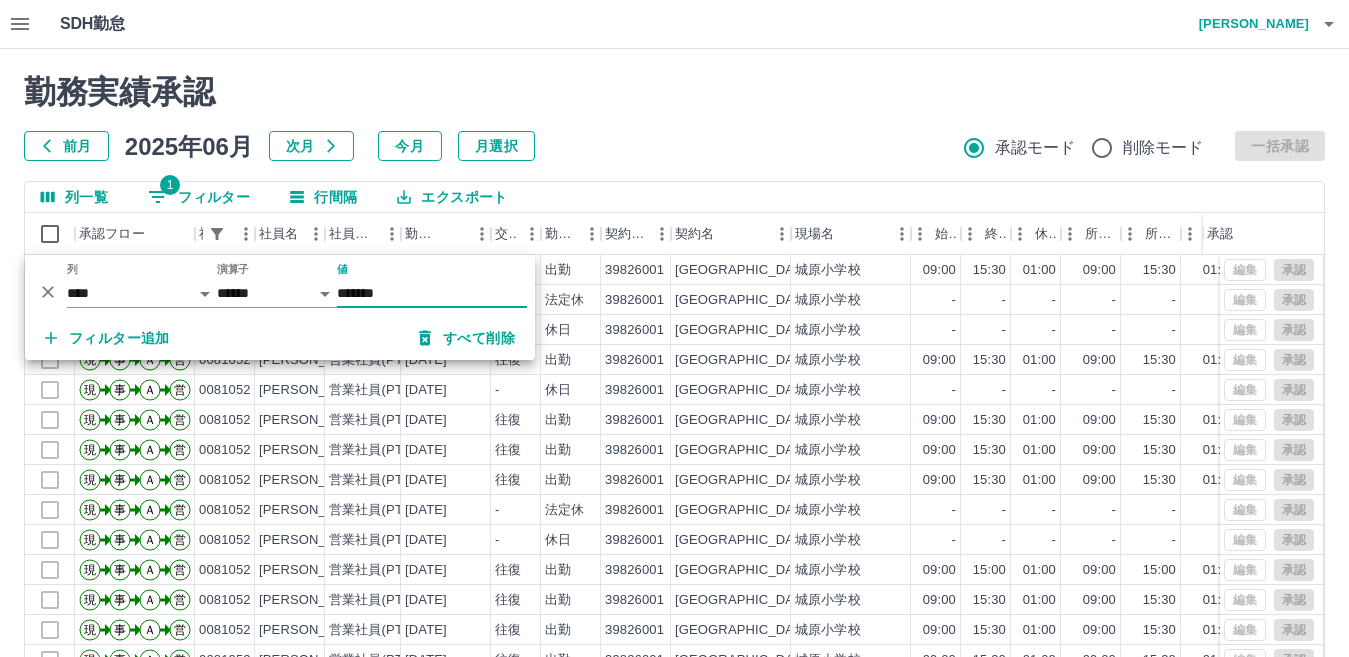 click on "エクスポート" at bounding box center [452, 197] 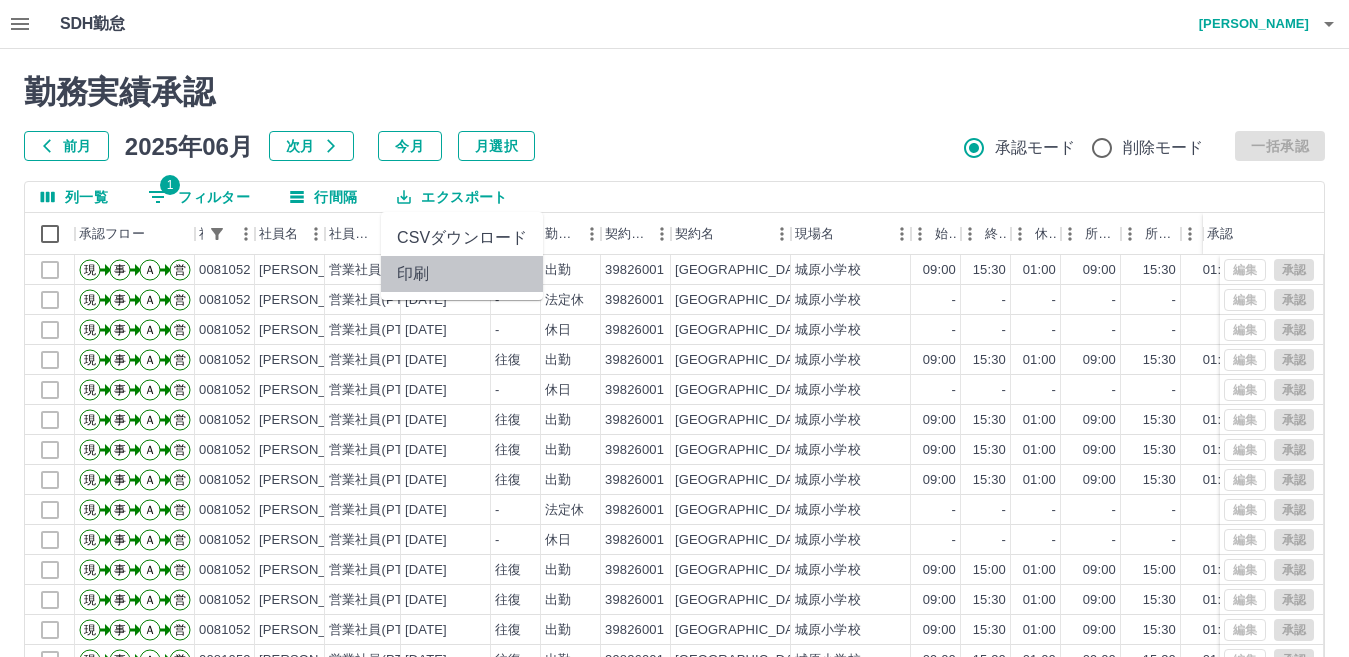 click on "印刷" at bounding box center [462, 274] 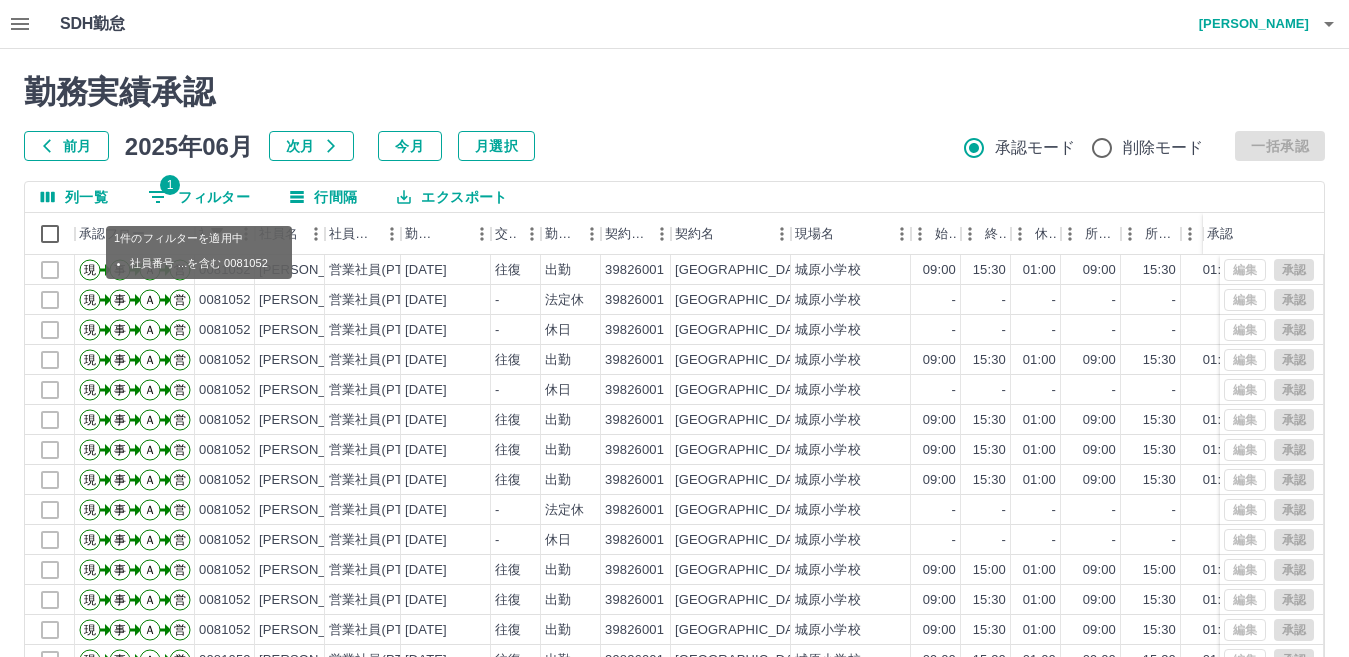 click on "1 フィルター" at bounding box center [199, 197] 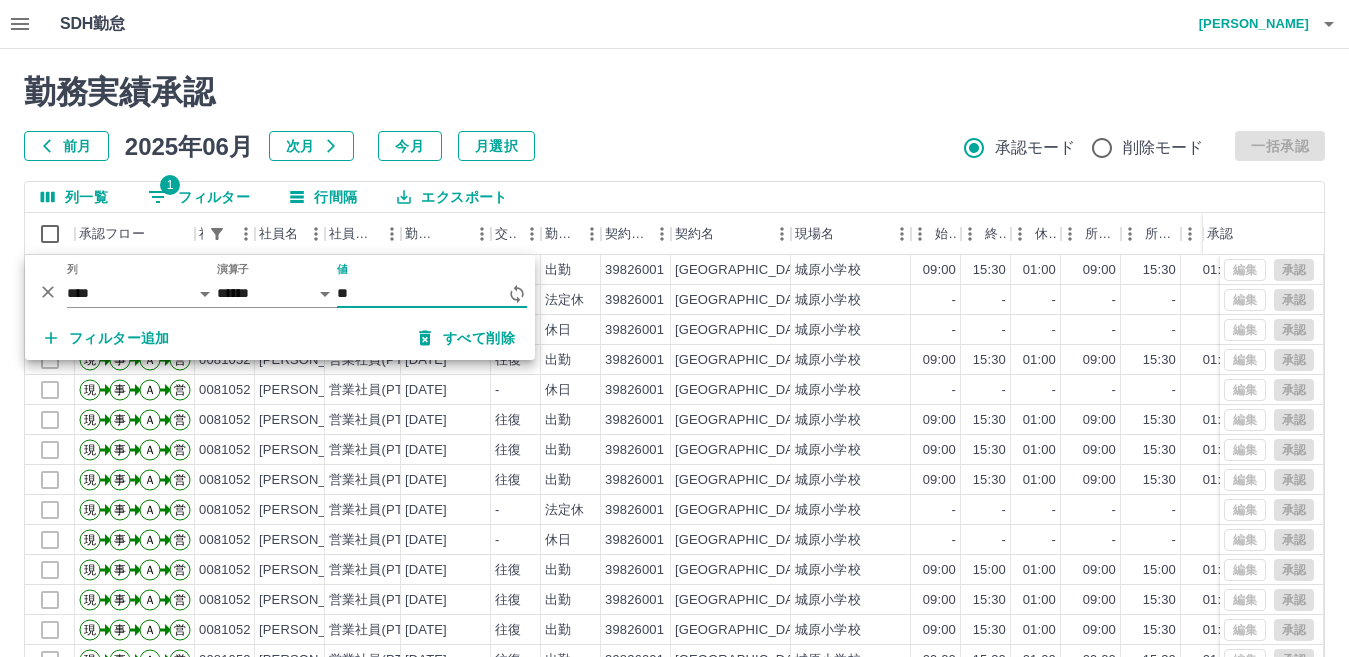 type on "*" 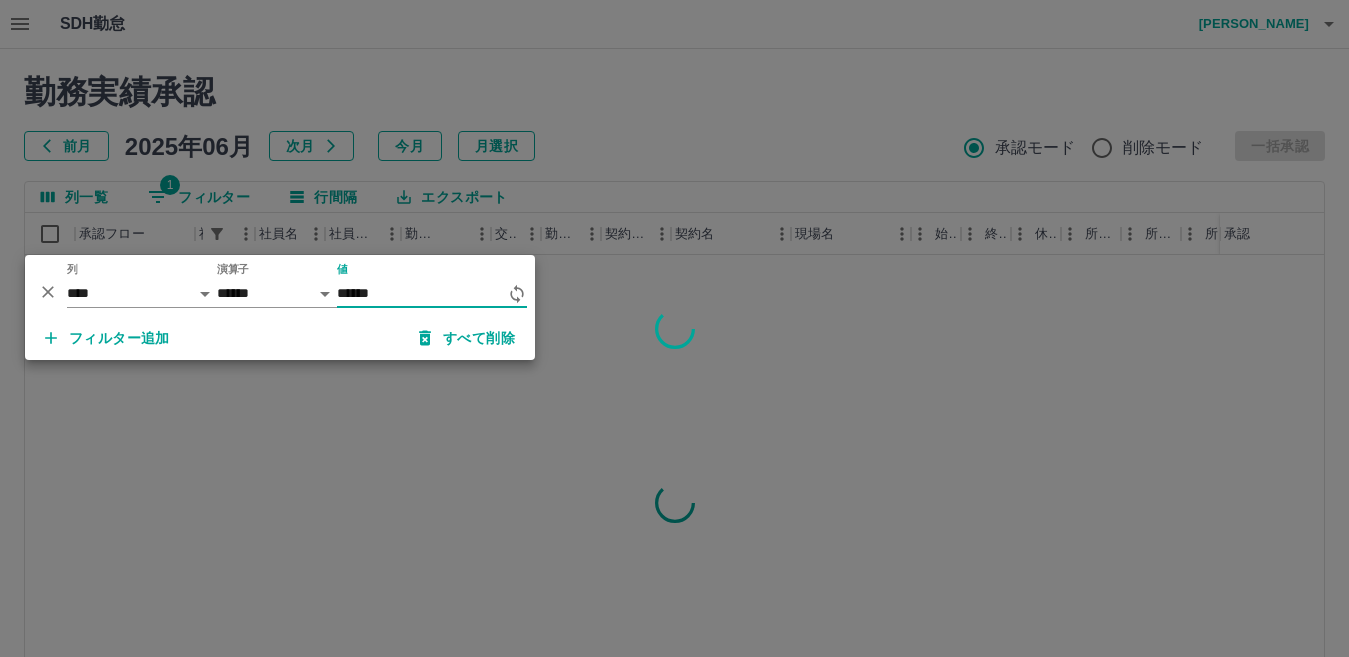 type on "*******" 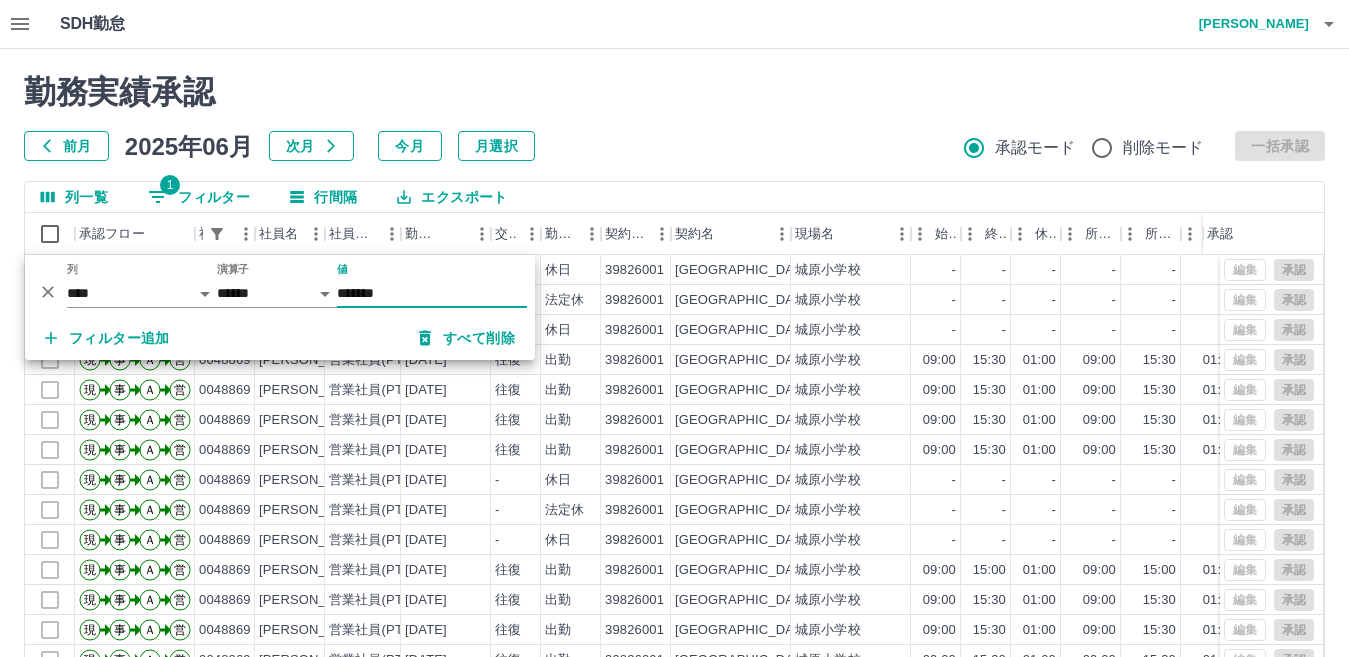 click on "エクスポート" at bounding box center [452, 197] 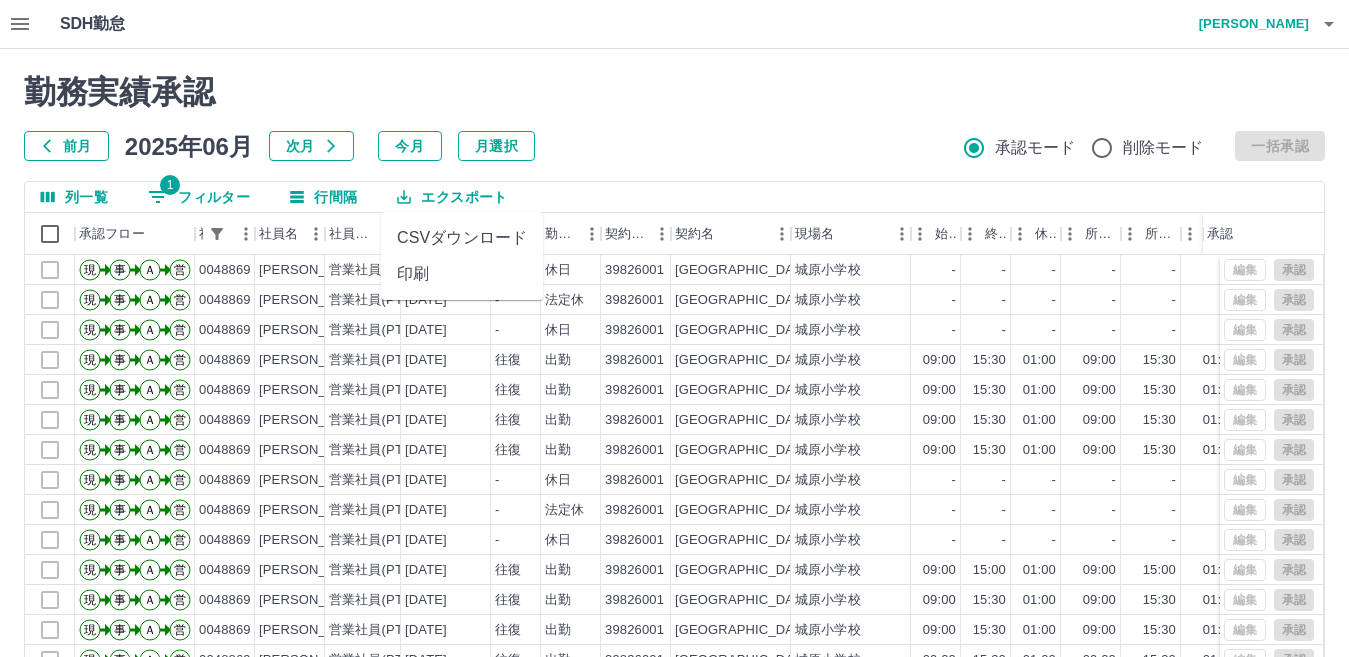click on "印刷" at bounding box center [462, 274] 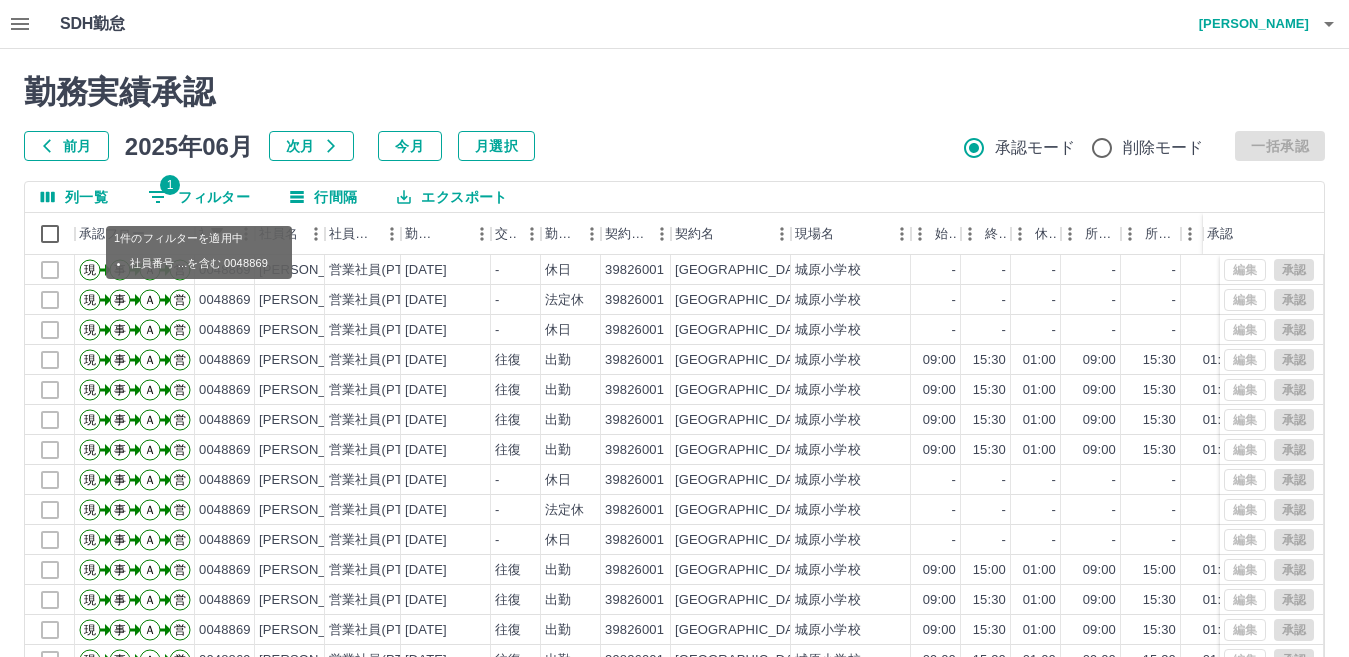 click on "1 フィルター" at bounding box center (199, 197) 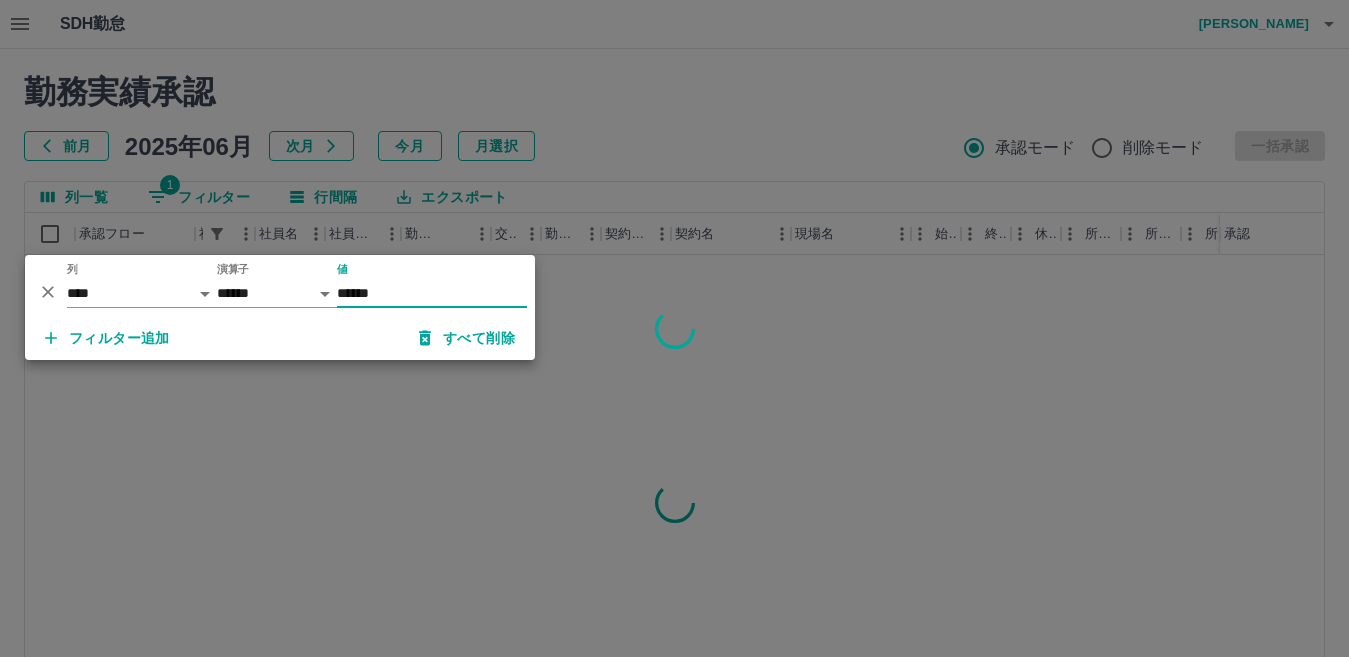 type on "*******" 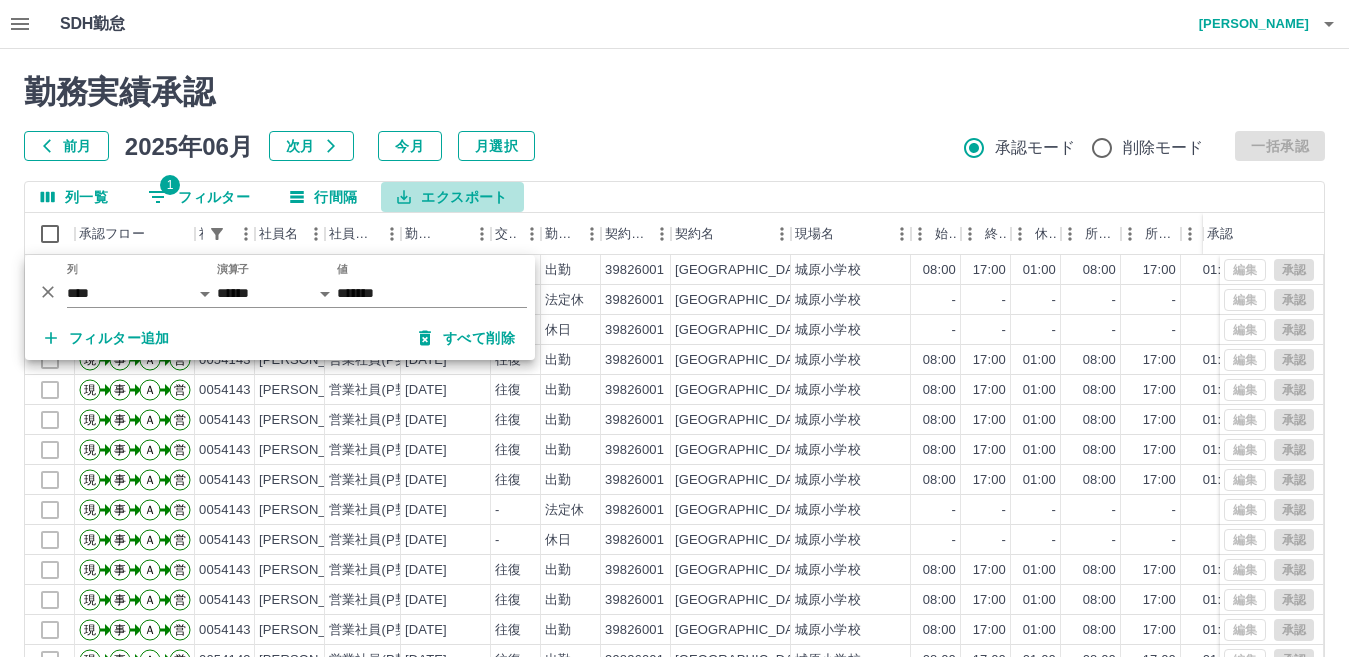 click on "エクスポート" at bounding box center (452, 197) 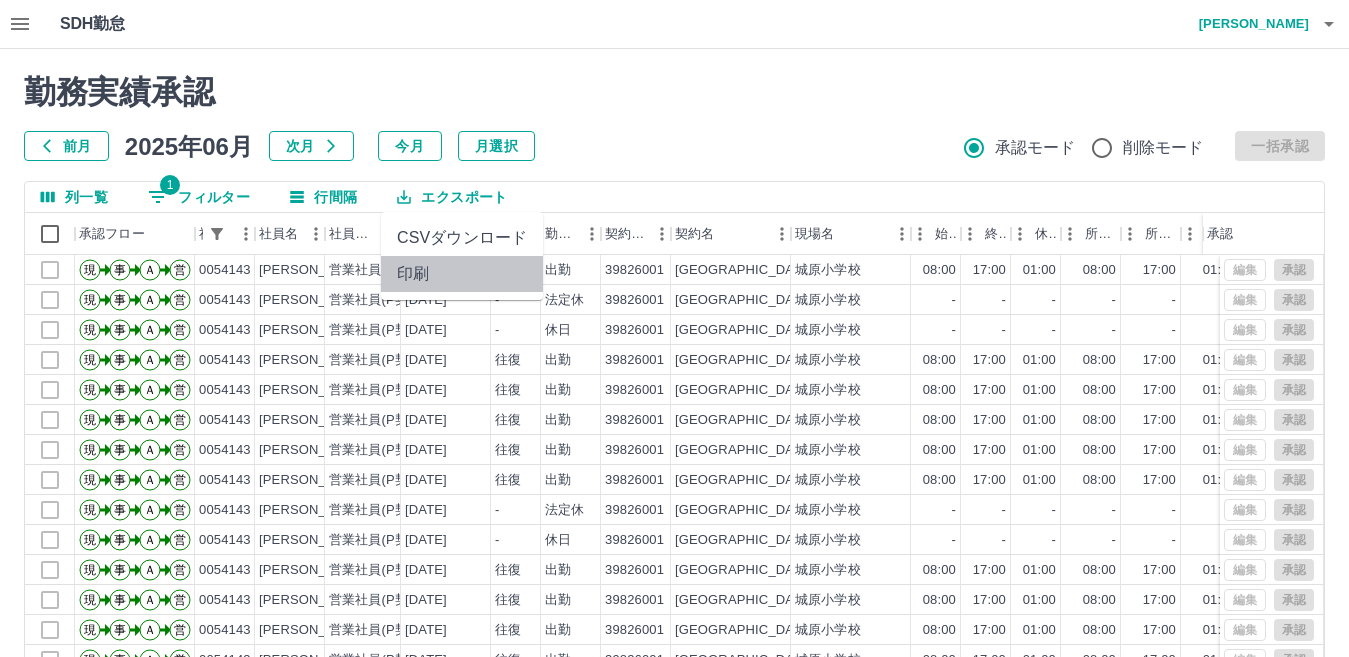 click on "印刷" at bounding box center (462, 274) 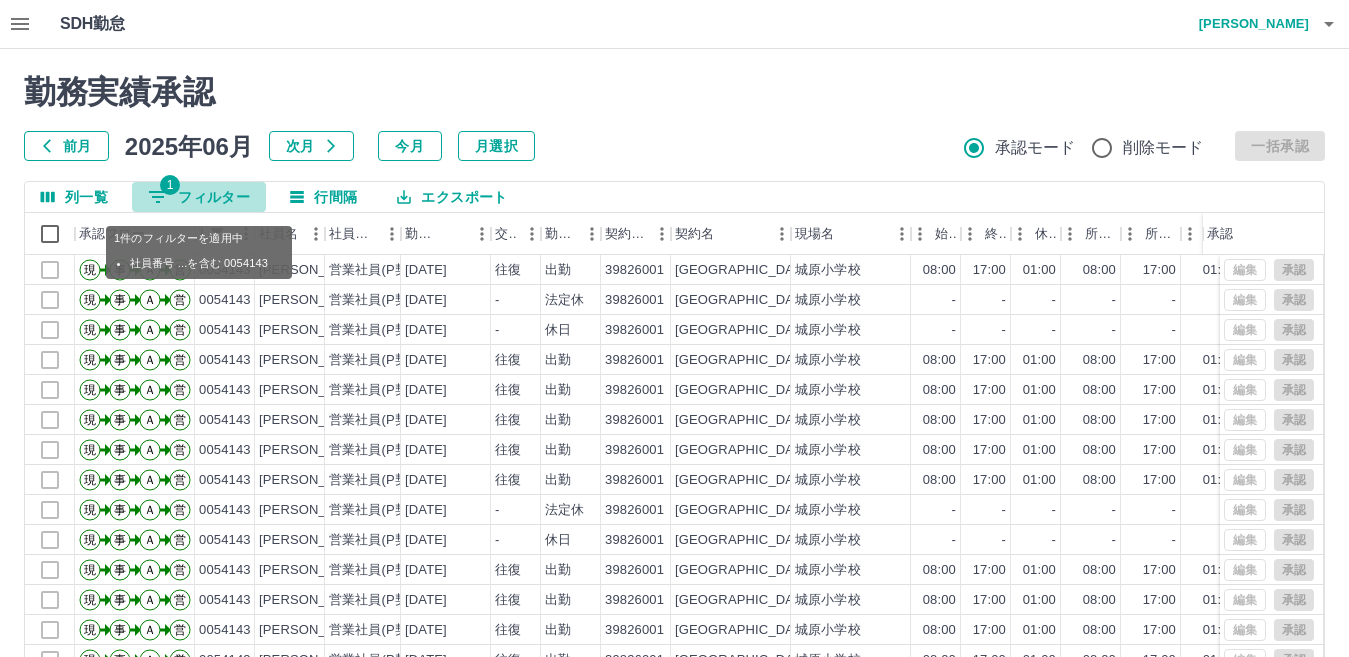 click on "1 フィルター" at bounding box center (199, 197) 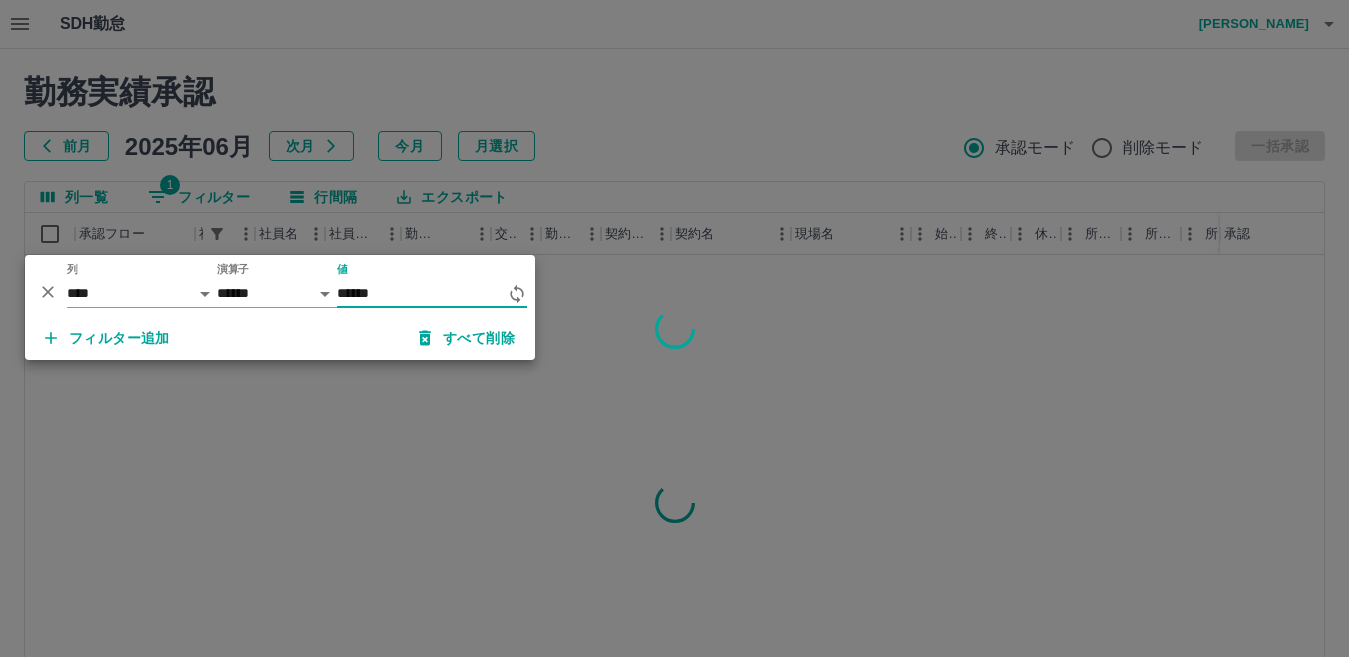 type on "*******" 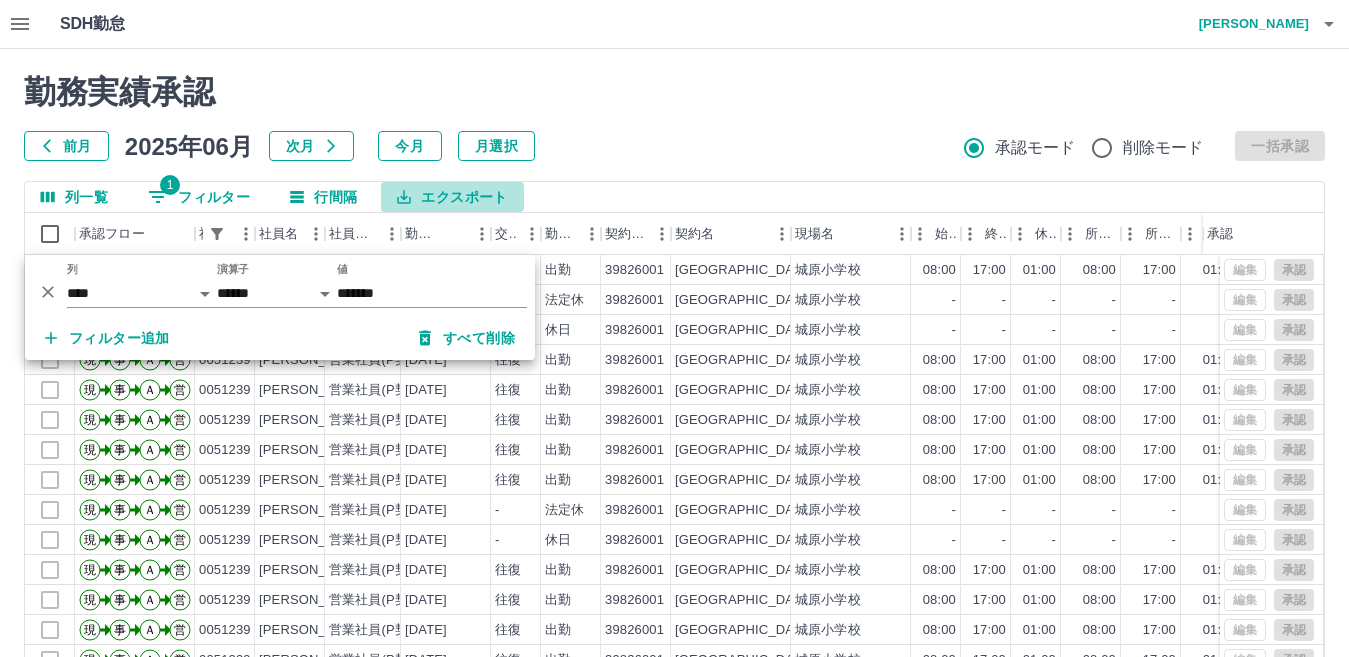 click on "エクスポート" at bounding box center (452, 197) 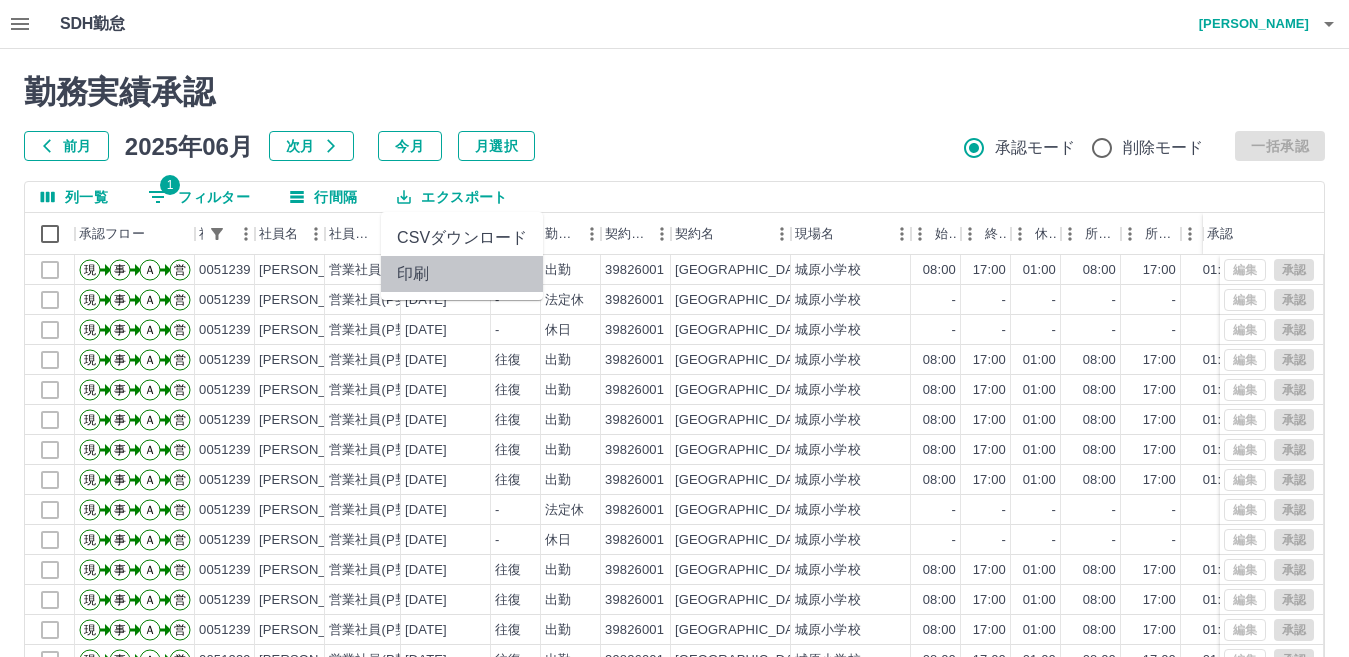 click on "印刷" at bounding box center (462, 274) 